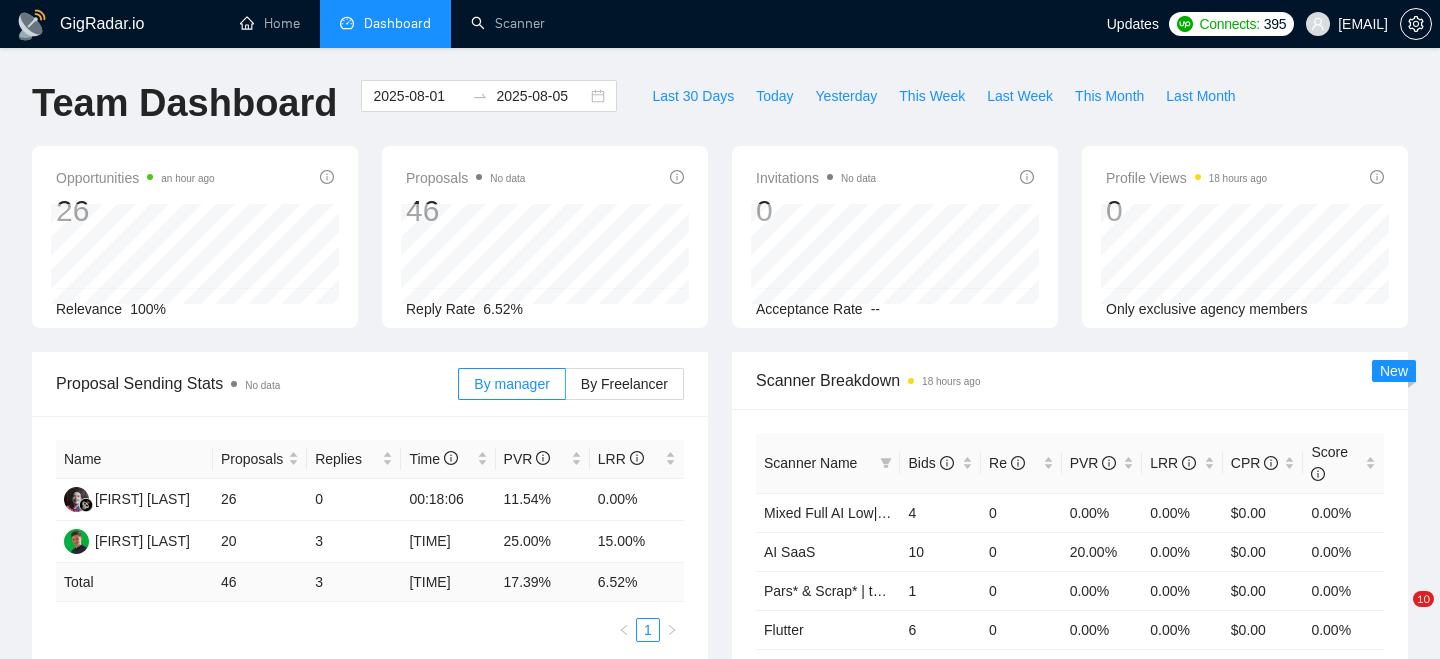 scroll, scrollTop: 279, scrollLeft: 0, axis: vertical 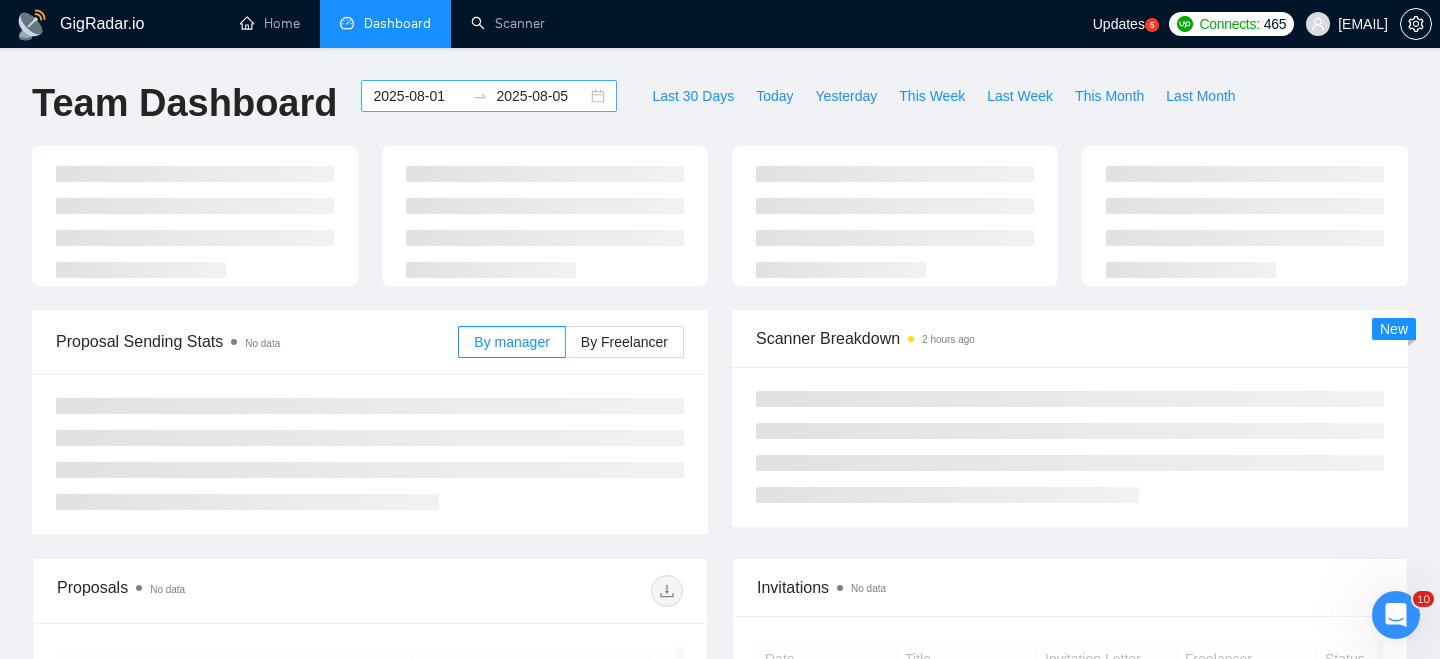 click on "[DATE] [DATE]" at bounding box center (489, 96) 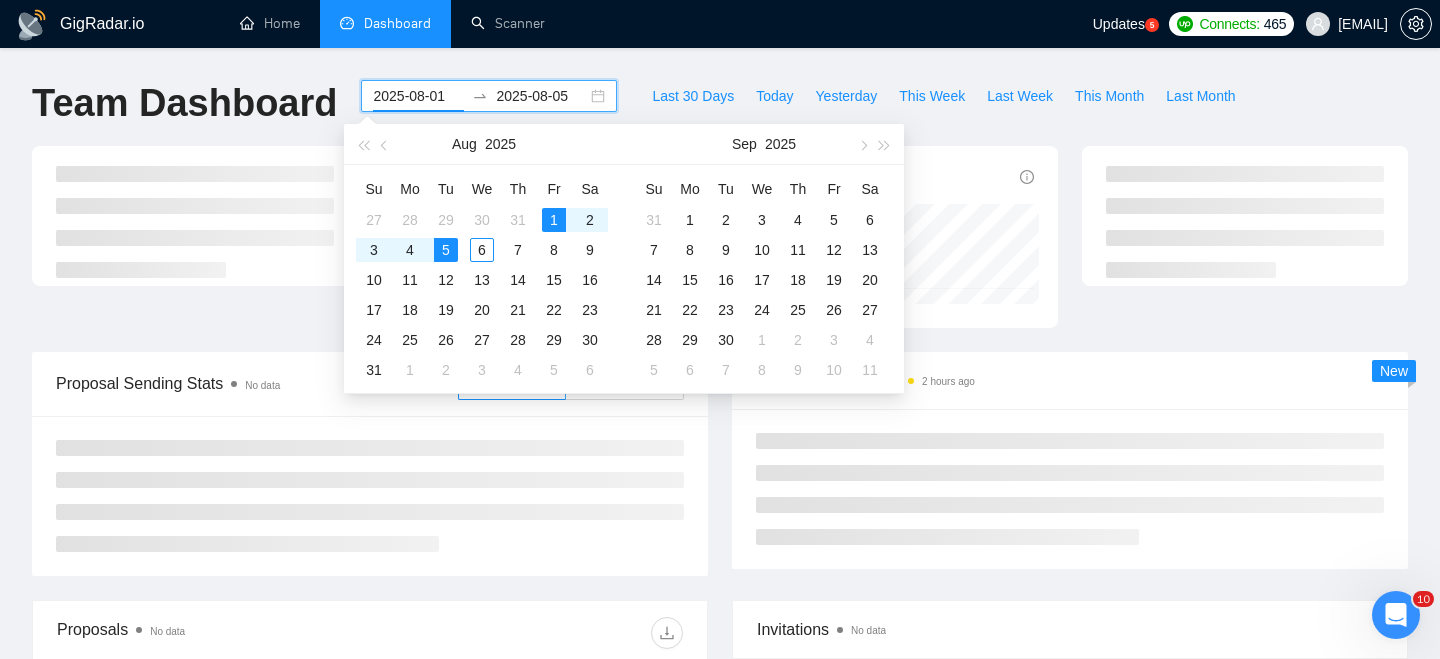 click on "[DATE] [DATE]" at bounding box center [489, 96] 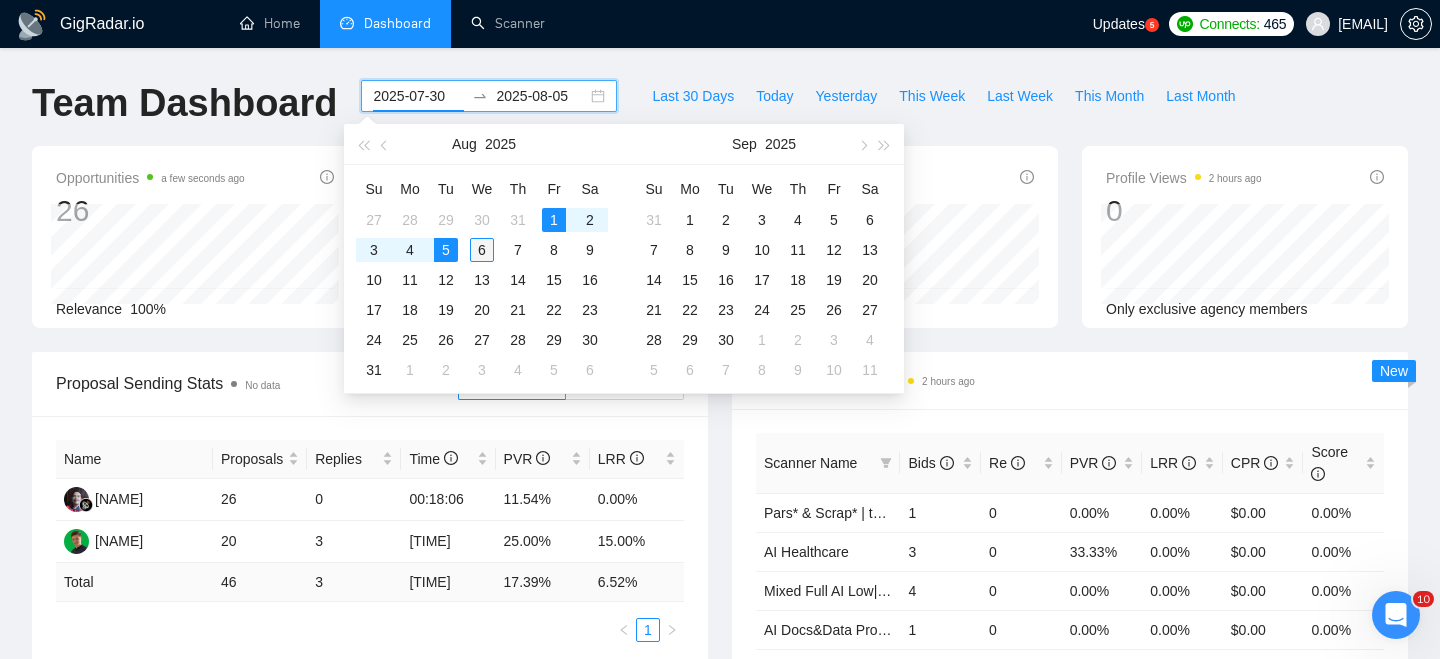 type on "2025-08-06" 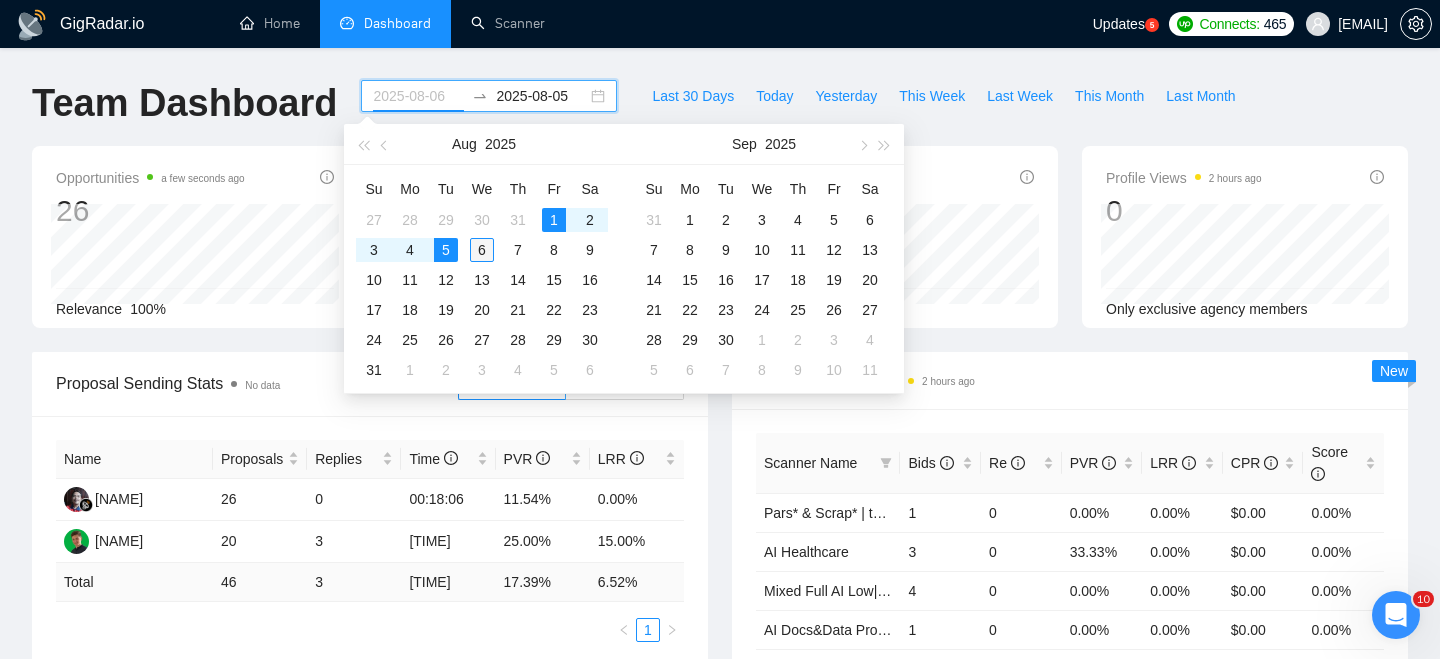 click on "6" at bounding box center (482, 250) 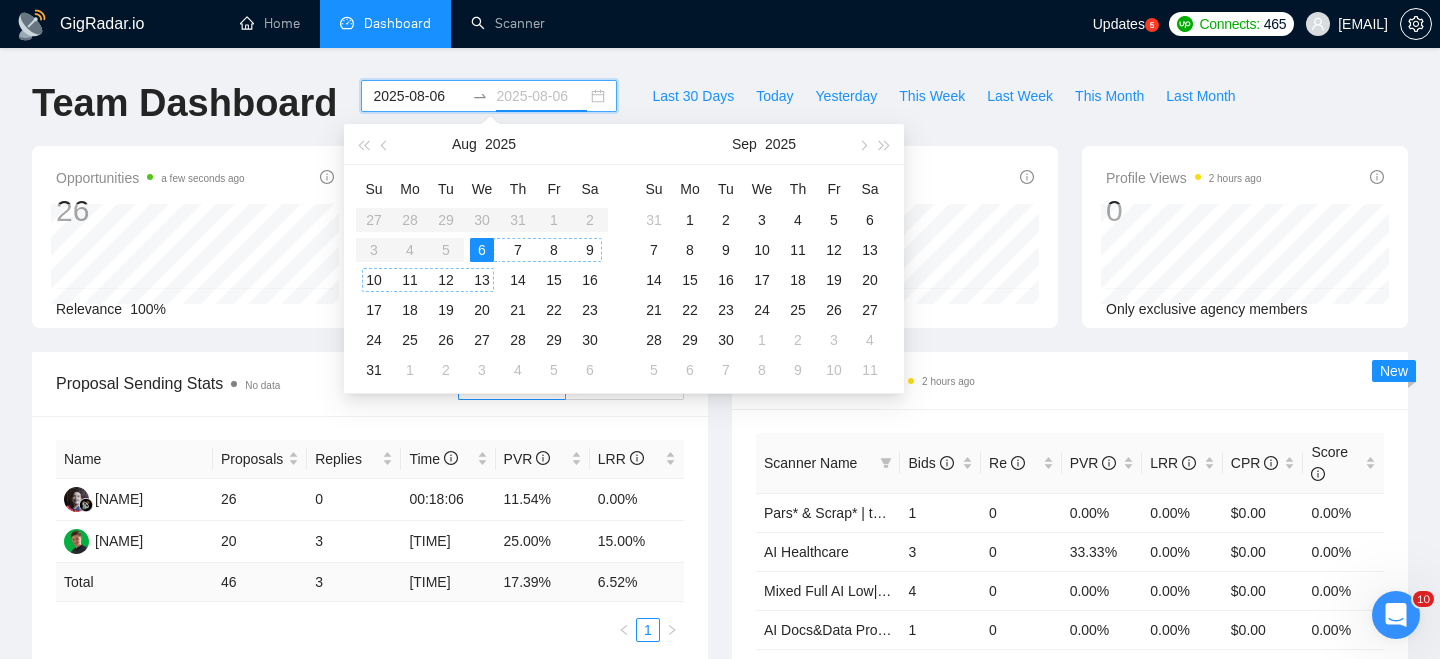 type on "2025-08-07" 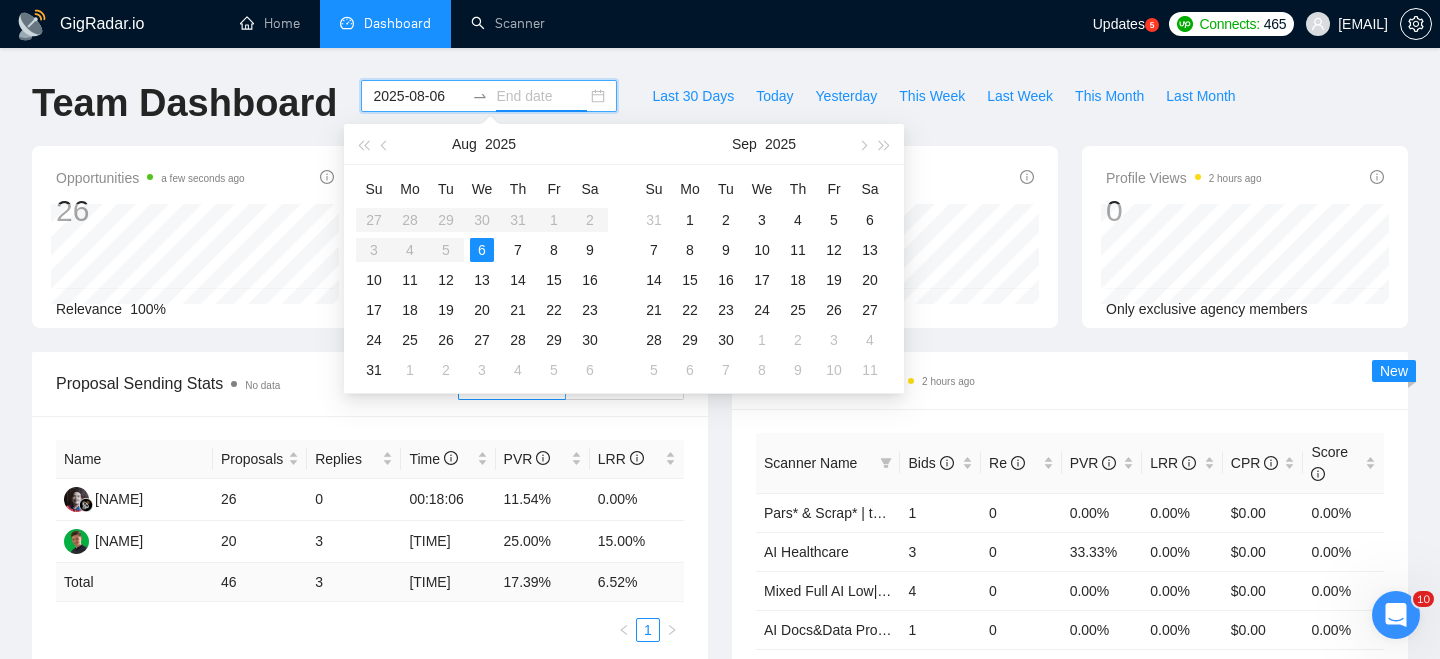 click on "Su Mo Tu We Th Fr Sa 27 28 29 30 31 1 2 3 4 5 6 7 8 9 10 11 12 13 14 15 16 17 18 19 20 21 22 23 24 25 26 27 28 29 30 31 1 2 3 4 5 6" at bounding box center (482, 279) 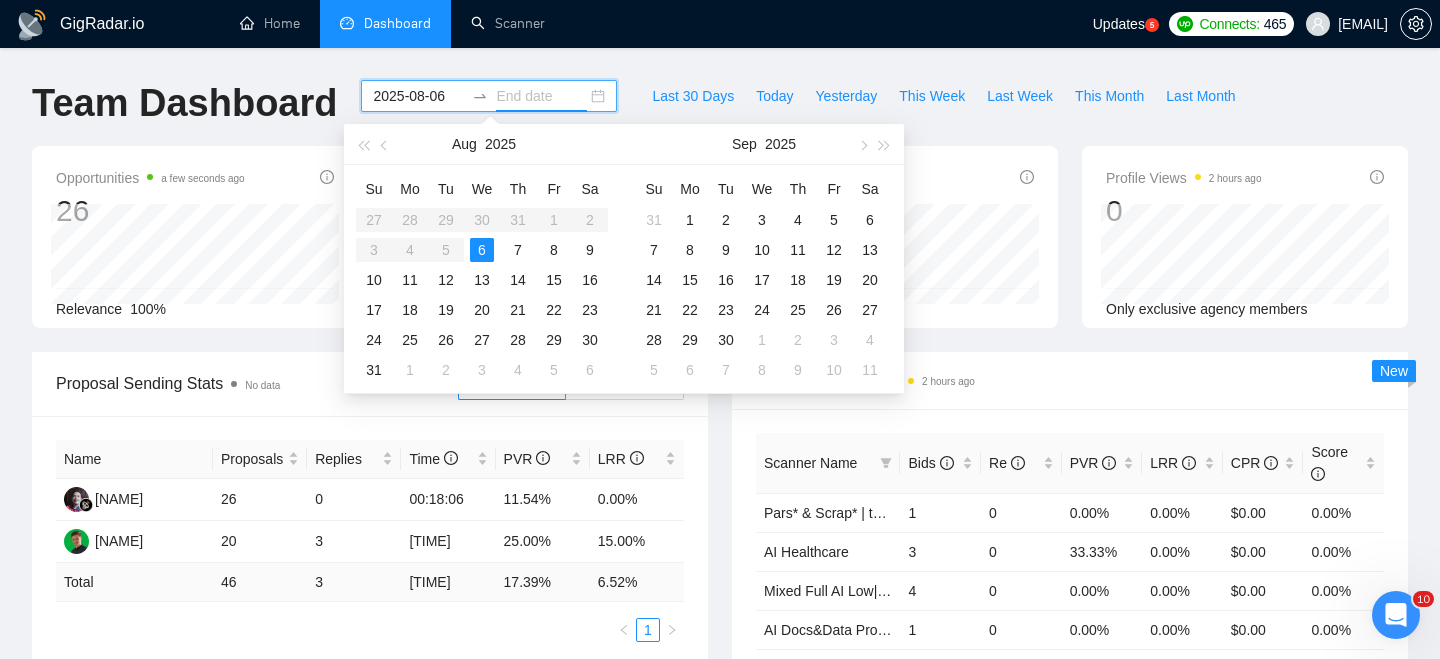 type on "2025-08-06" 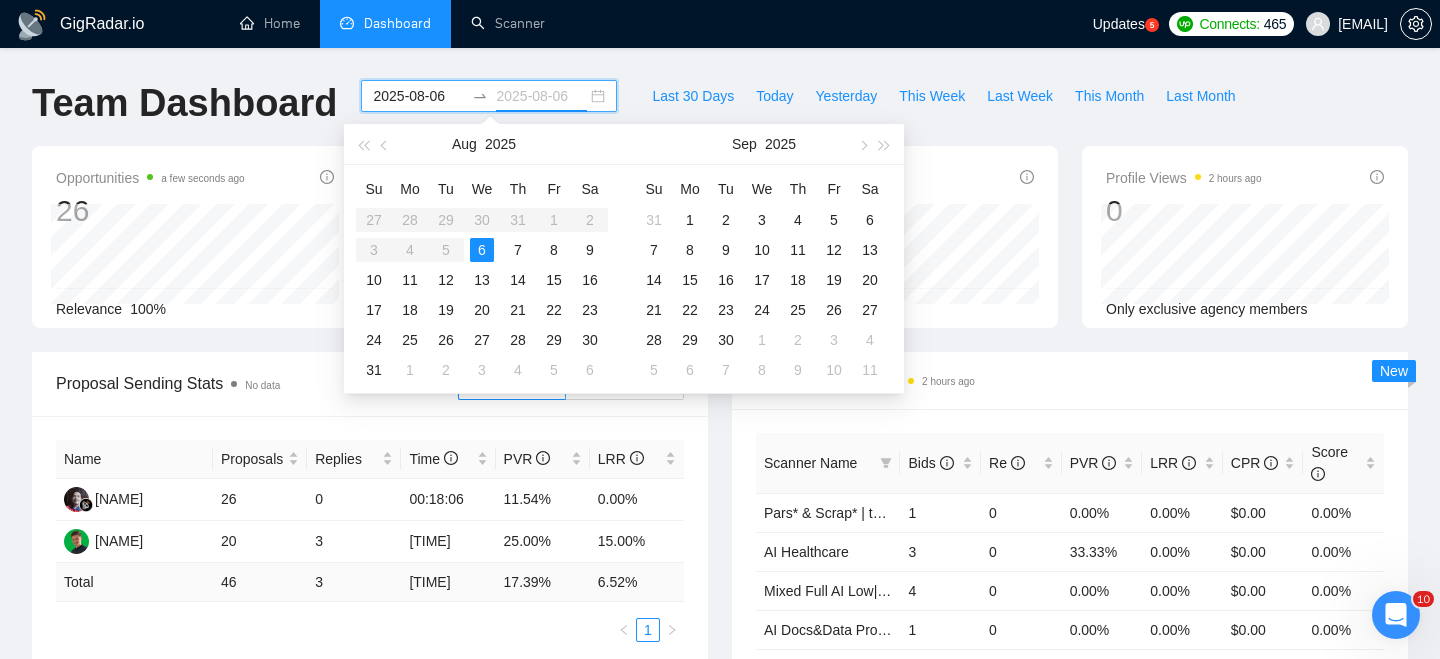 click on "6" at bounding box center [482, 250] 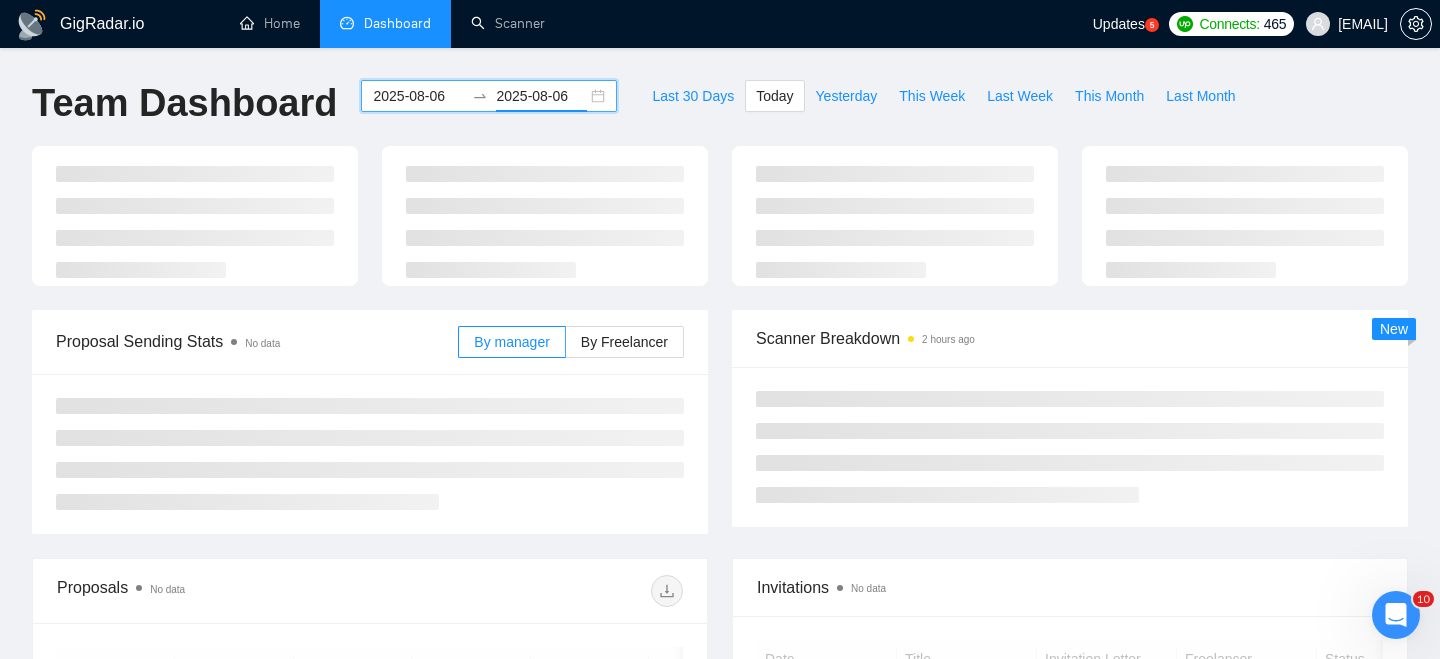 click at bounding box center [545, 222] 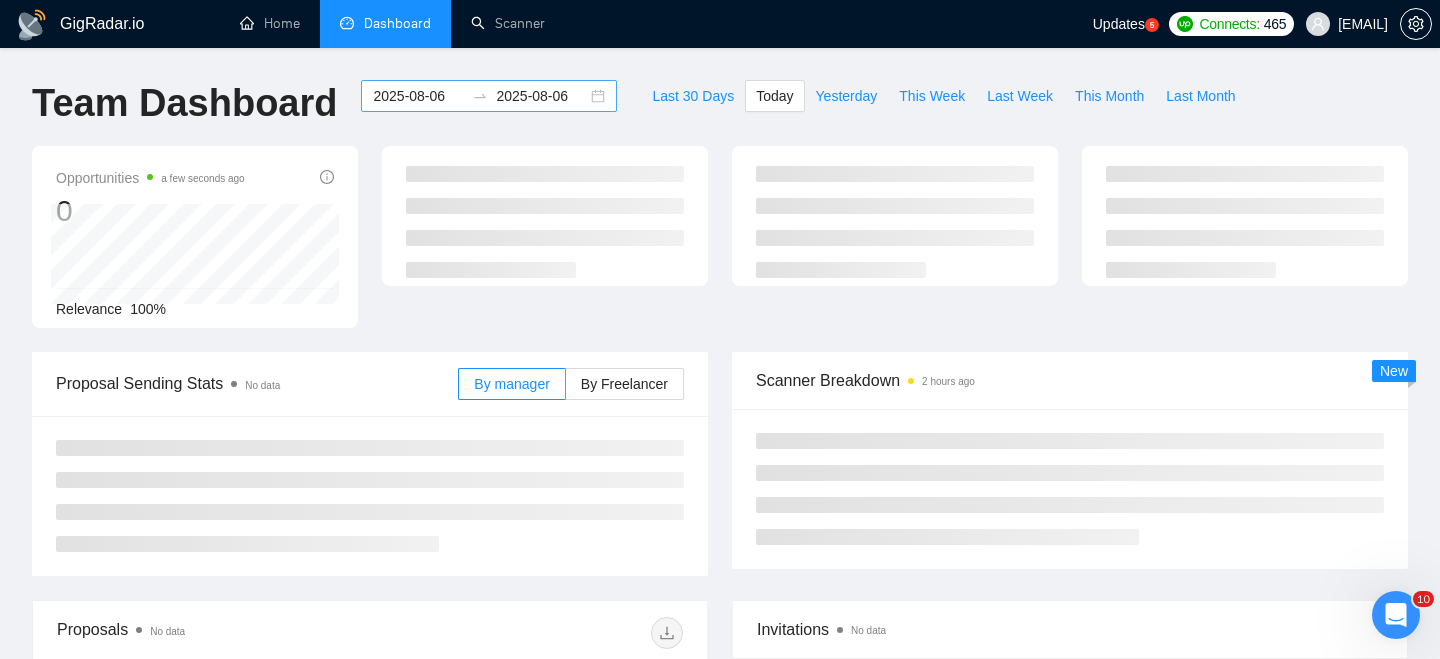 click on "[DATE] [DATE]" at bounding box center [489, 96] 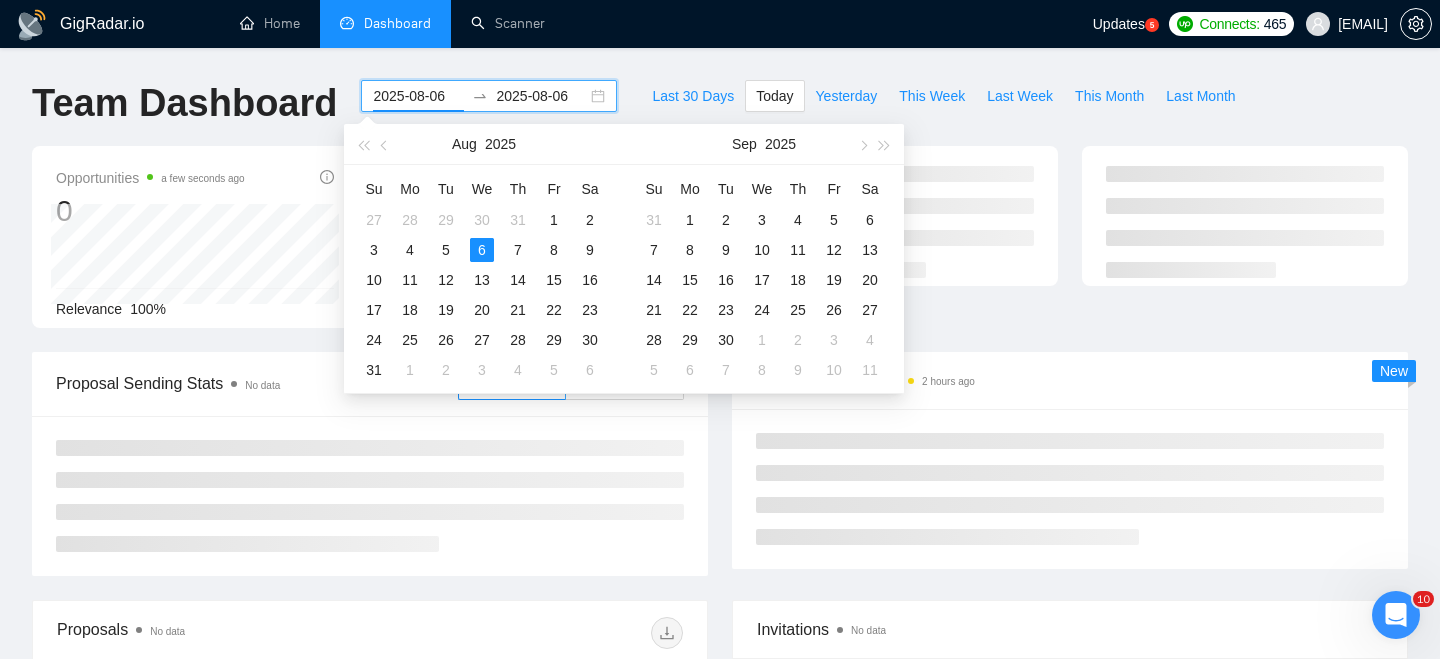 click on "[DATE] [DATE]" at bounding box center (489, 96) 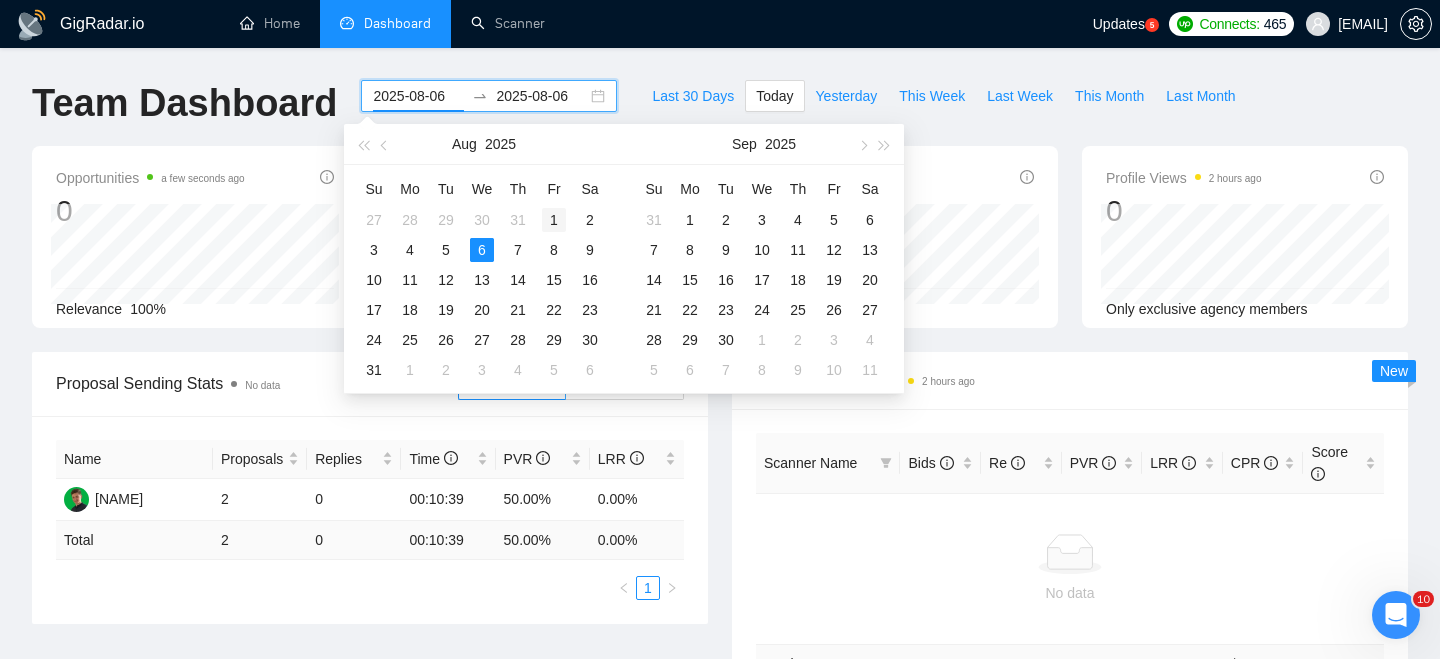 type on "2025-08-01" 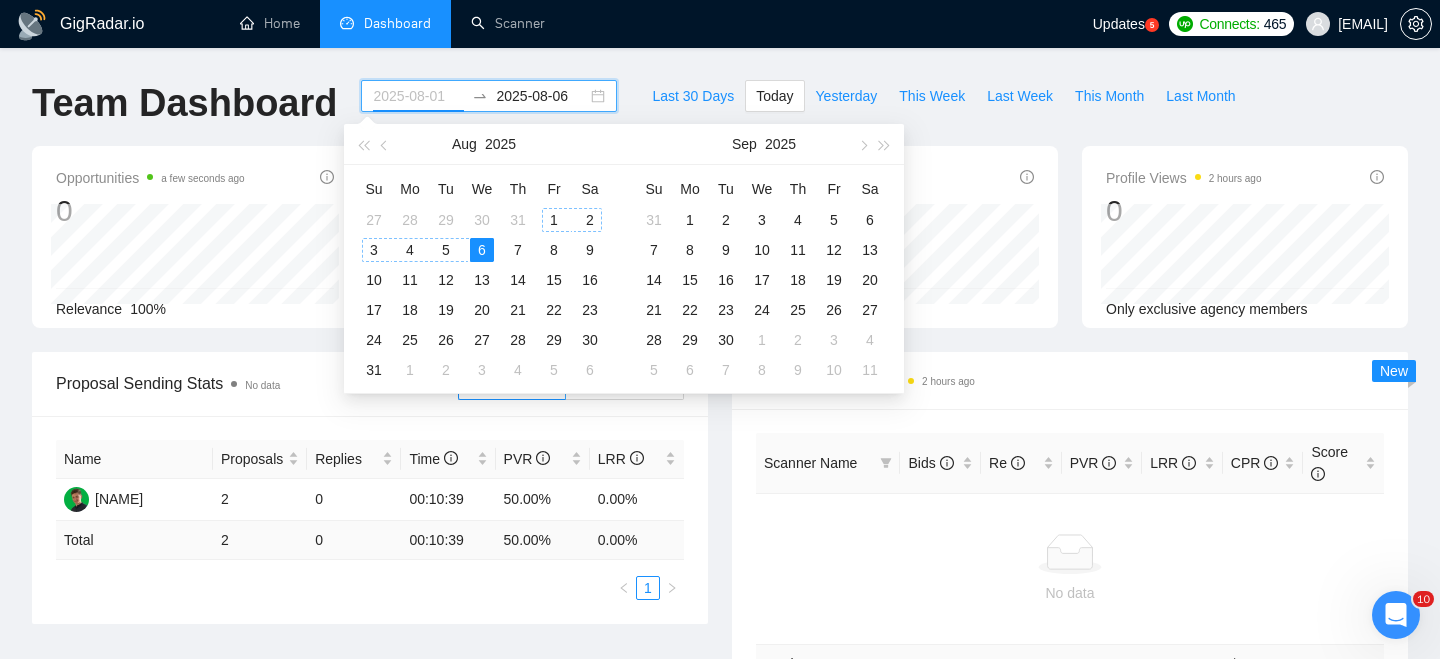 click on "1" at bounding box center (554, 220) 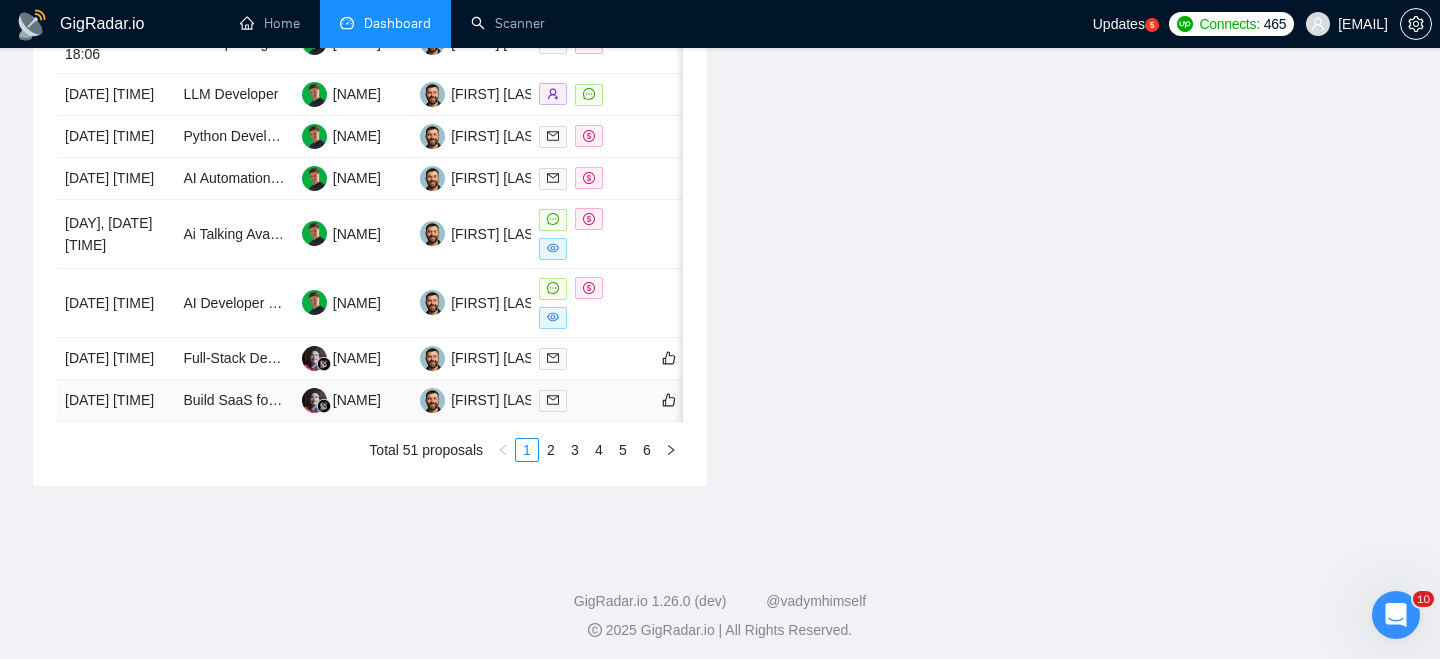 scroll, scrollTop: 1123, scrollLeft: 0, axis: vertical 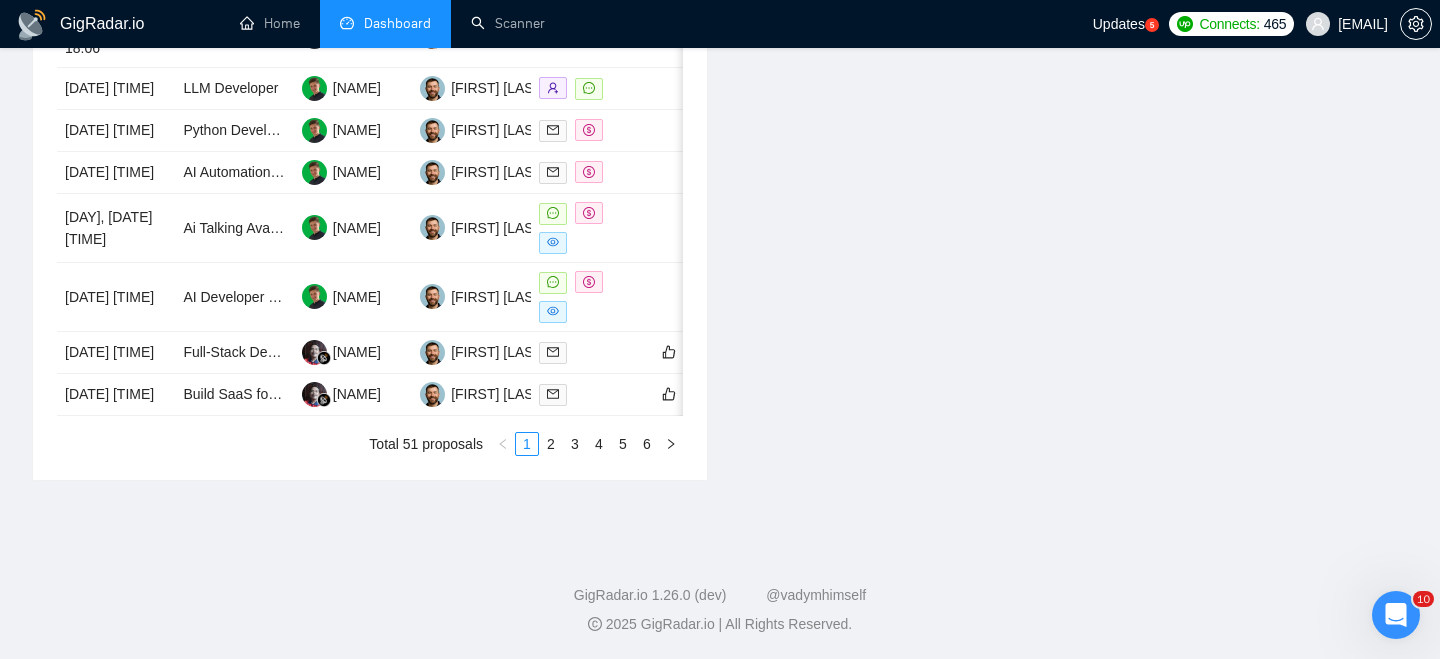 click on "Date Title Manager Freelancer Status               [DATE] [TIME] Full-Stack Developer Needed to Finalize Project (React + Supabase + AI/RAG) [NAME] [NAME] [DATE] [TIME] Complete AI Shopping Assistant App [NAME] [NAME] [DATE] [TIME] develop AI agent [NAME] [NAME] [DATE] [TIME] LLM Developer [NAME] [NAME] [DATE] [TIME] Python Developer Needed – Build AI-Powered Document Checklist MVP [NAME] [NAME] [DATE] [TIME] AI Automation Expert Needed for Multi-Agent System Development [NAME] [NAME] [DATE] [TIME] Ai Talking Avatar [NAME] [NAME] [DATE] [TIME] AI Developer Needed for Personalized Storybook Workflow (Image + Text Generation) [NAME] [NAME] [DATE] [TIME] Full-Stack Developer for Healthcare Startup MVP with AI Integration [NAME] [NAME] [DATE] [TIME] [NAME] [NAME] Total 51 proposals" at bounding box center [370, 156] 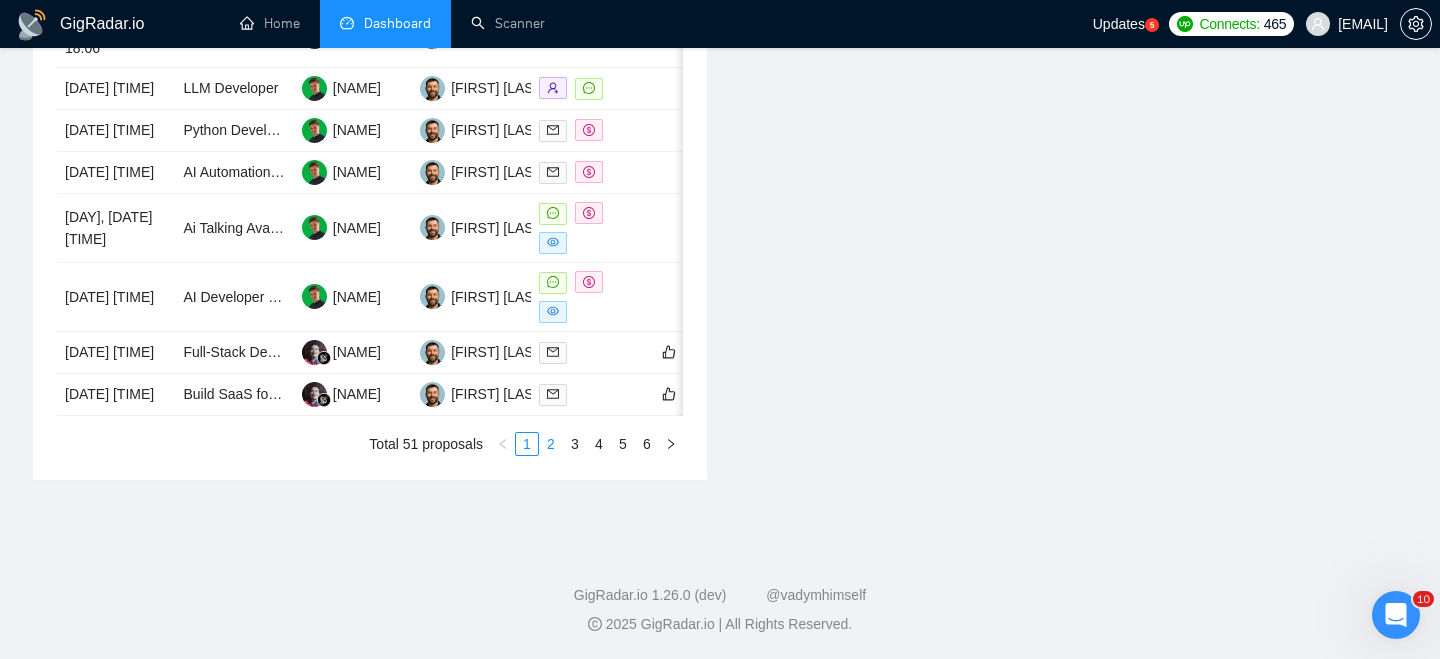 click on "2" at bounding box center (551, 444) 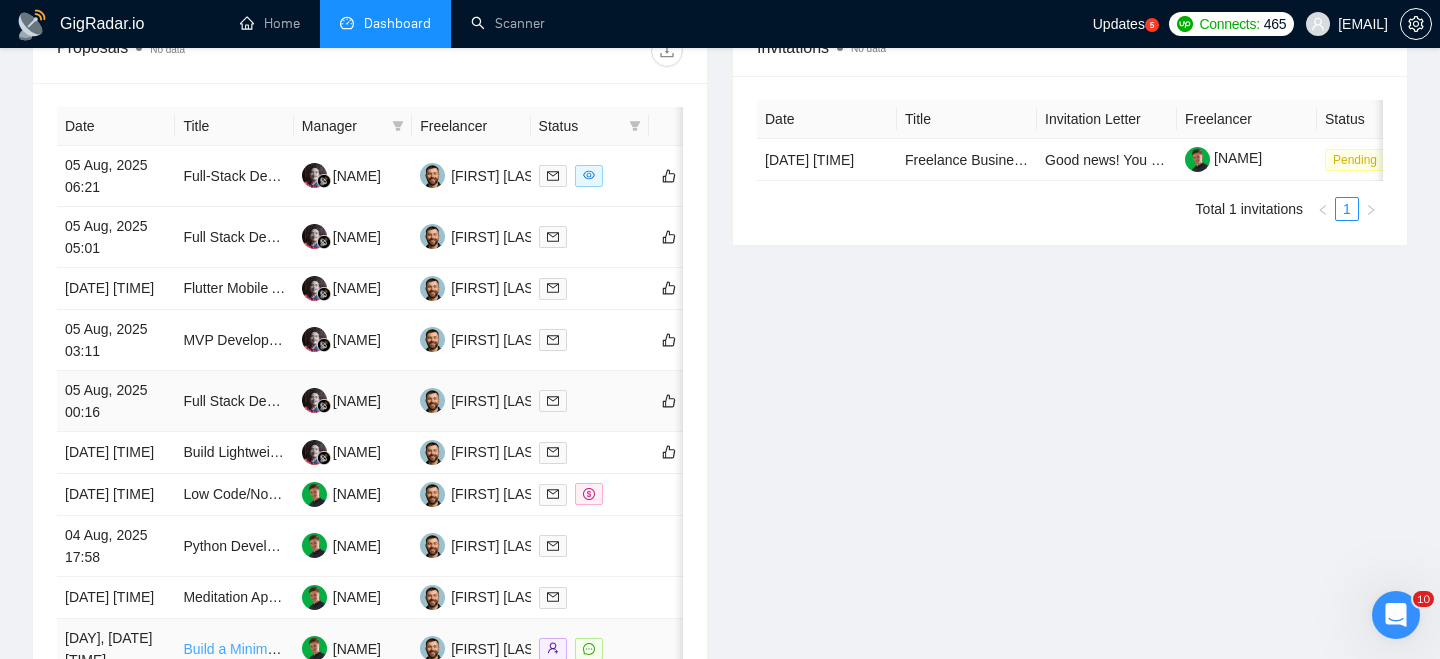 scroll, scrollTop: 794, scrollLeft: 0, axis: vertical 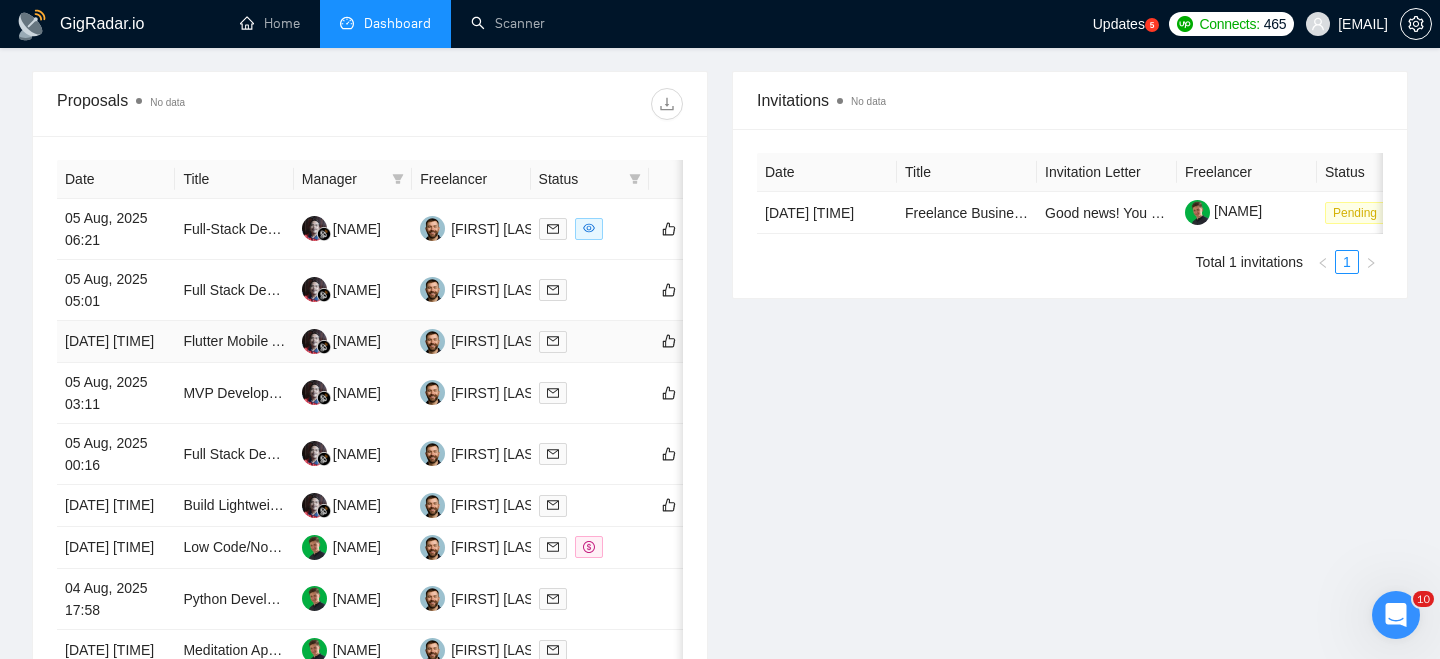 click on "[DATE] [TIME]" at bounding box center (116, 342) 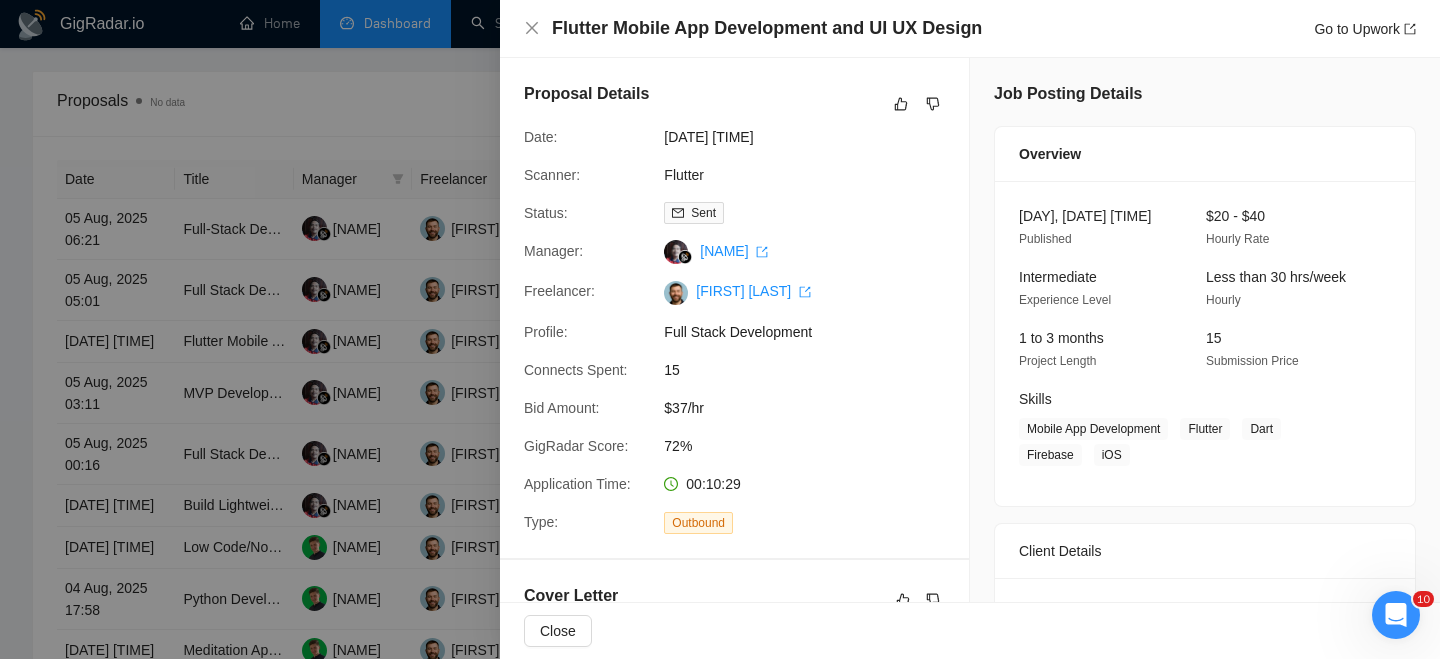 click at bounding box center [720, 329] 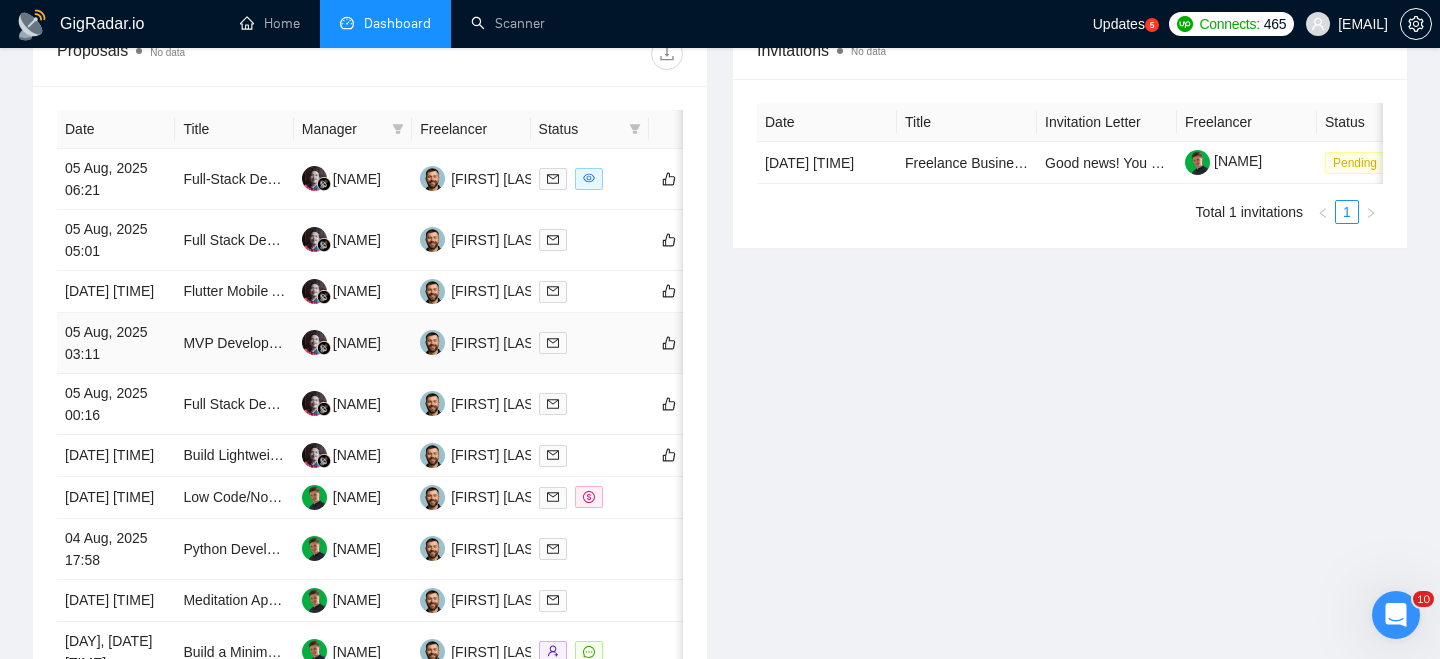 scroll, scrollTop: 800, scrollLeft: 0, axis: vertical 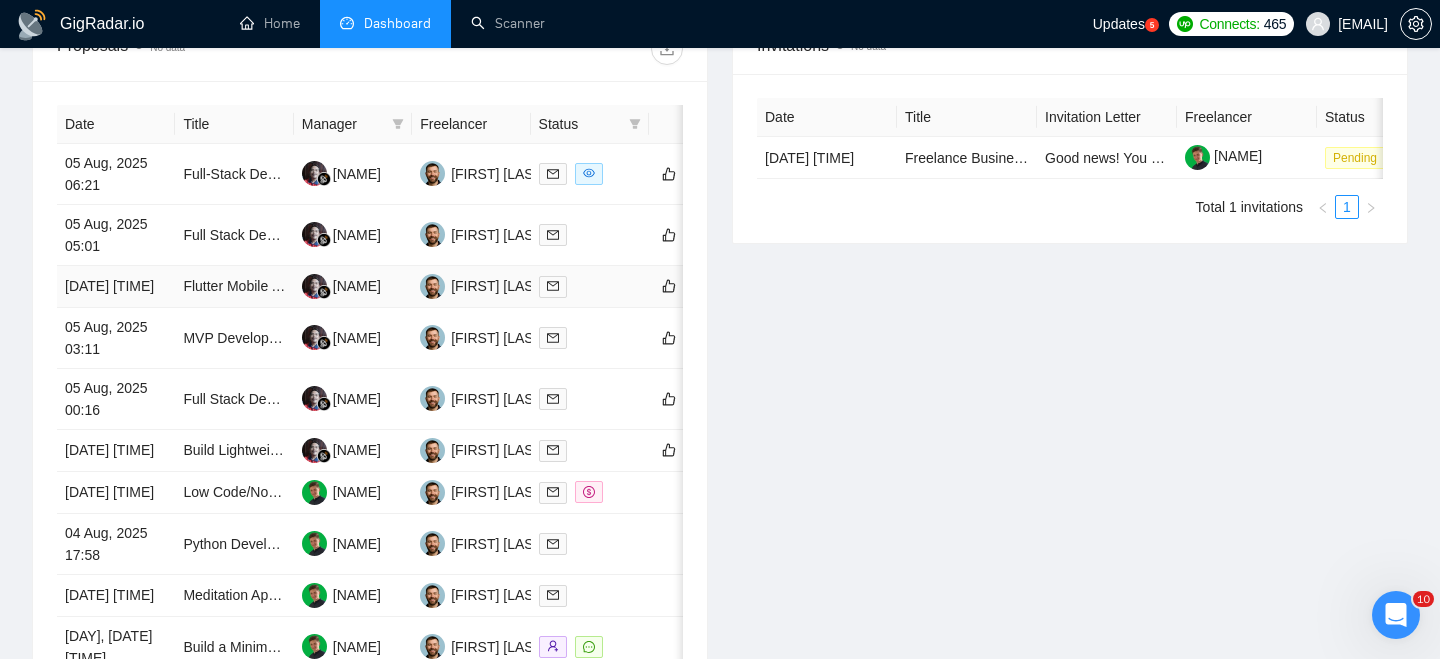 click on "[DATE] [TIME]" at bounding box center [116, 287] 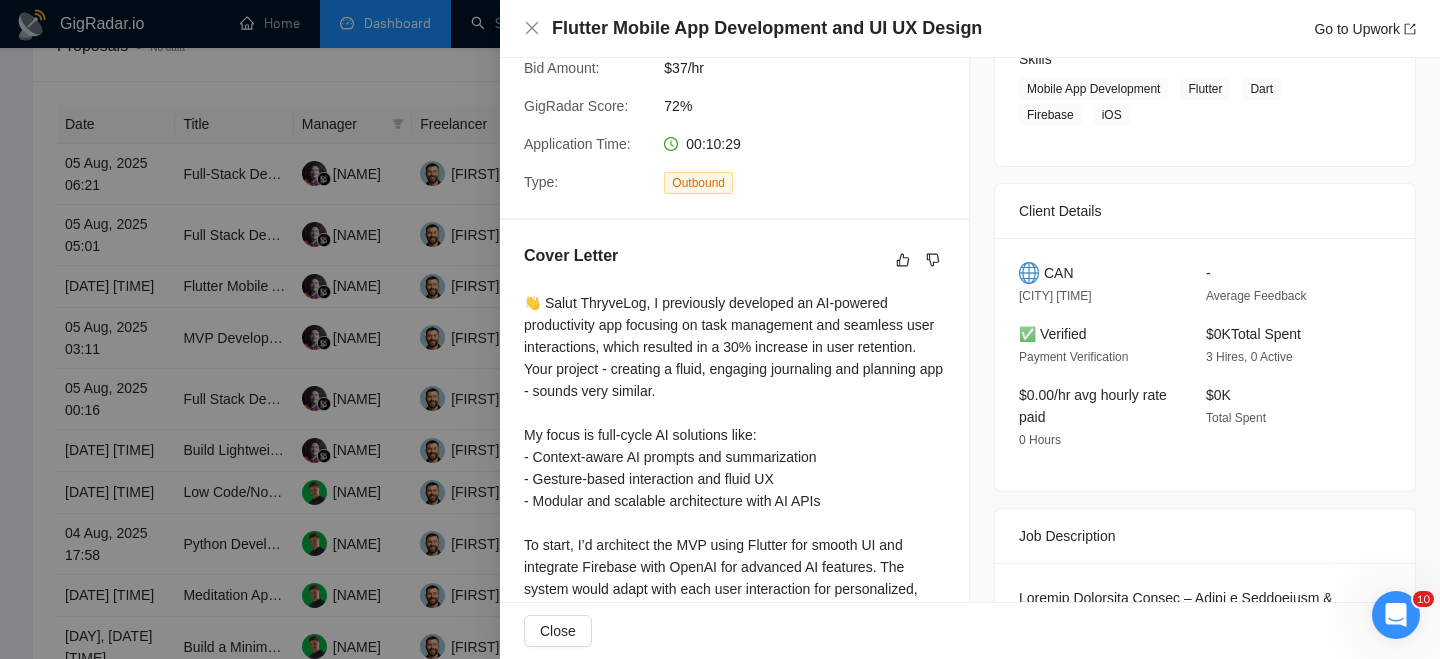 scroll, scrollTop: 423, scrollLeft: 0, axis: vertical 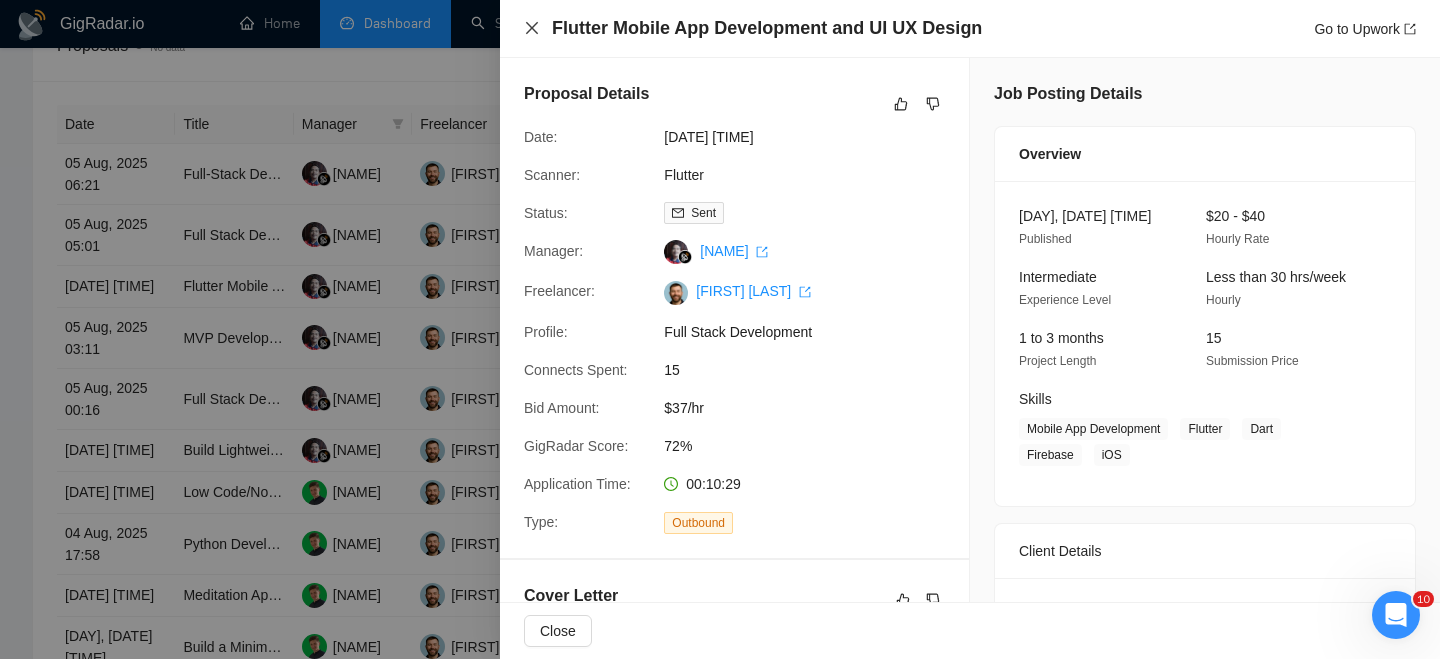 click 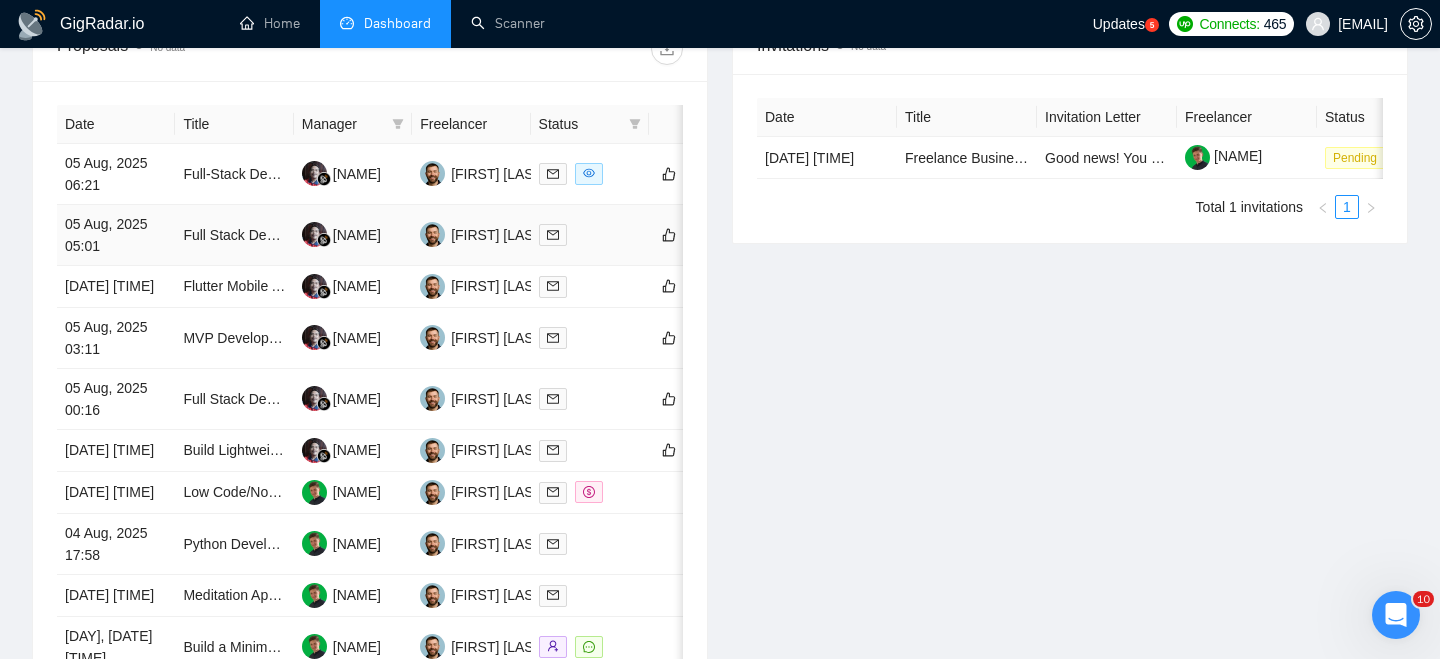 click on "05 Aug, 2025 05:01" at bounding box center (116, 235) 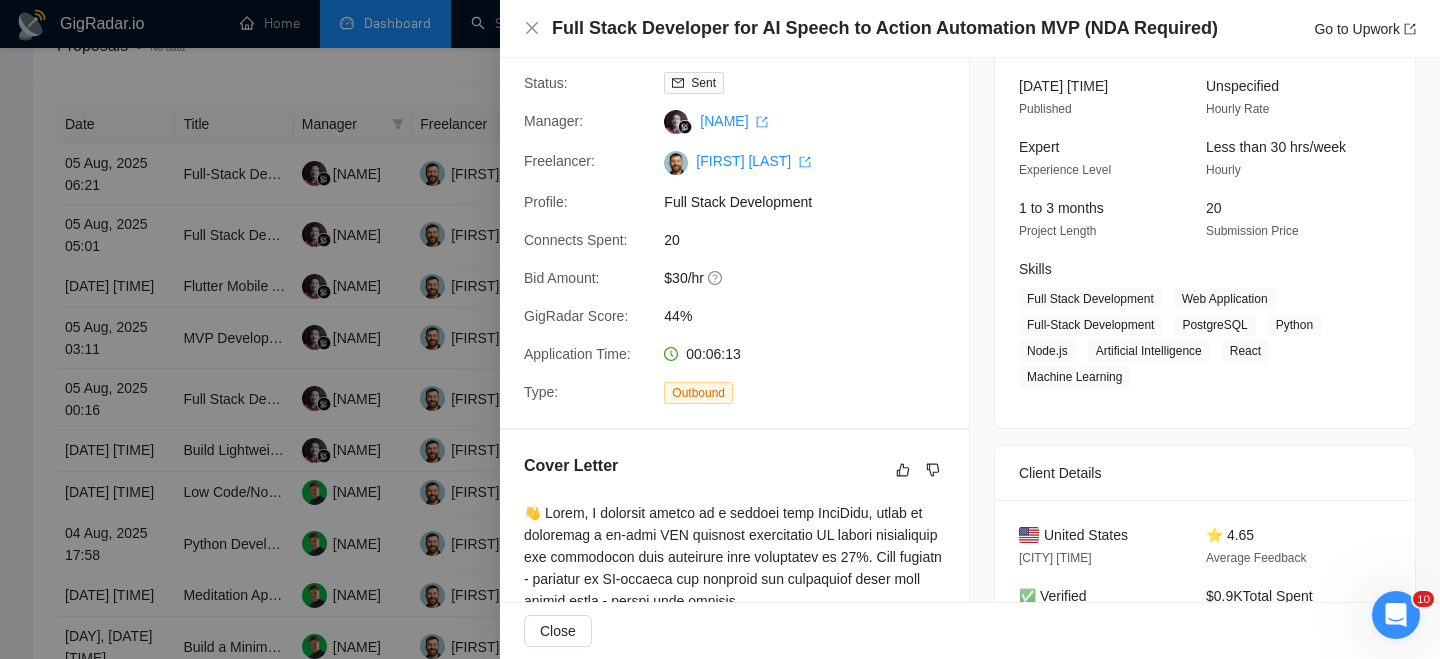 scroll, scrollTop: 116, scrollLeft: 0, axis: vertical 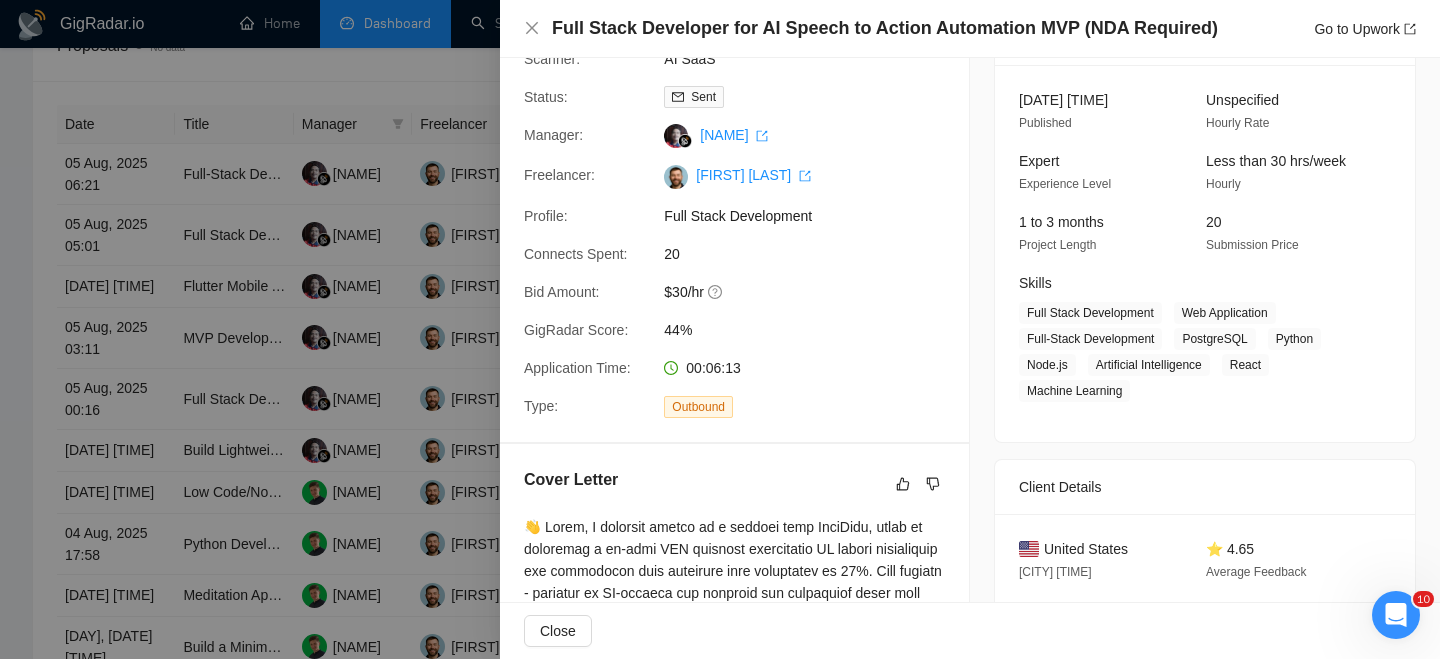 click on "Full Stack Developer for AI Speech to Action Automation MVP (NDA Required) Go to Upwork" at bounding box center (970, 28) 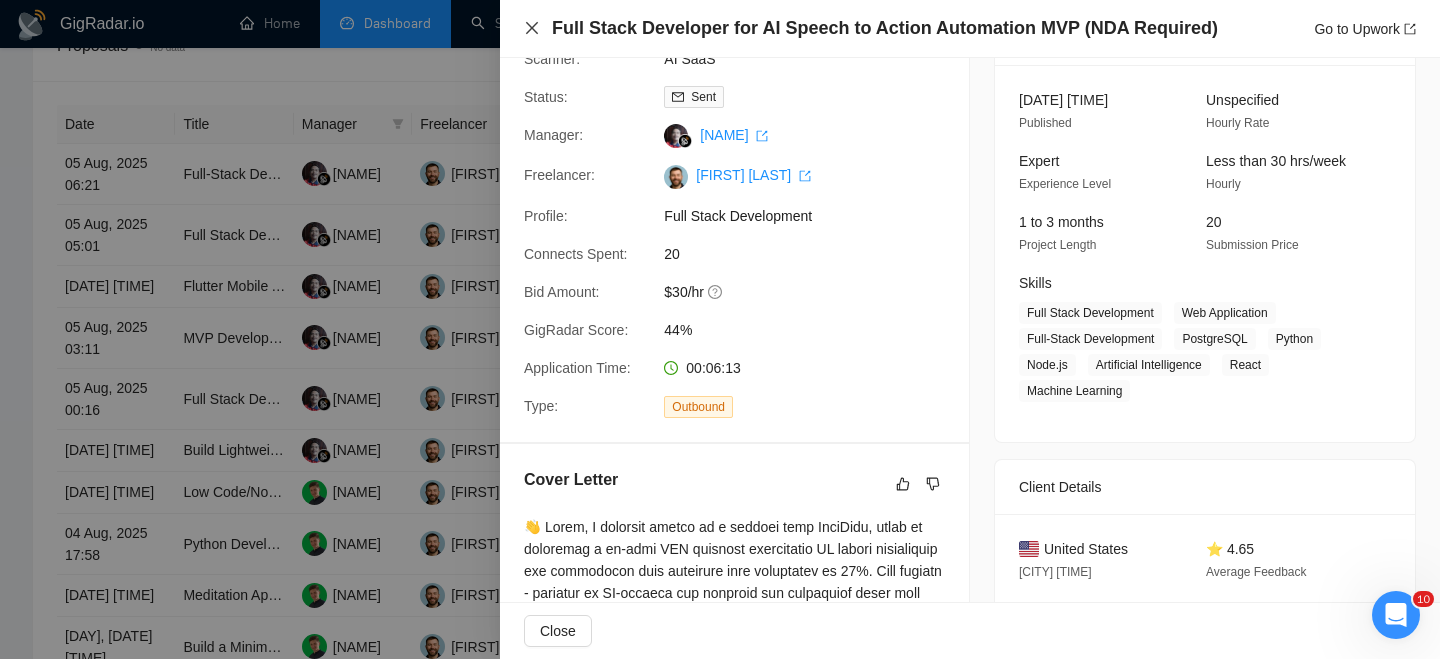 click 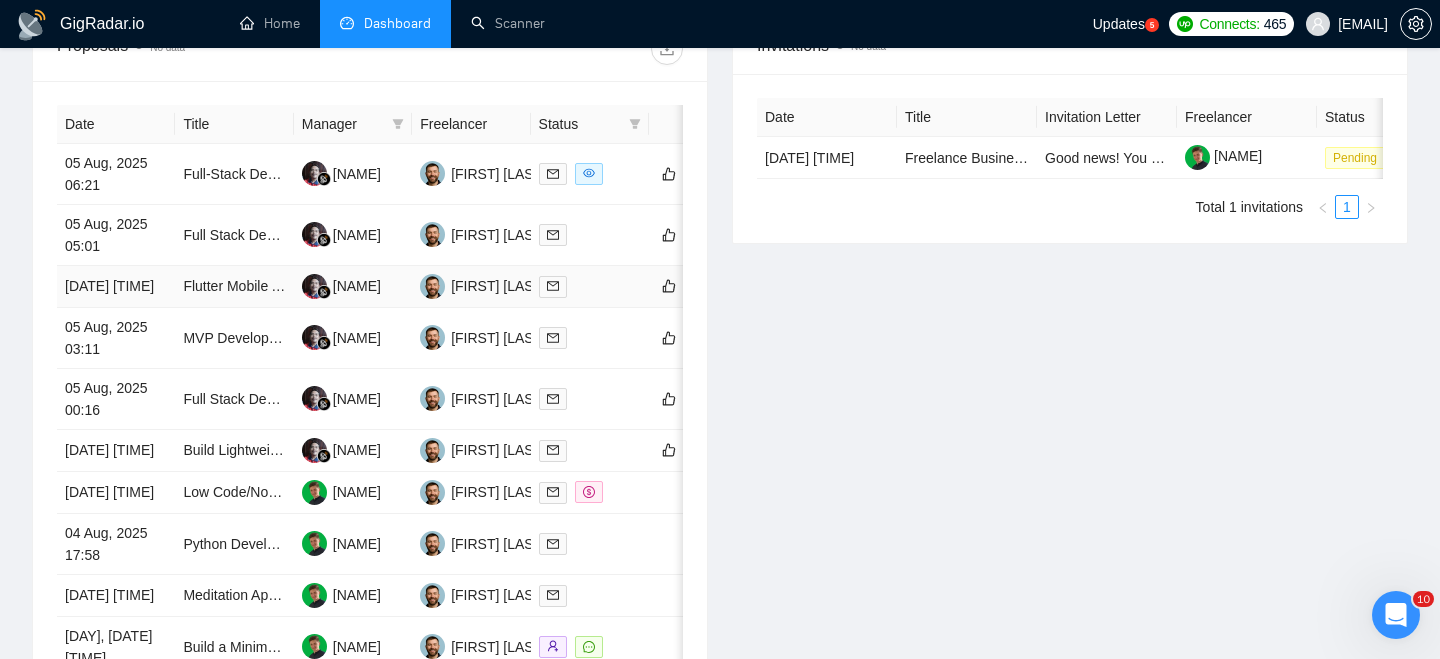 click on "[DATE] [TIME]" at bounding box center [116, 287] 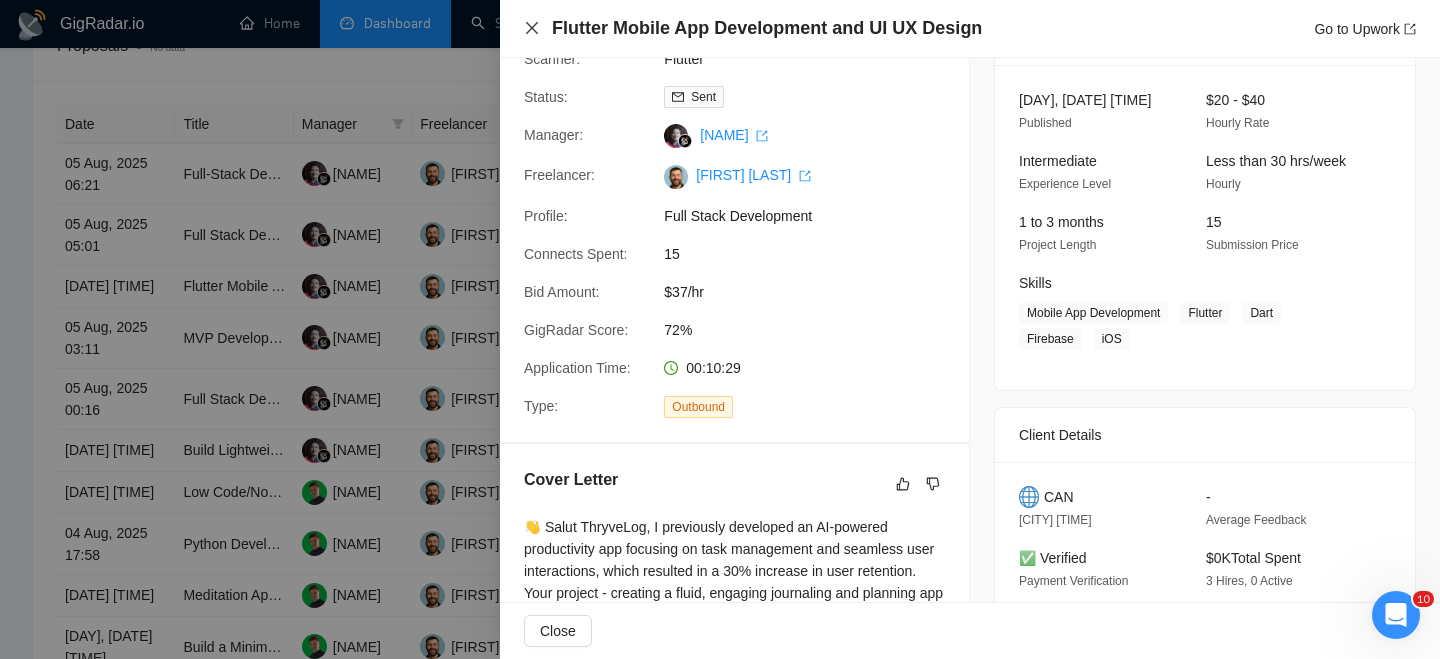 click 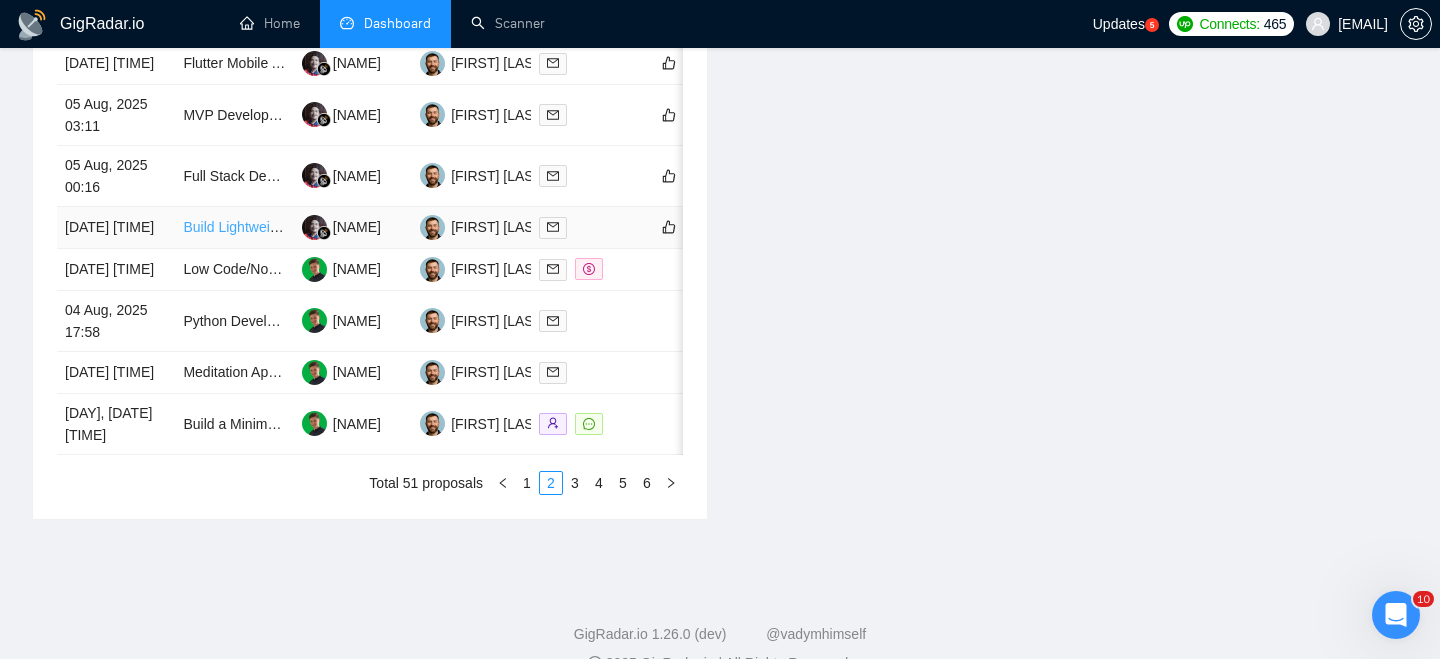 scroll, scrollTop: 1024, scrollLeft: 0, axis: vertical 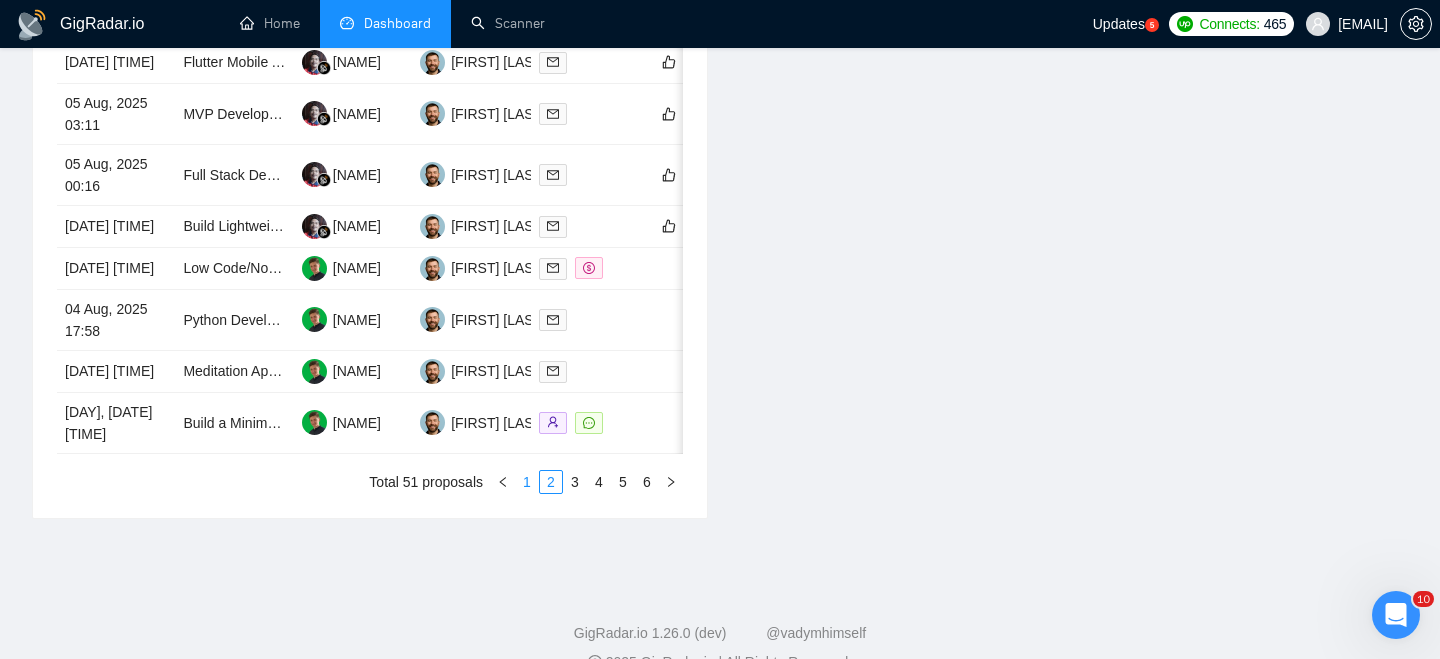 click on "1" at bounding box center [527, 482] 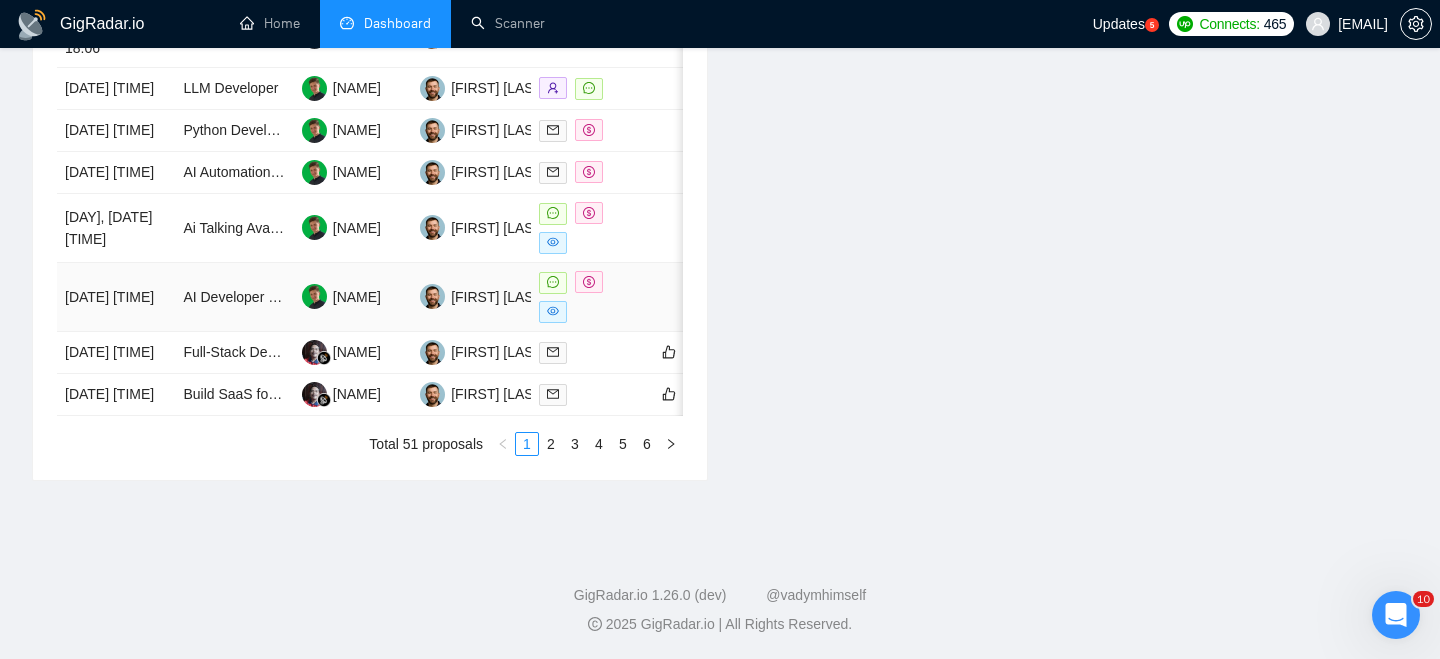 scroll, scrollTop: 1070, scrollLeft: 0, axis: vertical 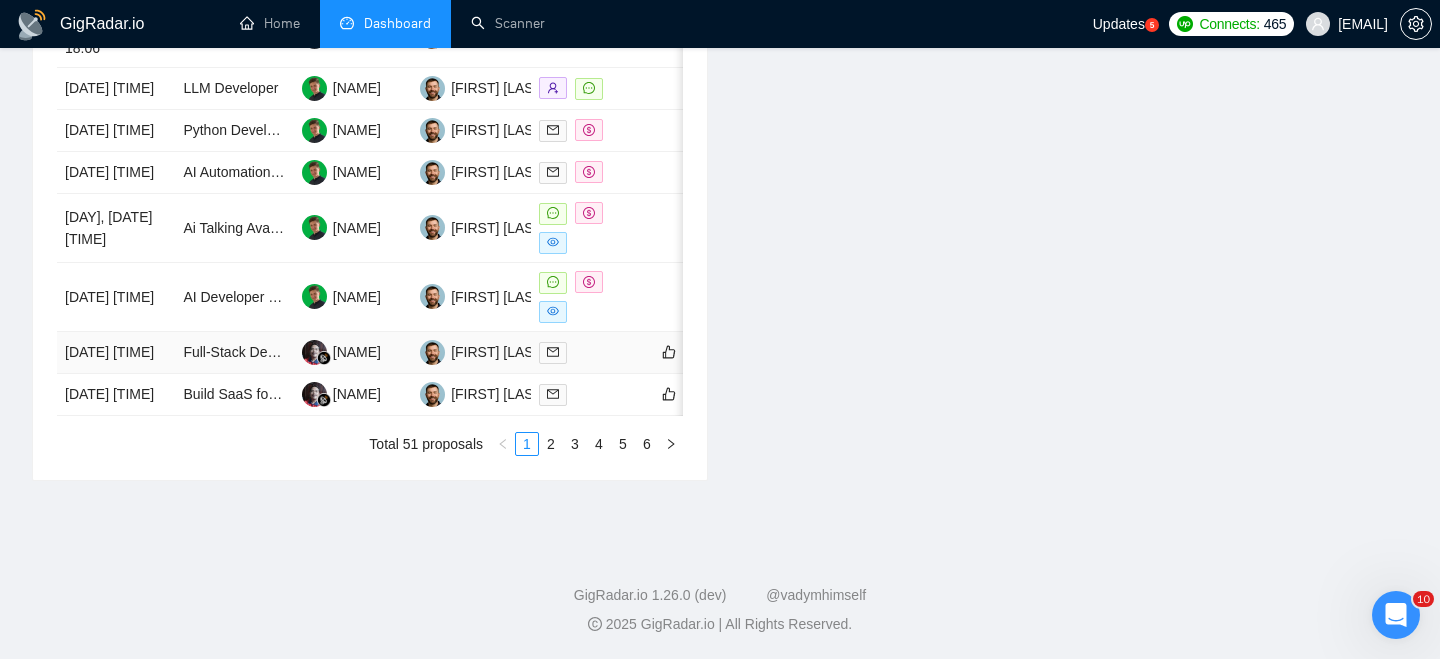 click on "[DATE] [TIME]" at bounding box center [116, 353] 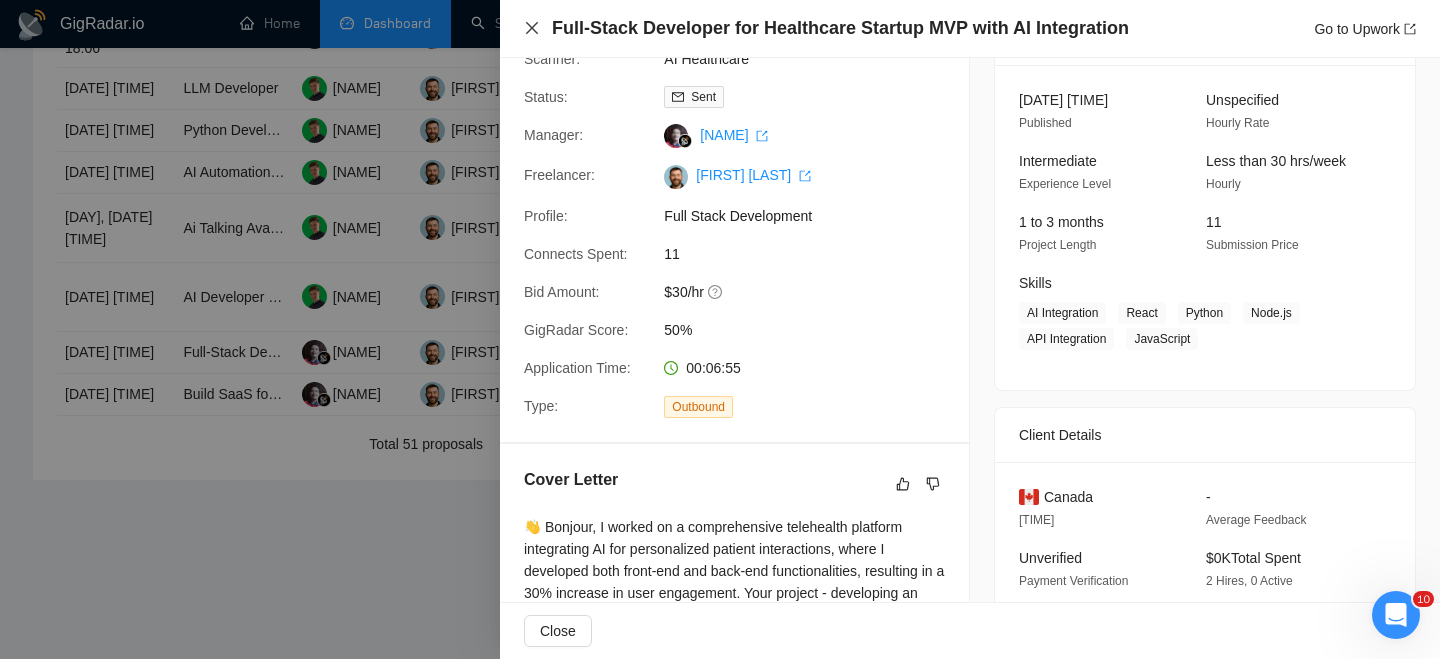 click 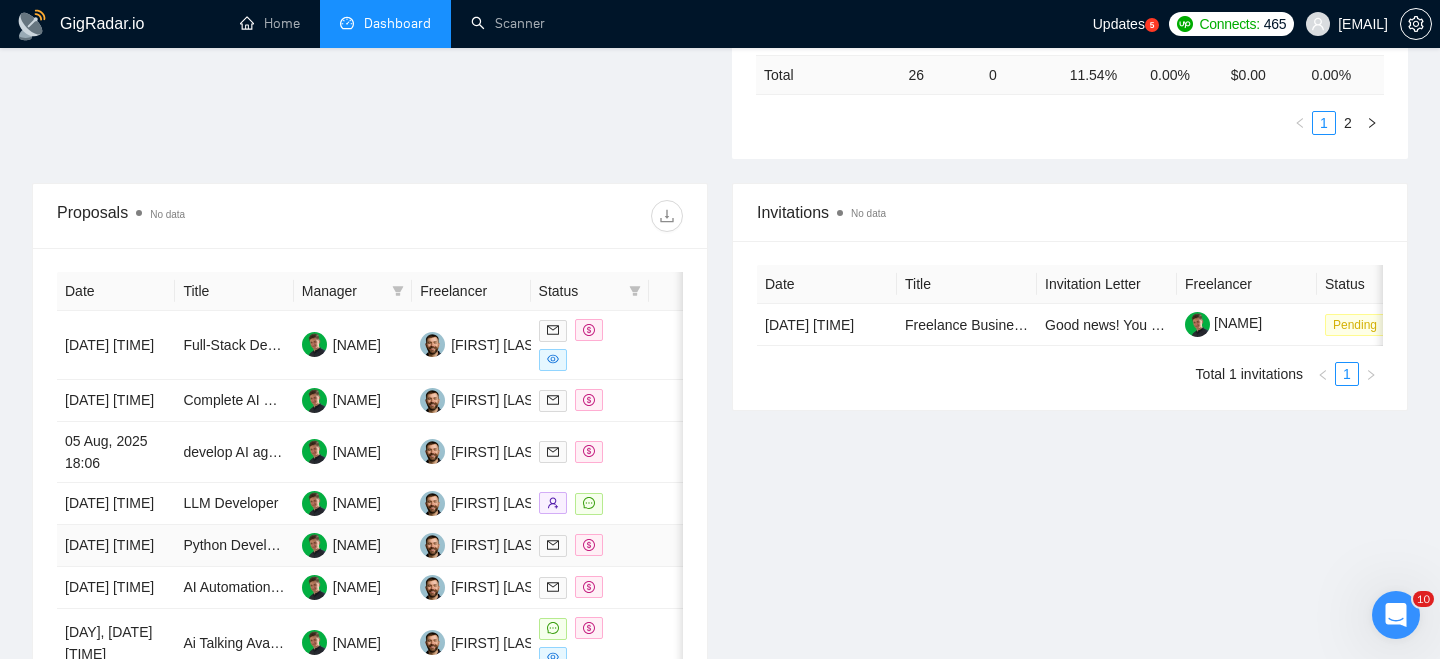 scroll, scrollTop: 0, scrollLeft: 0, axis: both 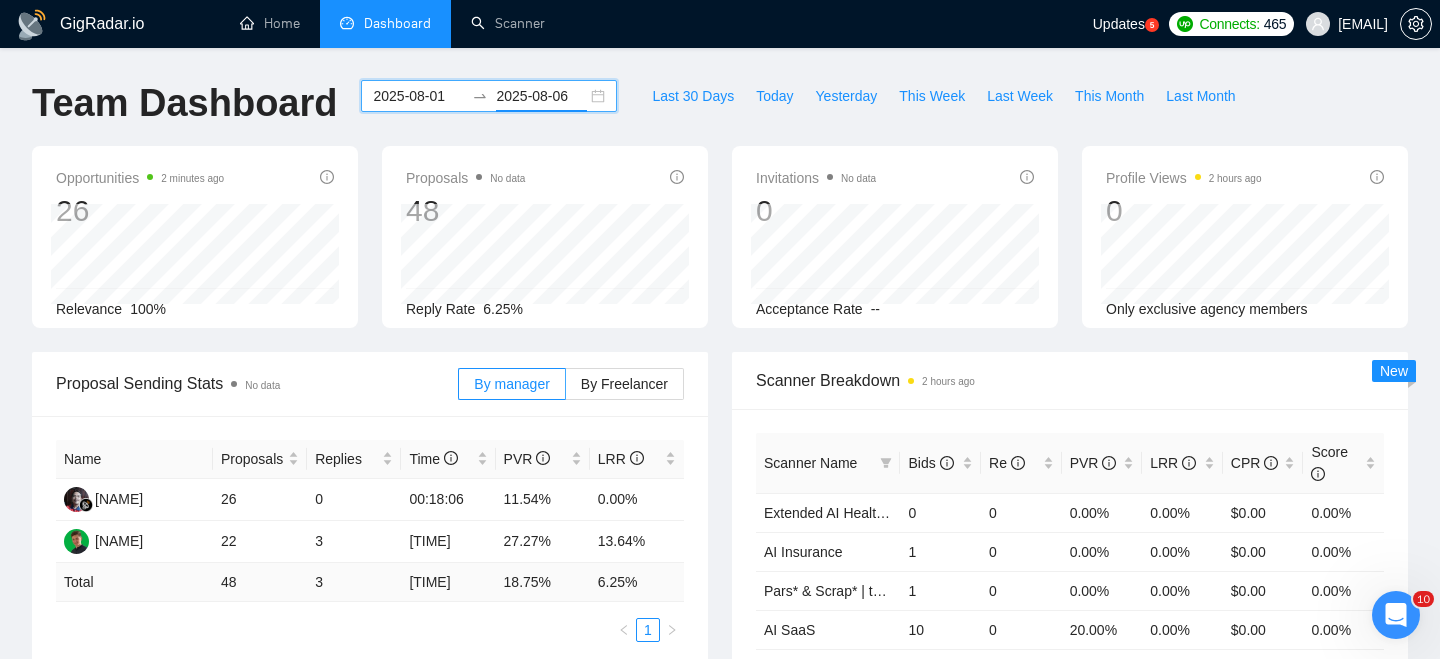 click on "2025-08-06" at bounding box center (541, 96) 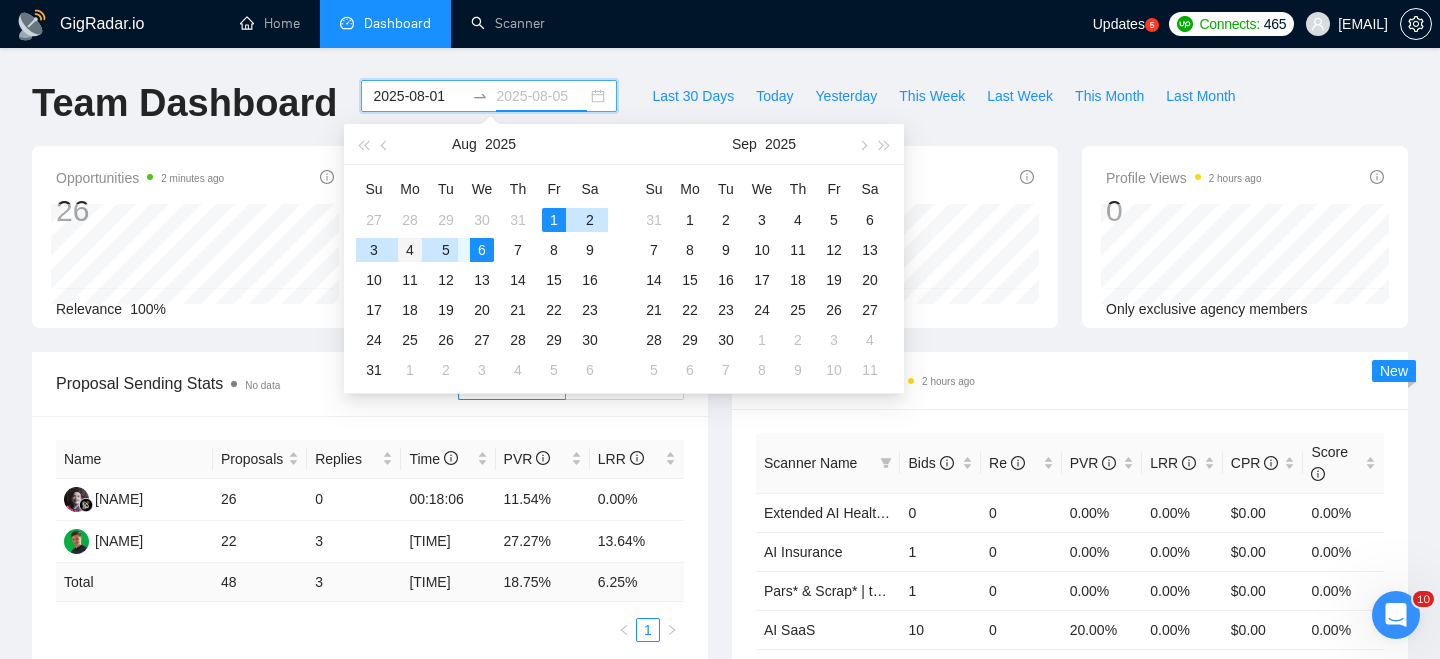 type on "2025-08-04" 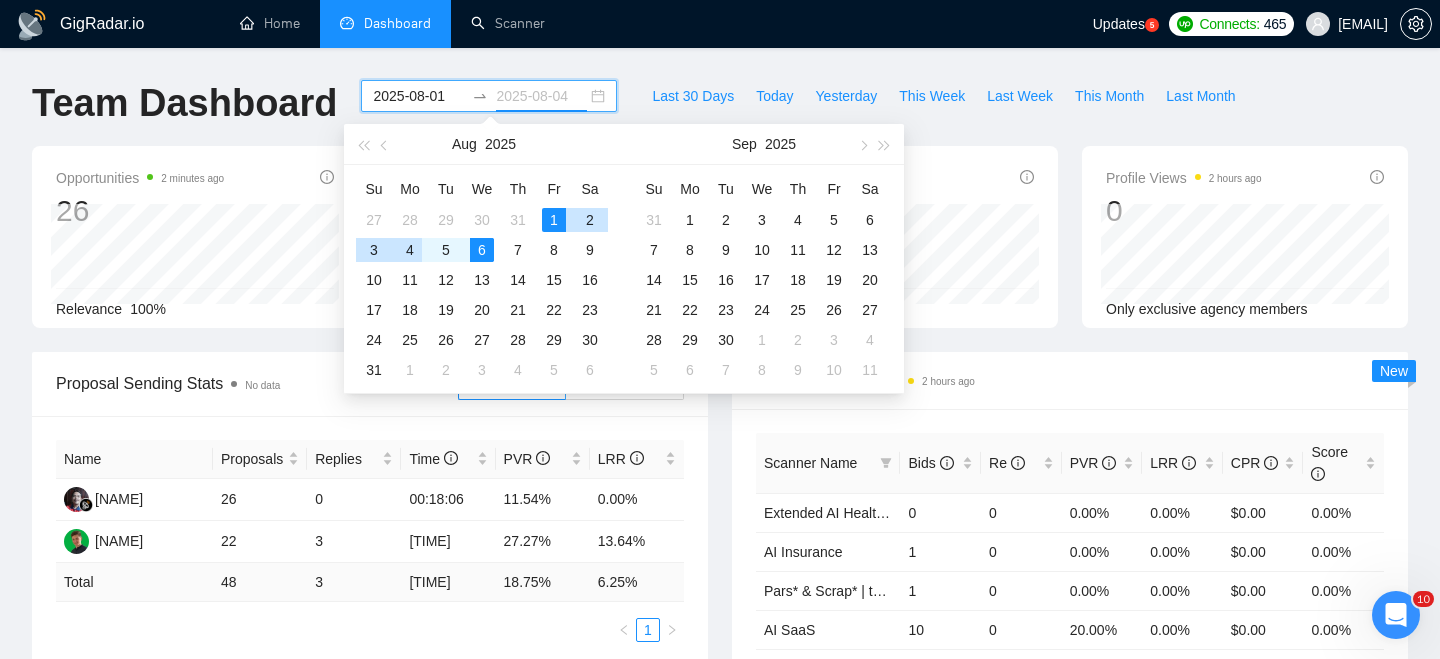 click on "4" at bounding box center (410, 250) 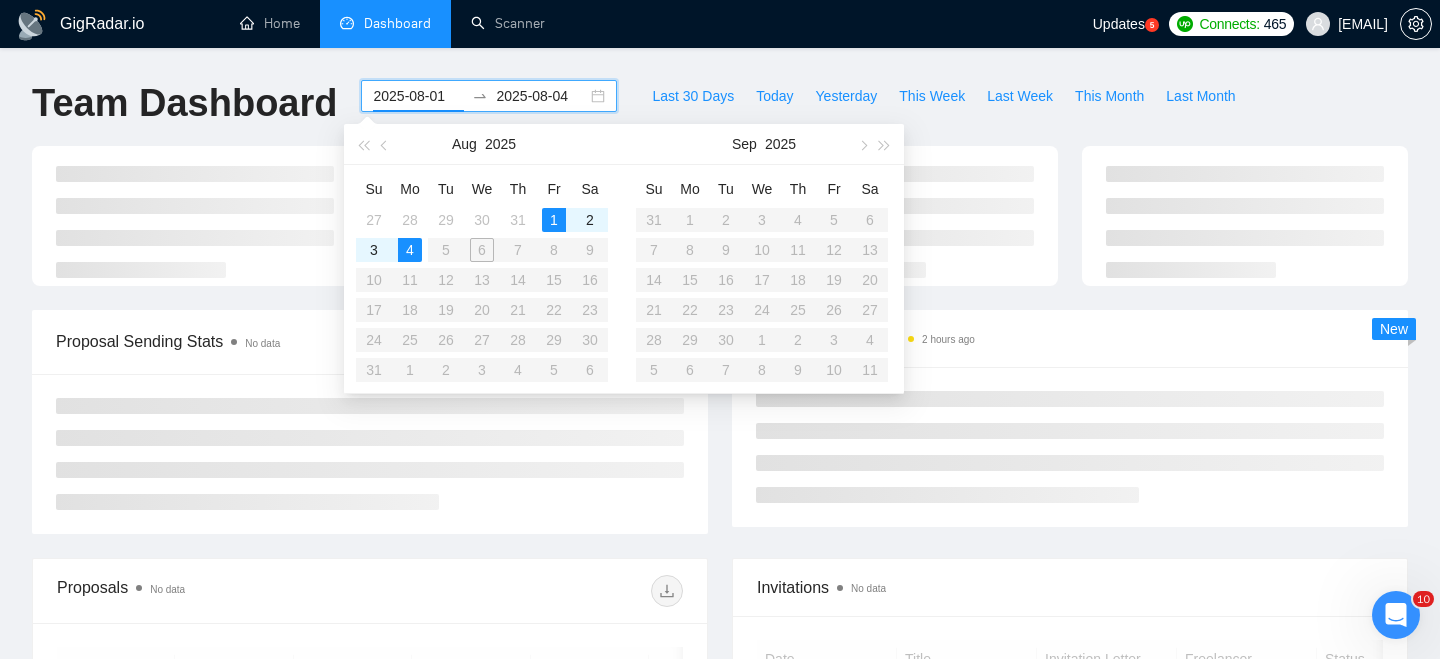 click on "Su Mo Tu We Th Fr Sa 27 28 29 30 31 1 2 3 4 5 6 7 8 9 10 11 12 13 14 15 16 17 18 19 20 21 22 23 24 25 26 27 28 29 30 31 1 2 3 4 5 6" at bounding box center (482, 279) 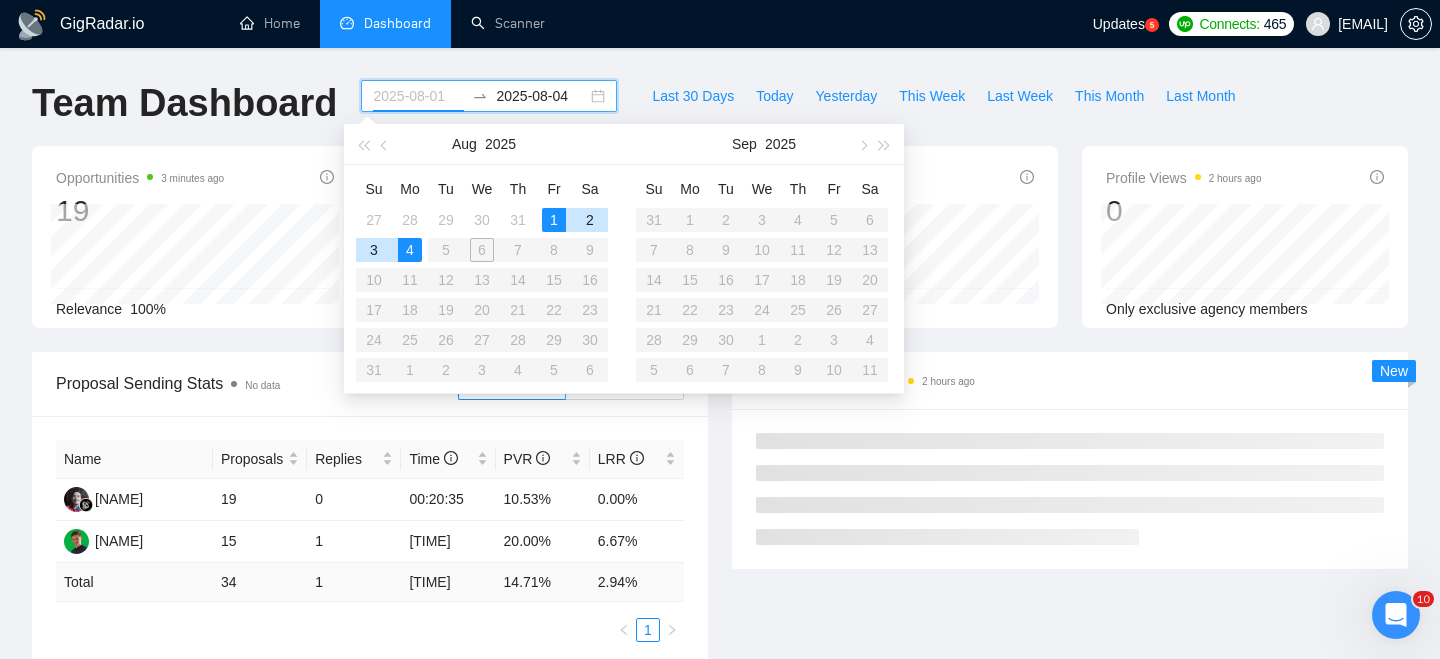 click on "1" at bounding box center [554, 220] 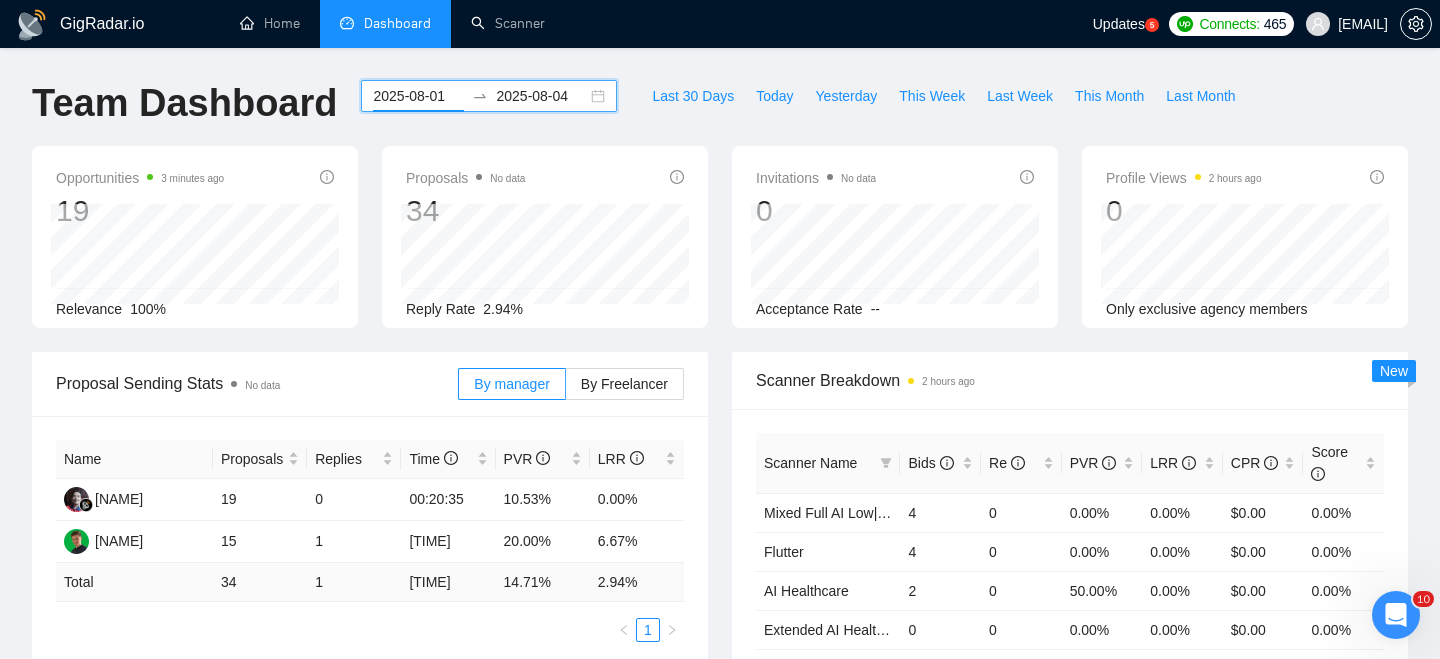 click on "[DATE] [DATE]" at bounding box center (489, 96) 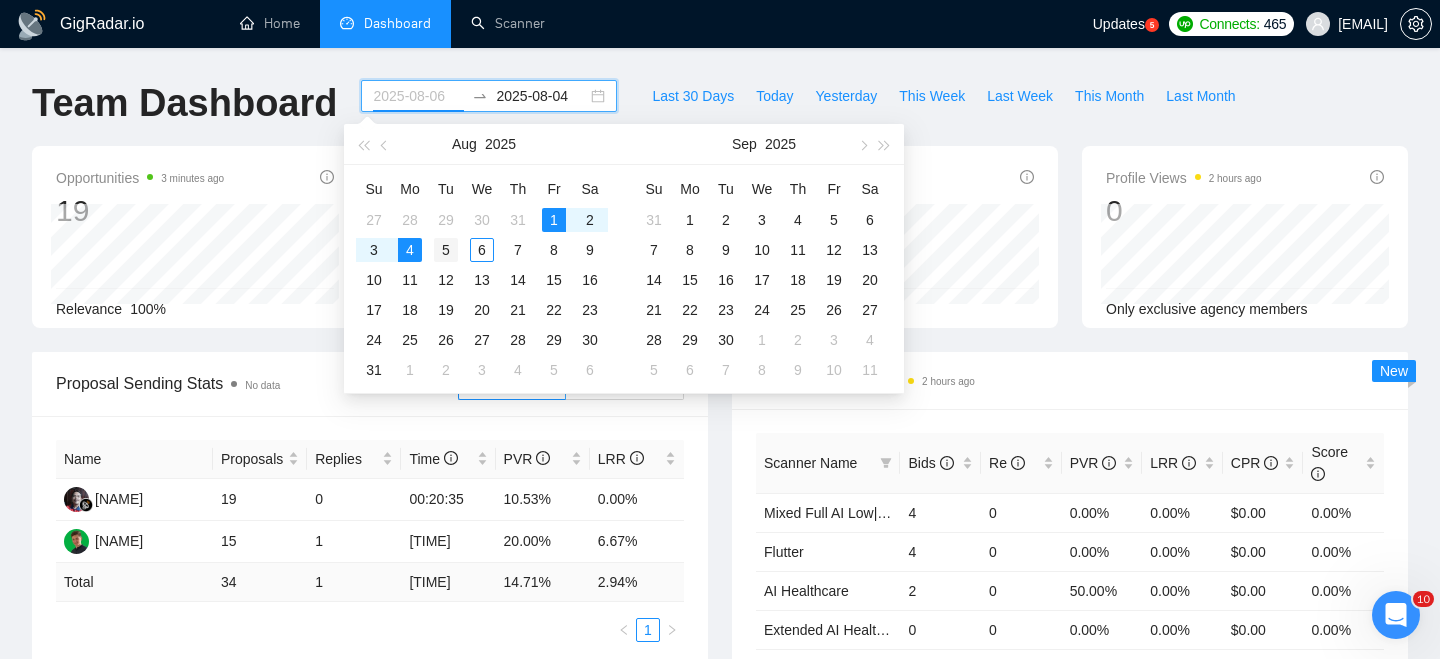 type on "2025-08-05" 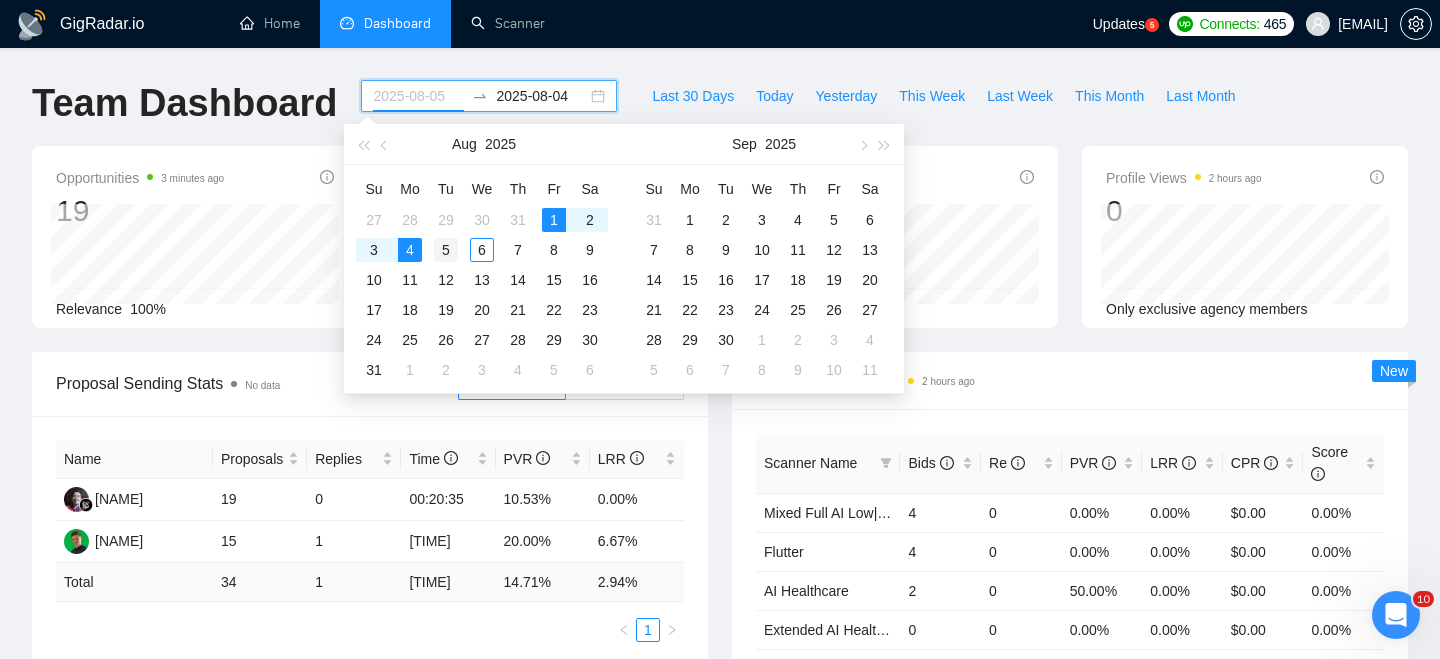 click on "5" at bounding box center [446, 250] 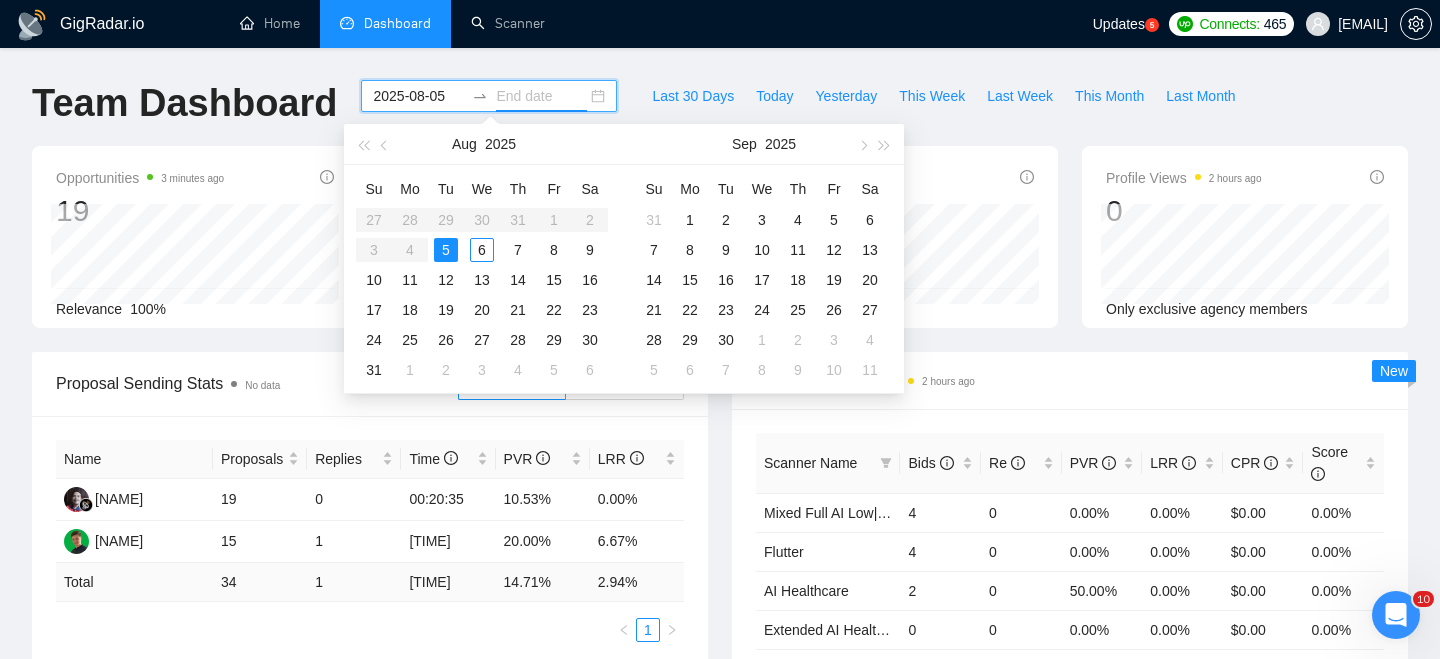 click on "Su Mo Tu We Th Fr Sa 27 28 29 30 31 1 2 3 4 5 6 7 8 9 10 11 12 13 14 15 16 17 18 19 20 21 22 23 24 25 26 27 28 29 30 31 1 2 3 4 5 6" at bounding box center [482, 279] 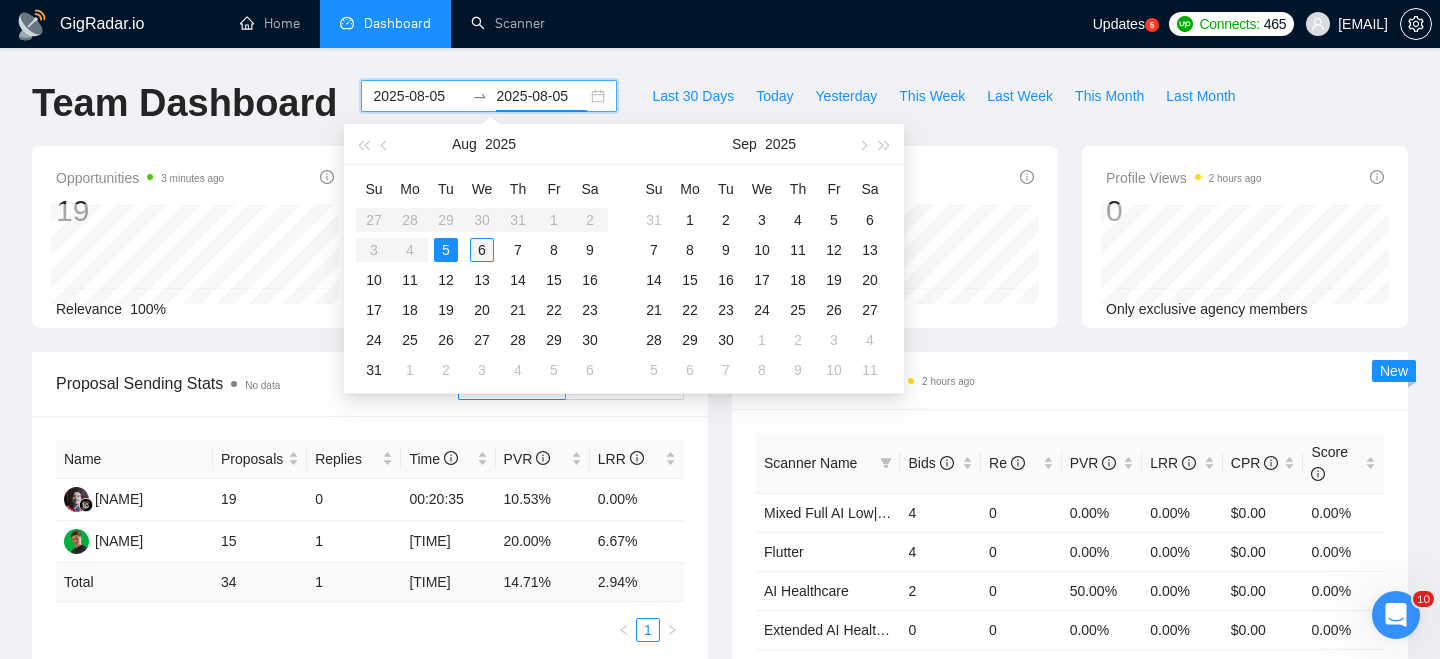 type on "2025-08-06" 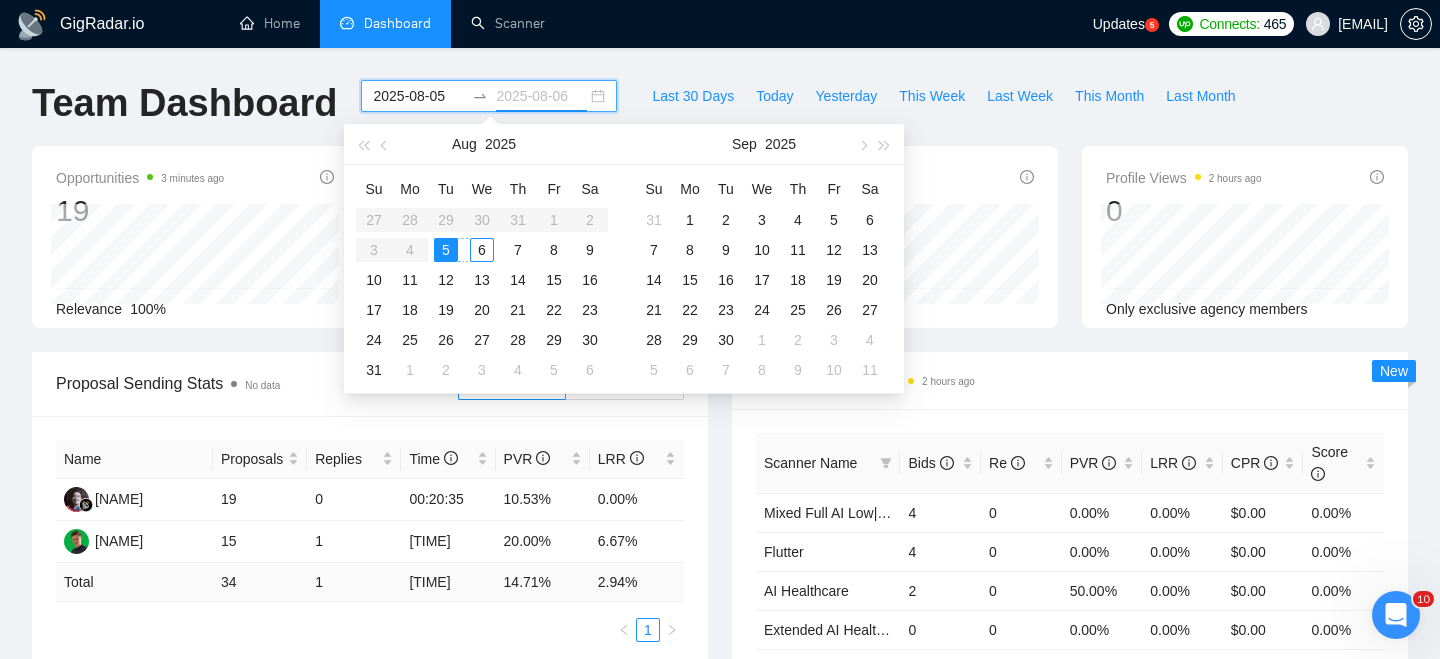 click on "6" at bounding box center (482, 250) 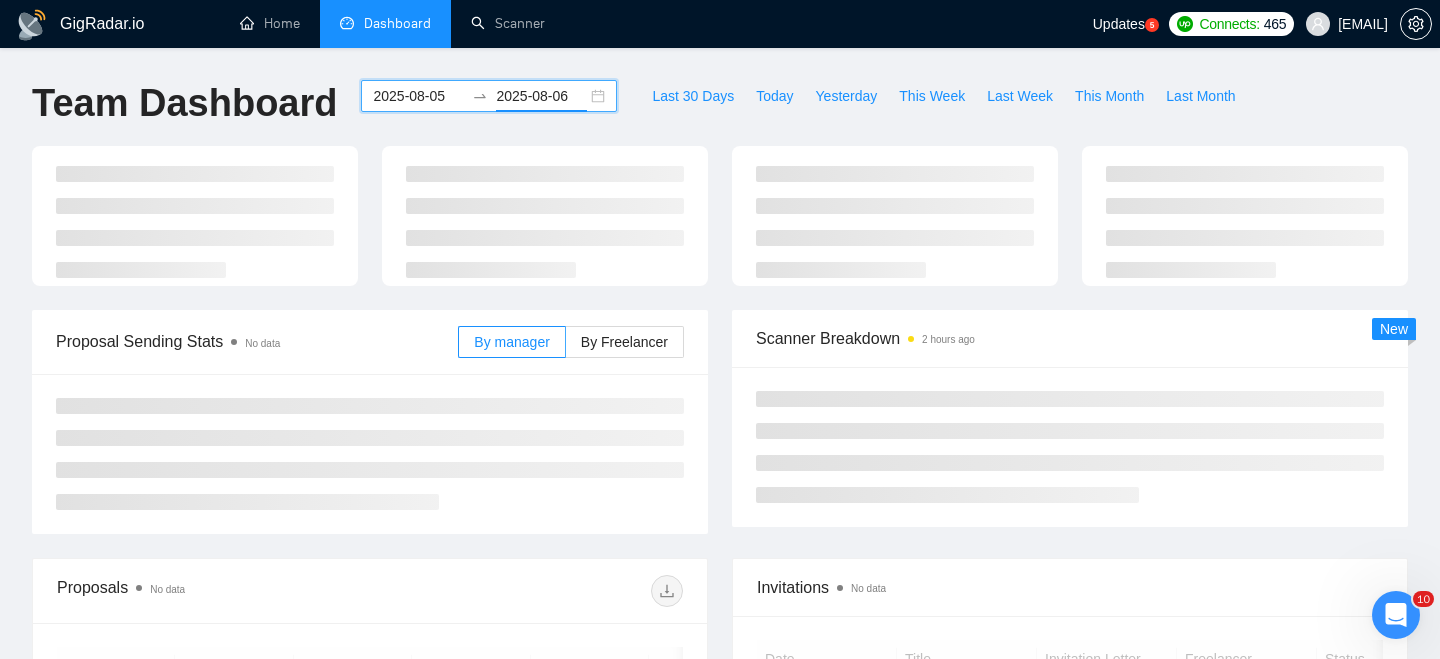 click on "[DATE] [DATE]" at bounding box center (489, 96) 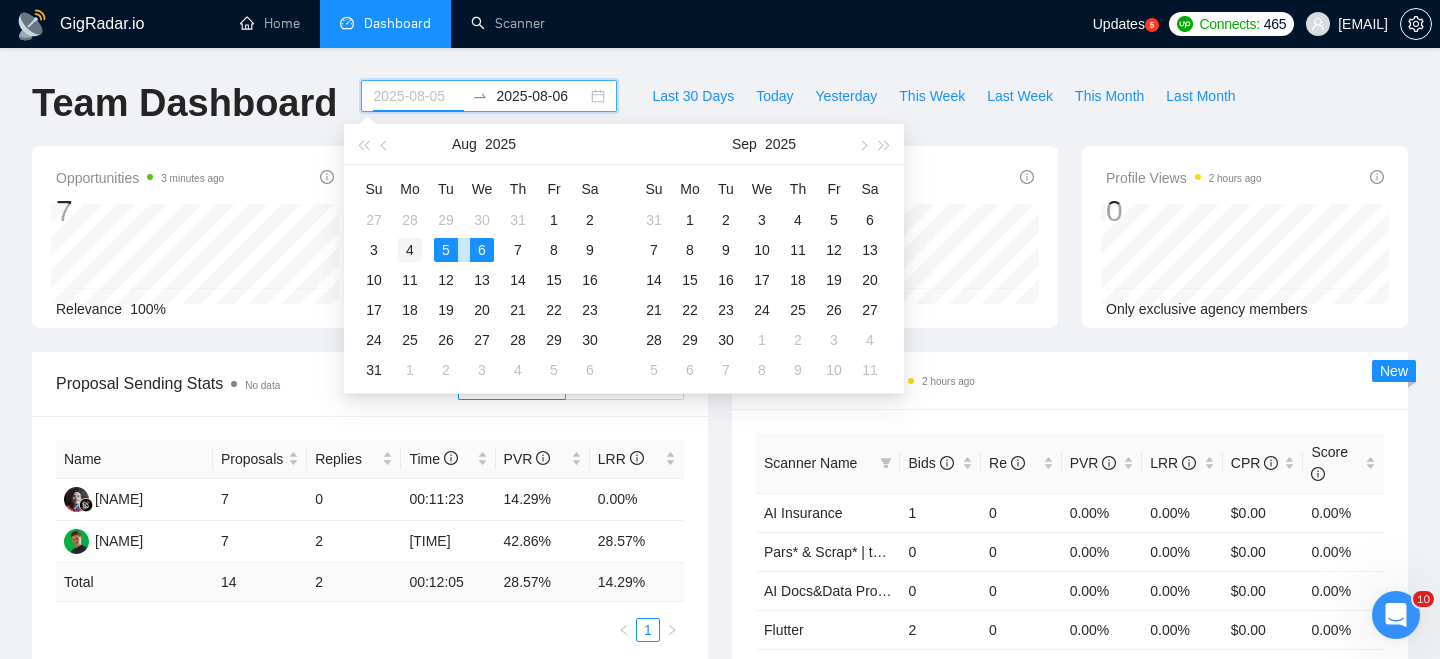 type on "2025-08-04" 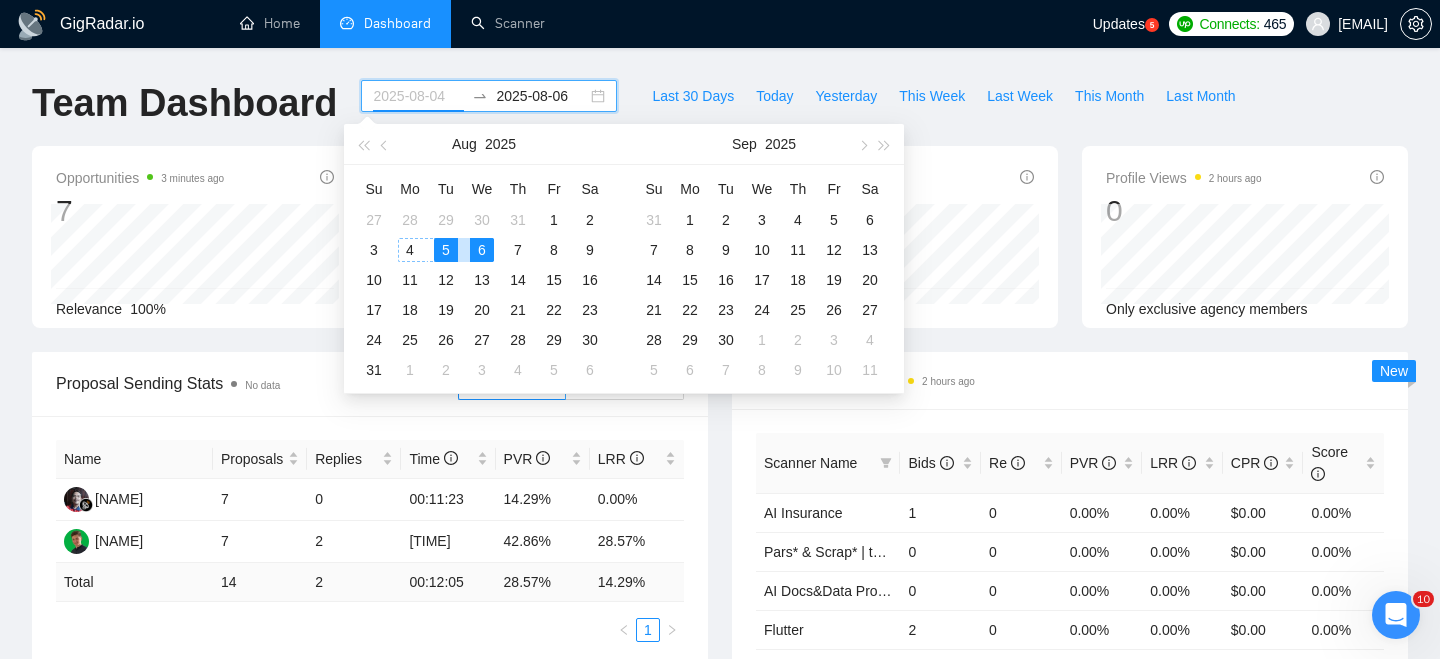 click on "4" at bounding box center (410, 250) 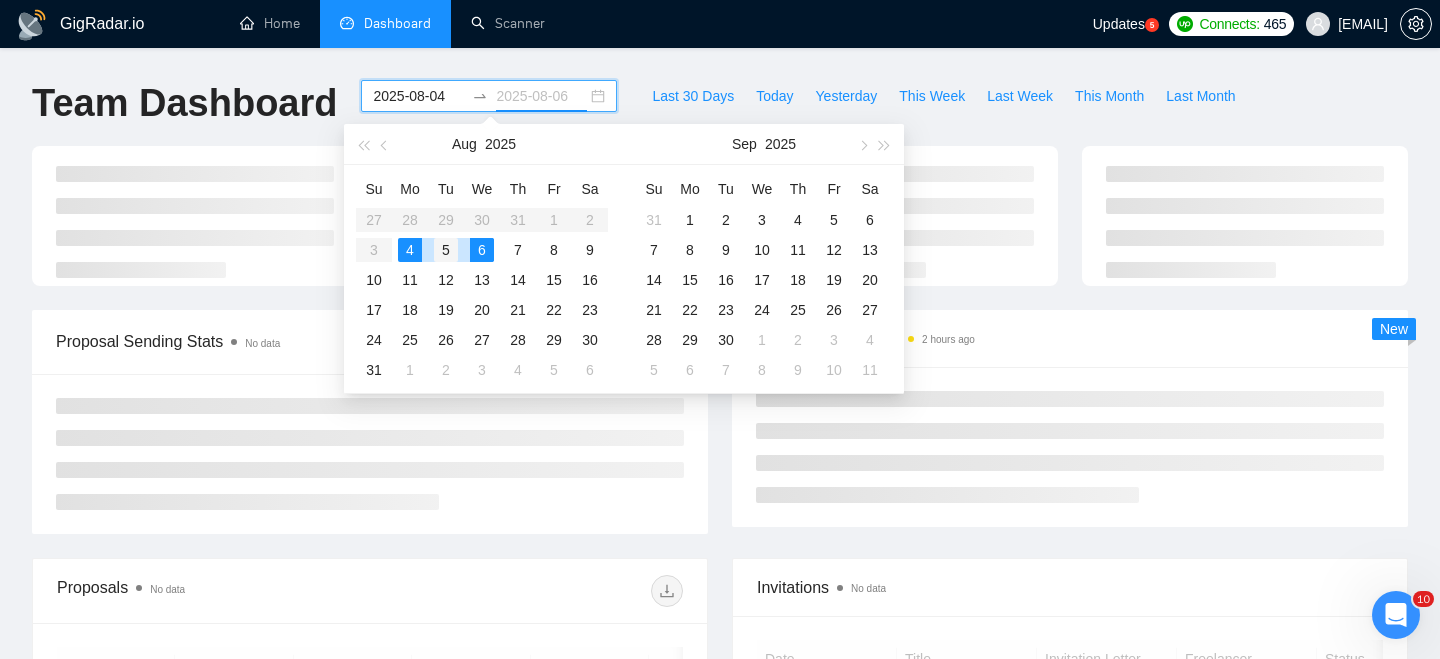 type on "2025-08-05" 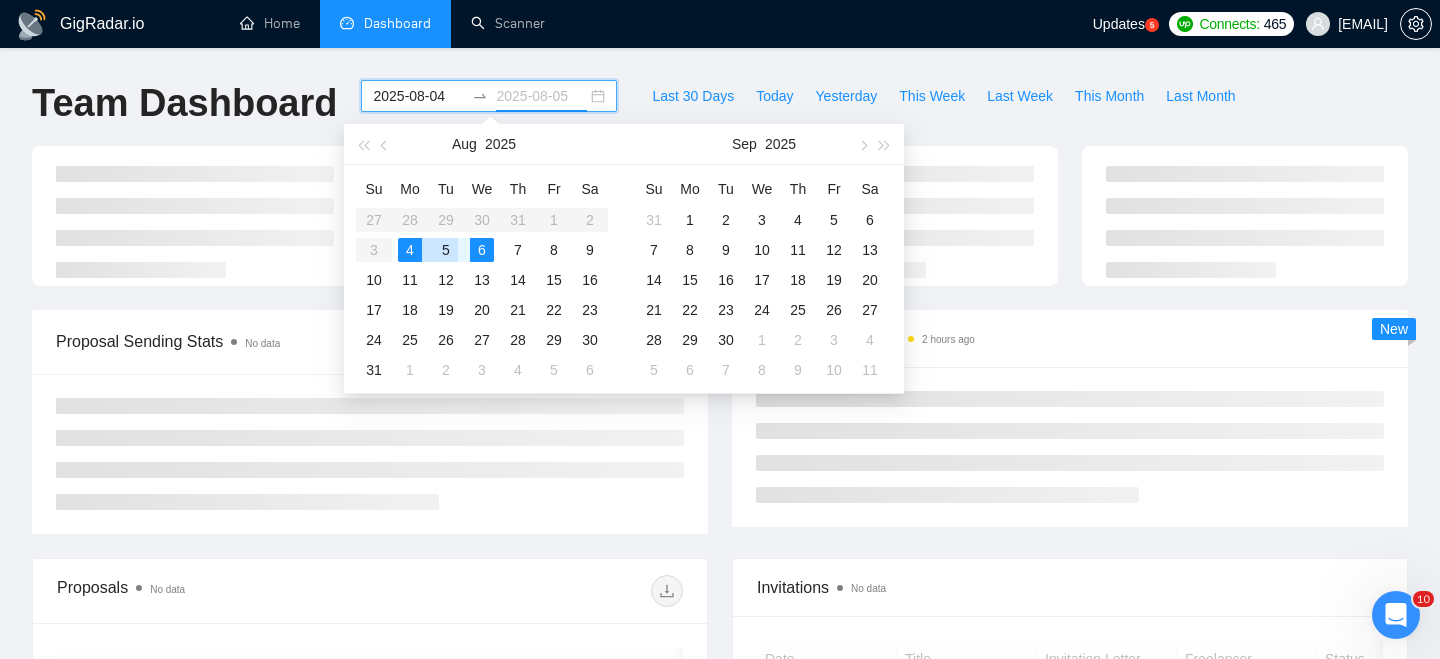 click on "5" at bounding box center [446, 250] 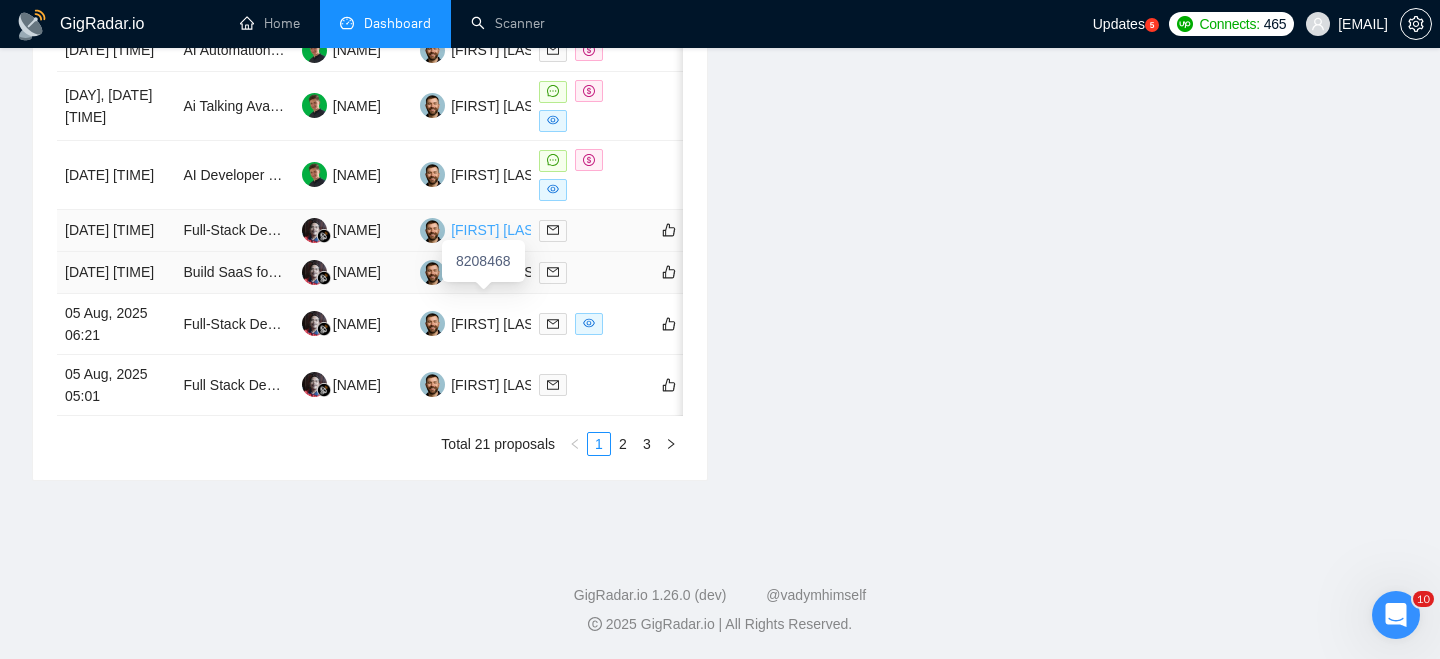 scroll, scrollTop: 1109, scrollLeft: 0, axis: vertical 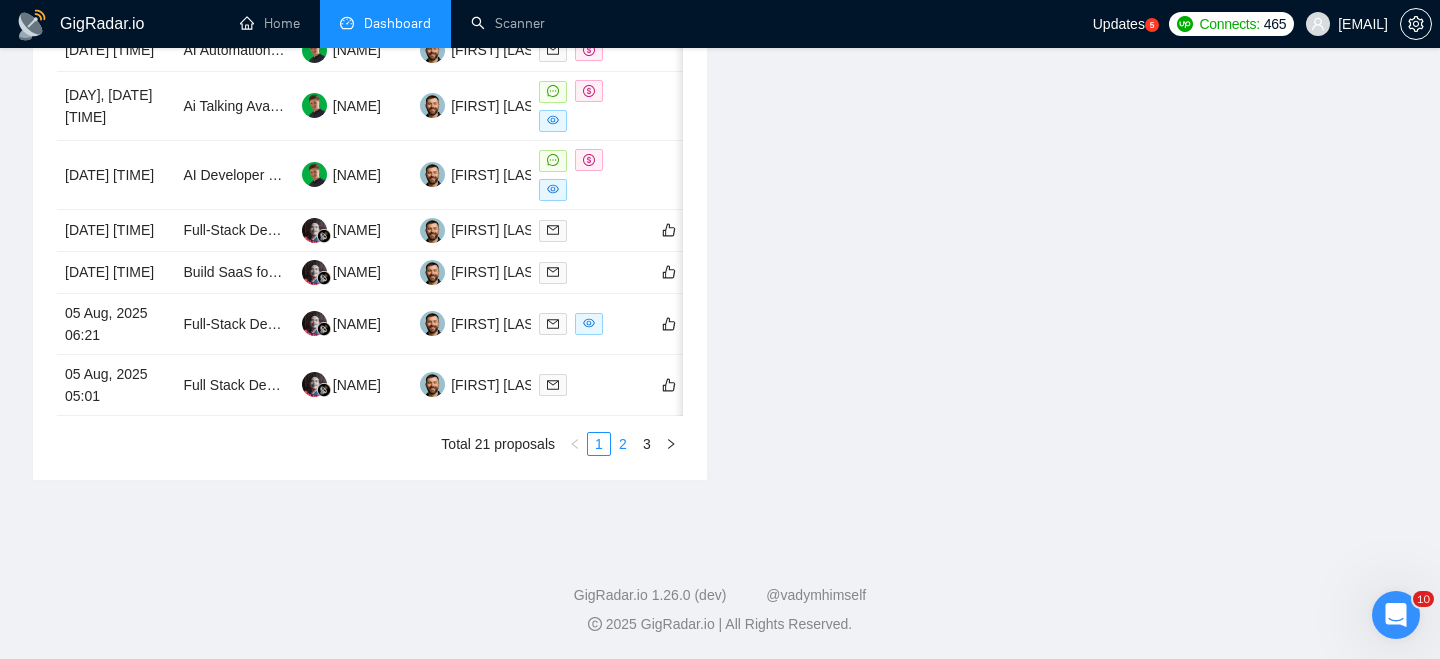 click on "2" at bounding box center (623, 444) 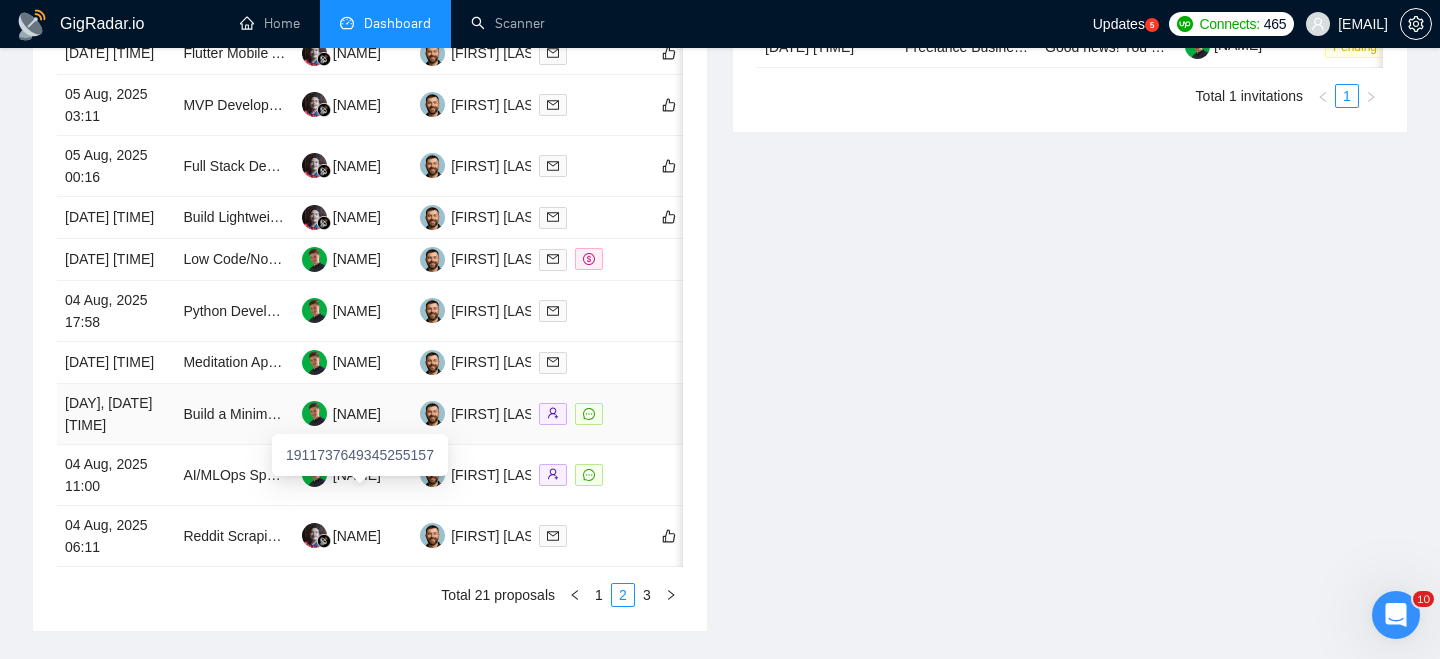 scroll, scrollTop: 913, scrollLeft: 0, axis: vertical 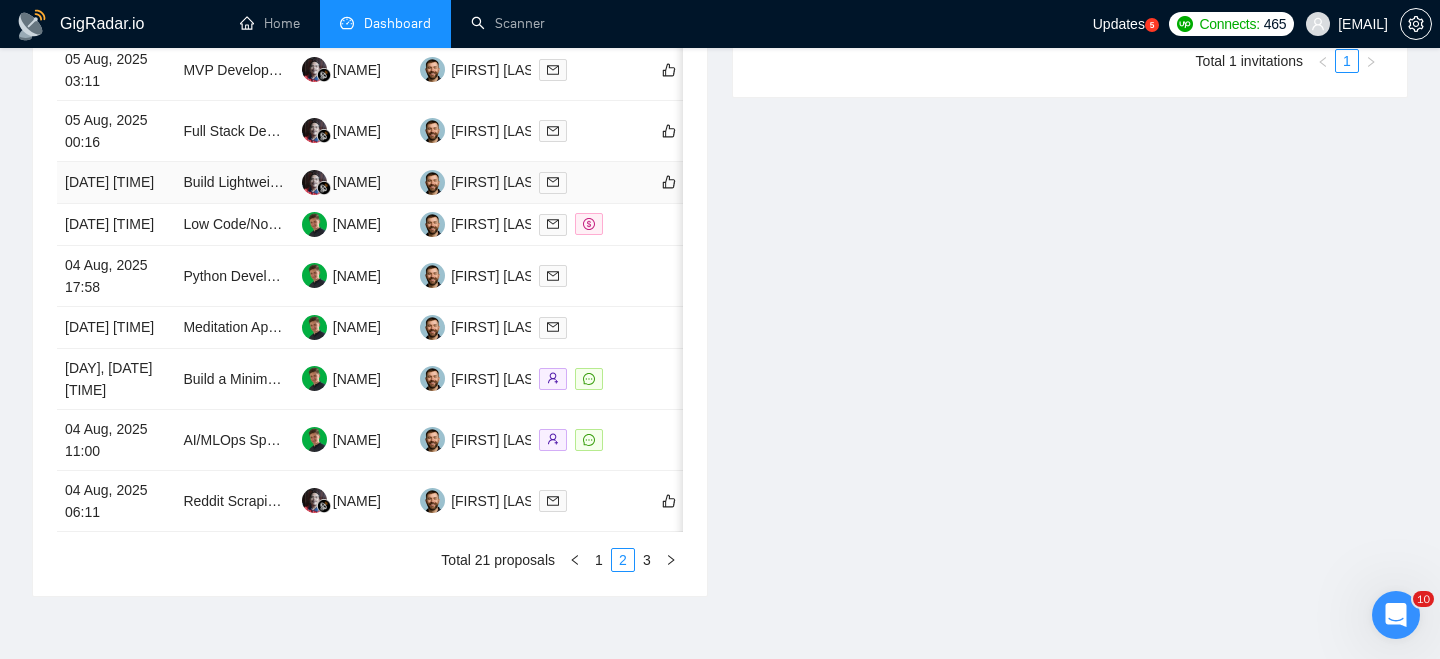 click on "[DATE] [TIME]" at bounding box center (116, 183) 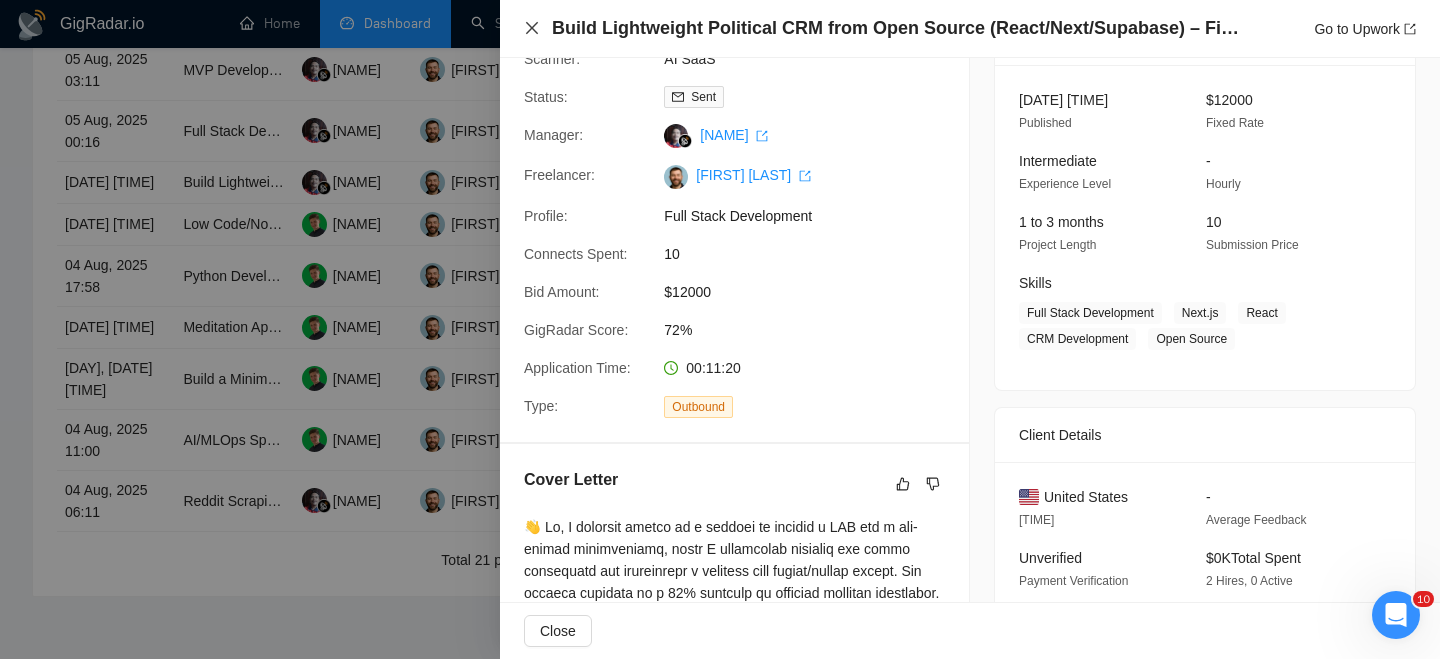 click 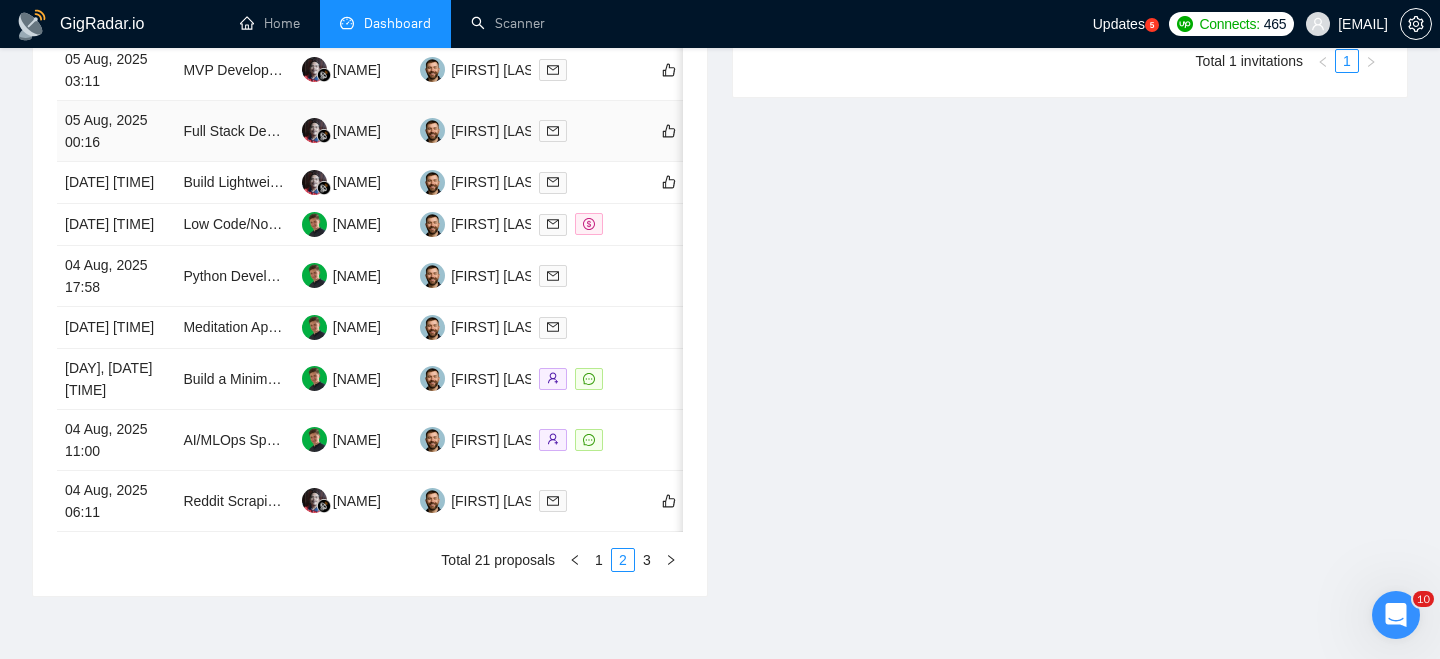 click on "05 Aug, 2025 00:16" at bounding box center [116, 131] 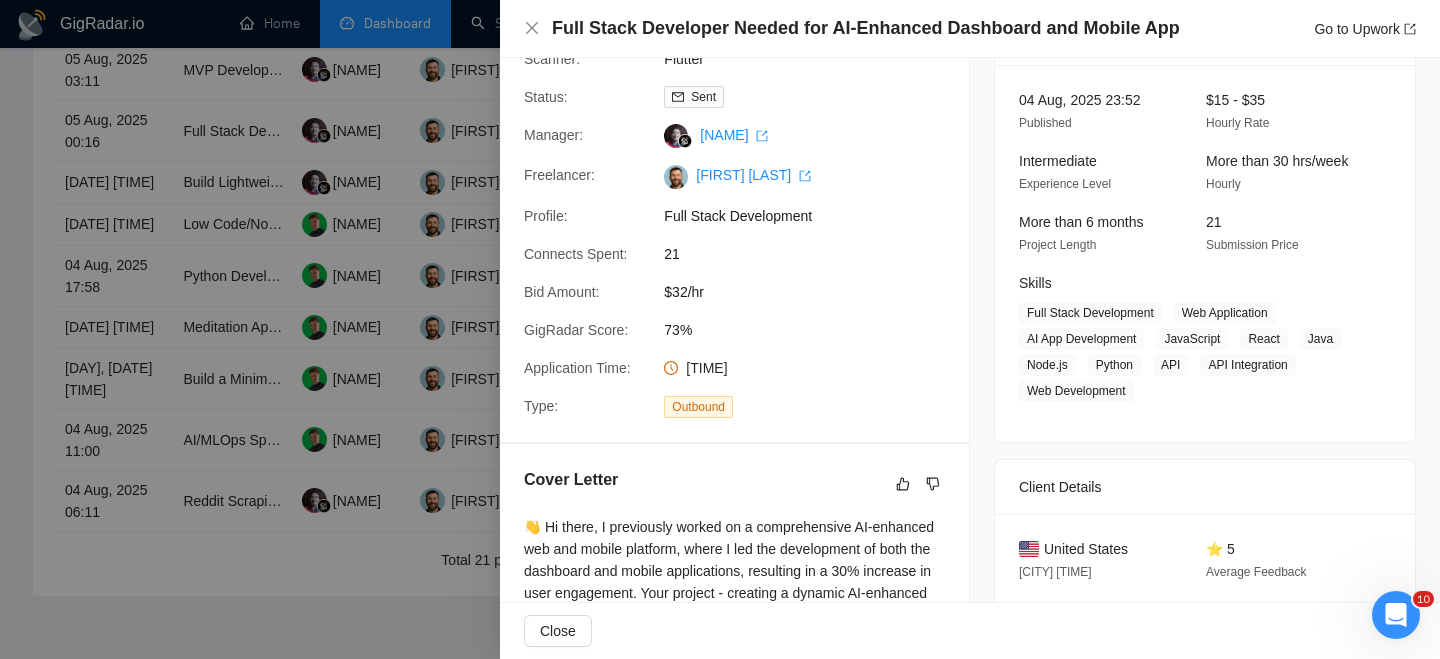 click on "Full Stack Developer Needed for AI-Enhanced Dashboard and Mobile App Go to Upwork" at bounding box center (970, 29) 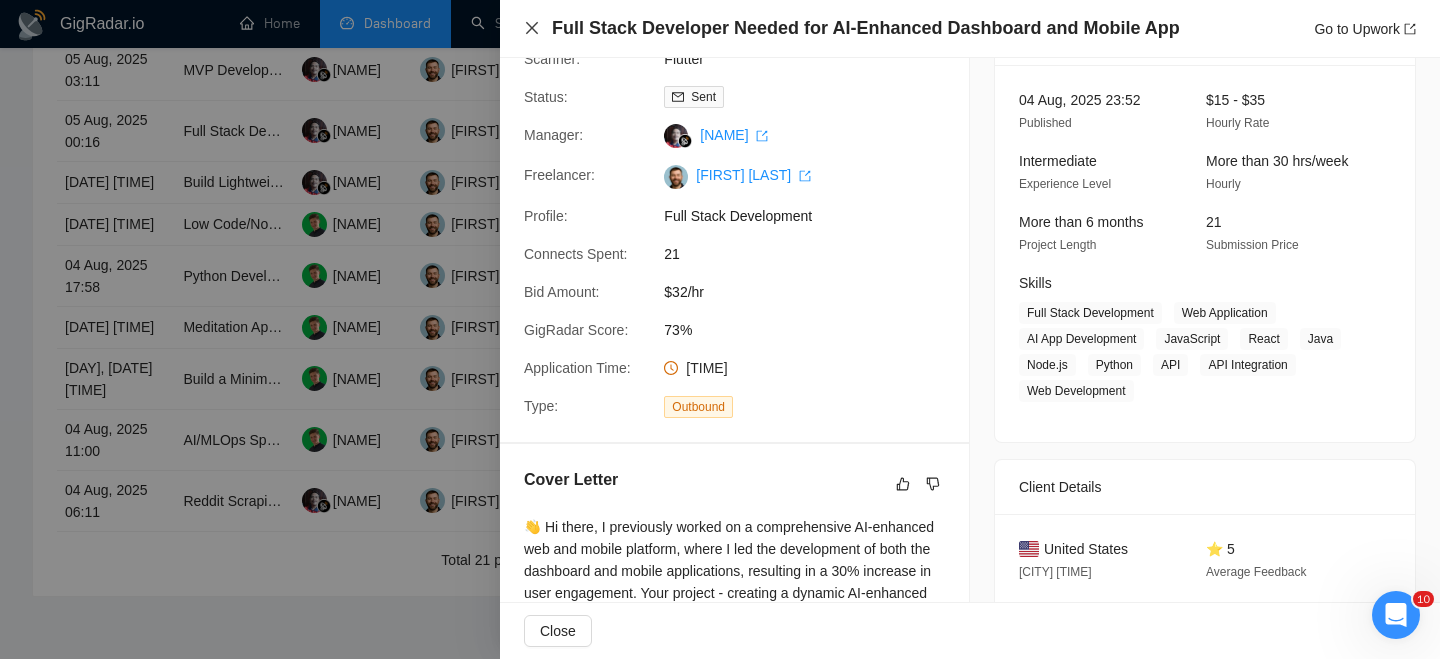 click 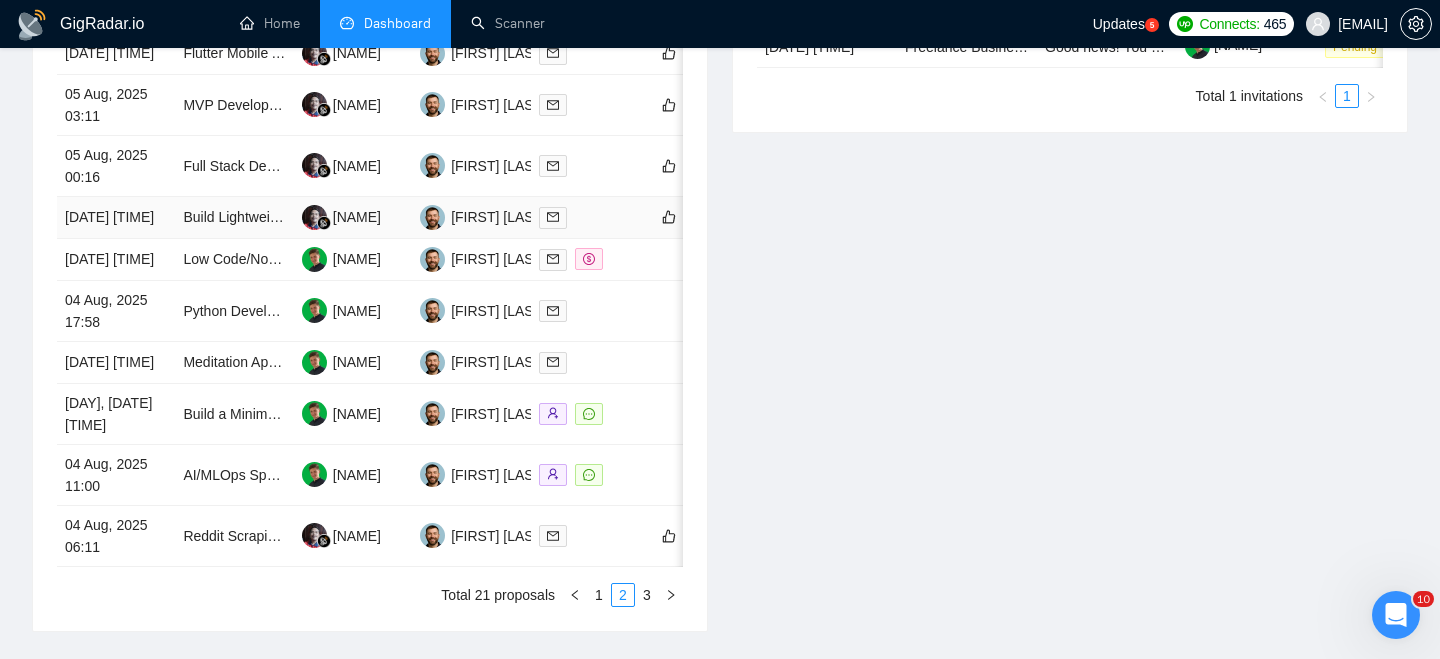 scroll, scrollTop: 883, scrollLeft: 0, axis: vertical 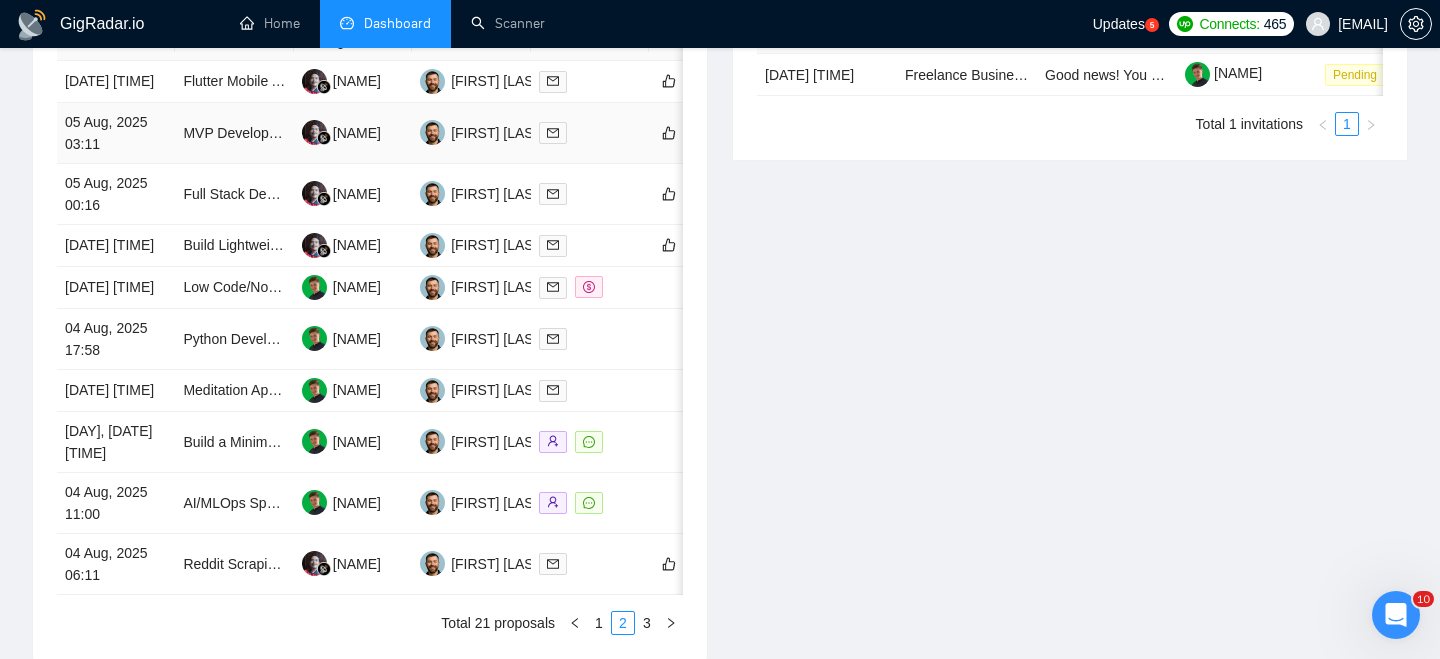 click on "05 Aug, 2025 03:11" at bounding box center [116, 133] 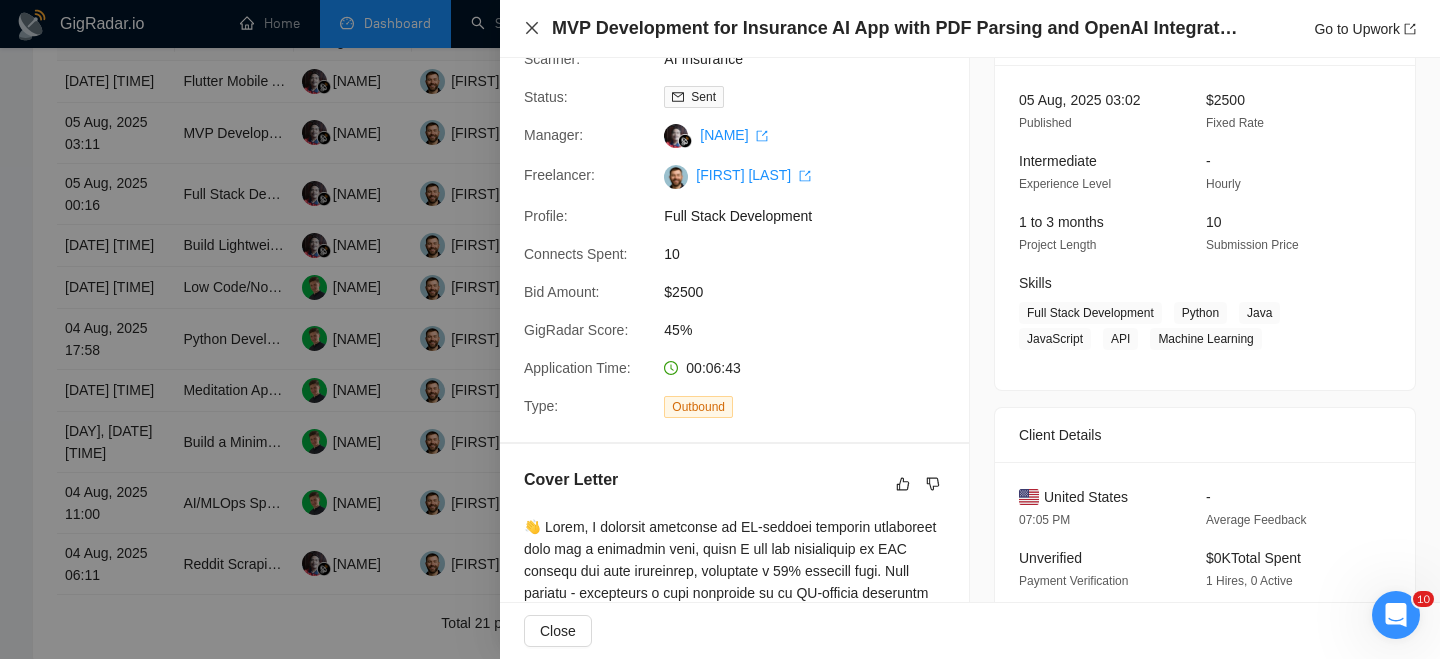 click 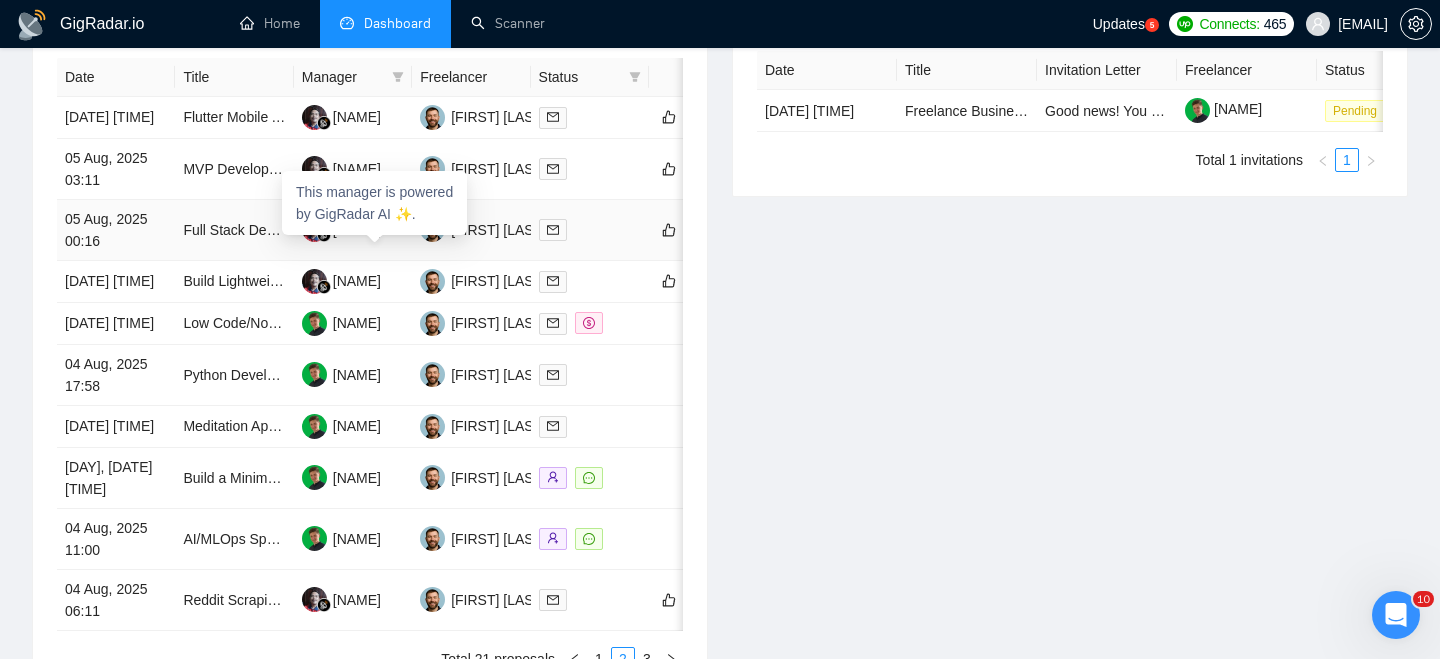 scroll, scrollTop: 841, scrollLeft: 0, axis: vertical 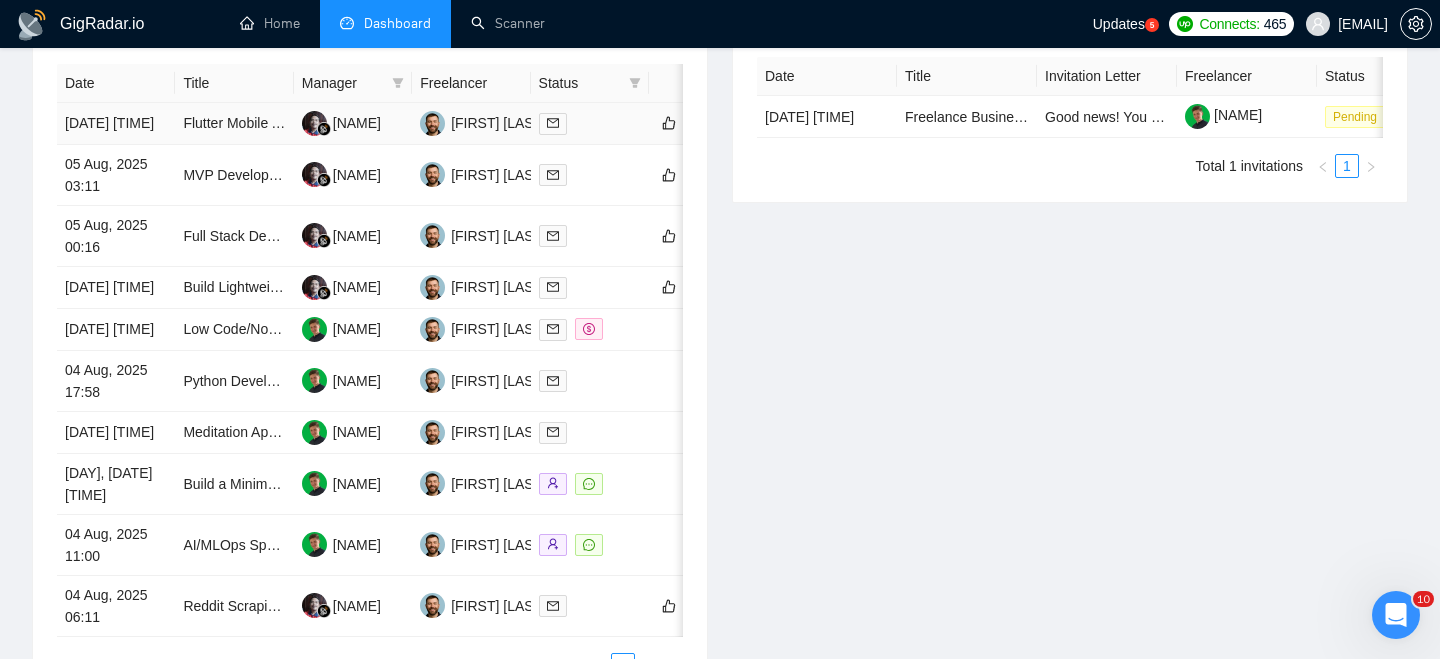 click on "[DATE] [TIME]" at bounding box center (116, 124) 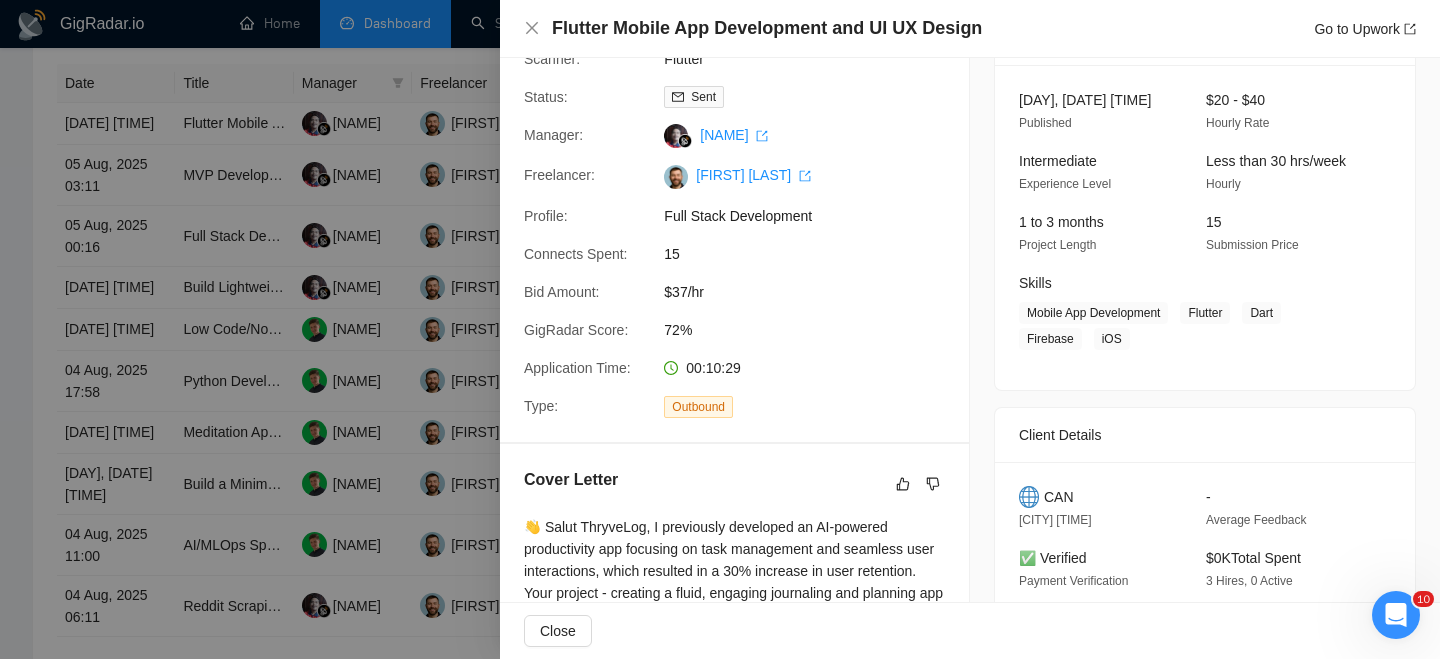 click on "Flutter Mobile App Development and UI UX Design Go to Upwork" at bounding box center (970, 28) 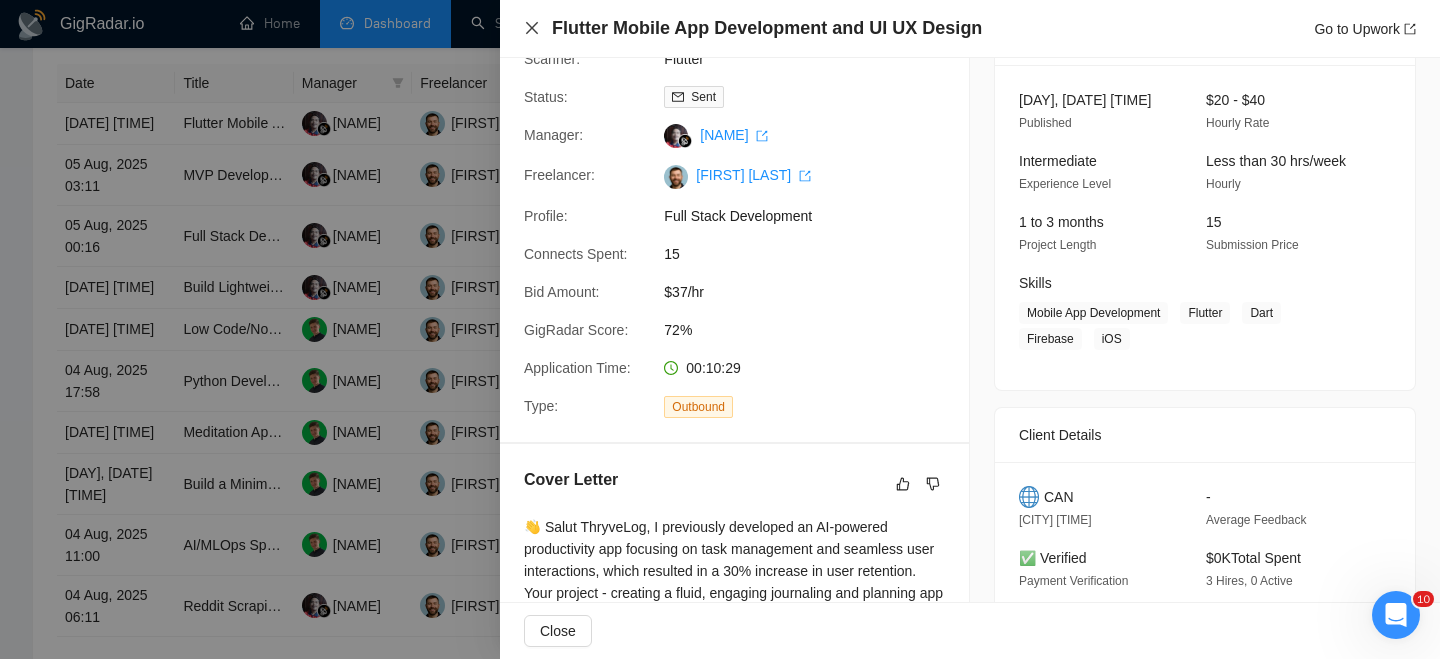 click 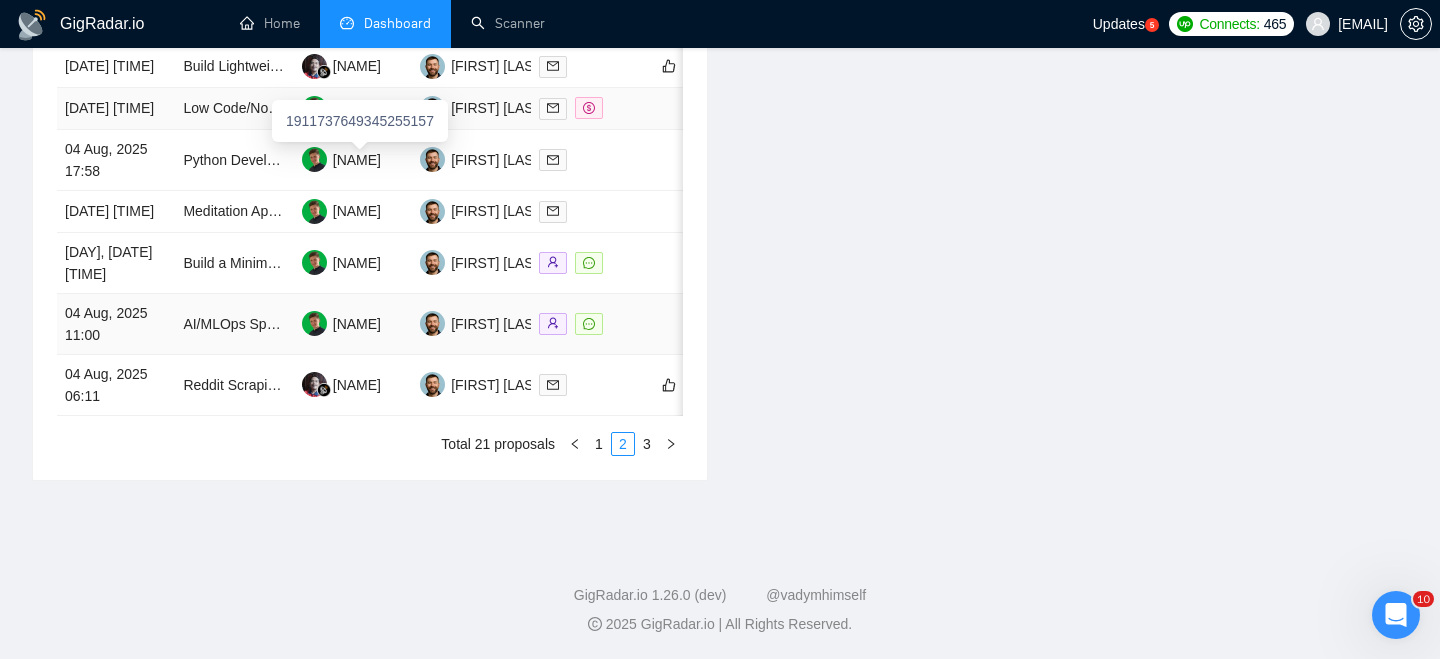 scroll, scrollTop: 1138, scrollLeft: 0, axis: vertical 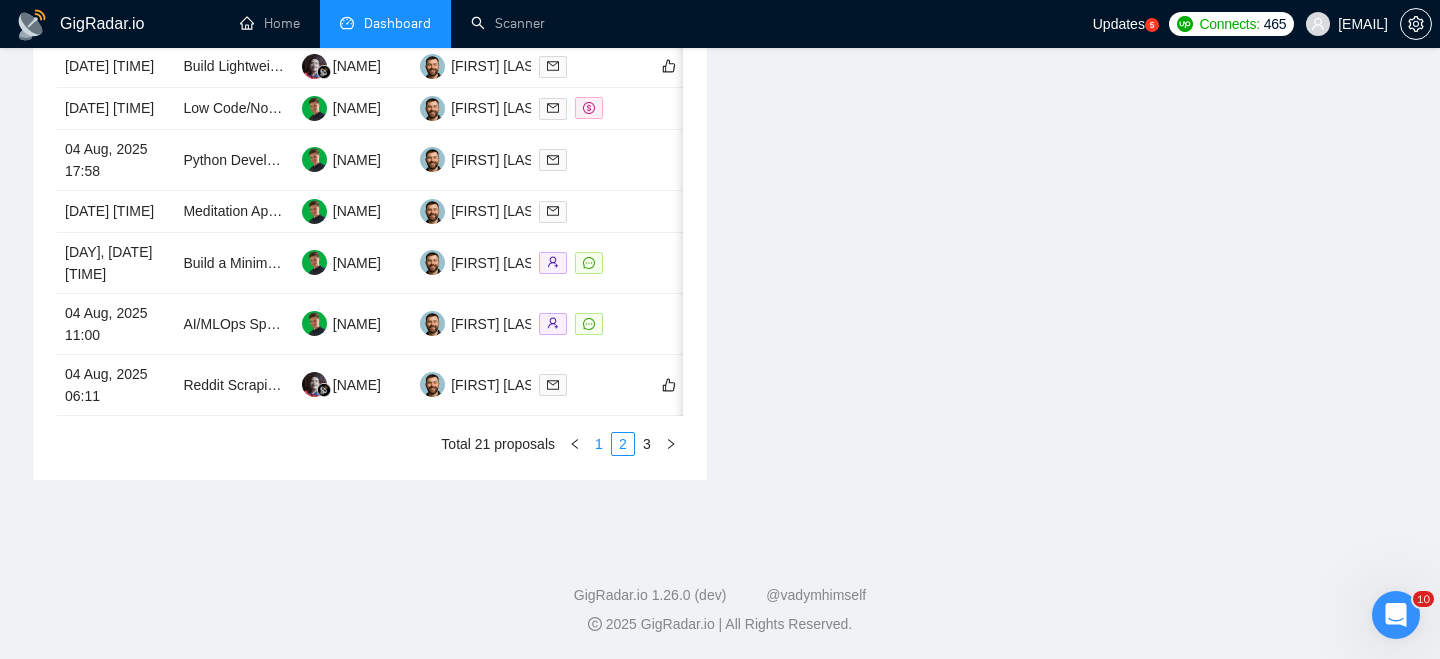click on "1" at bounding box center [599, 444] 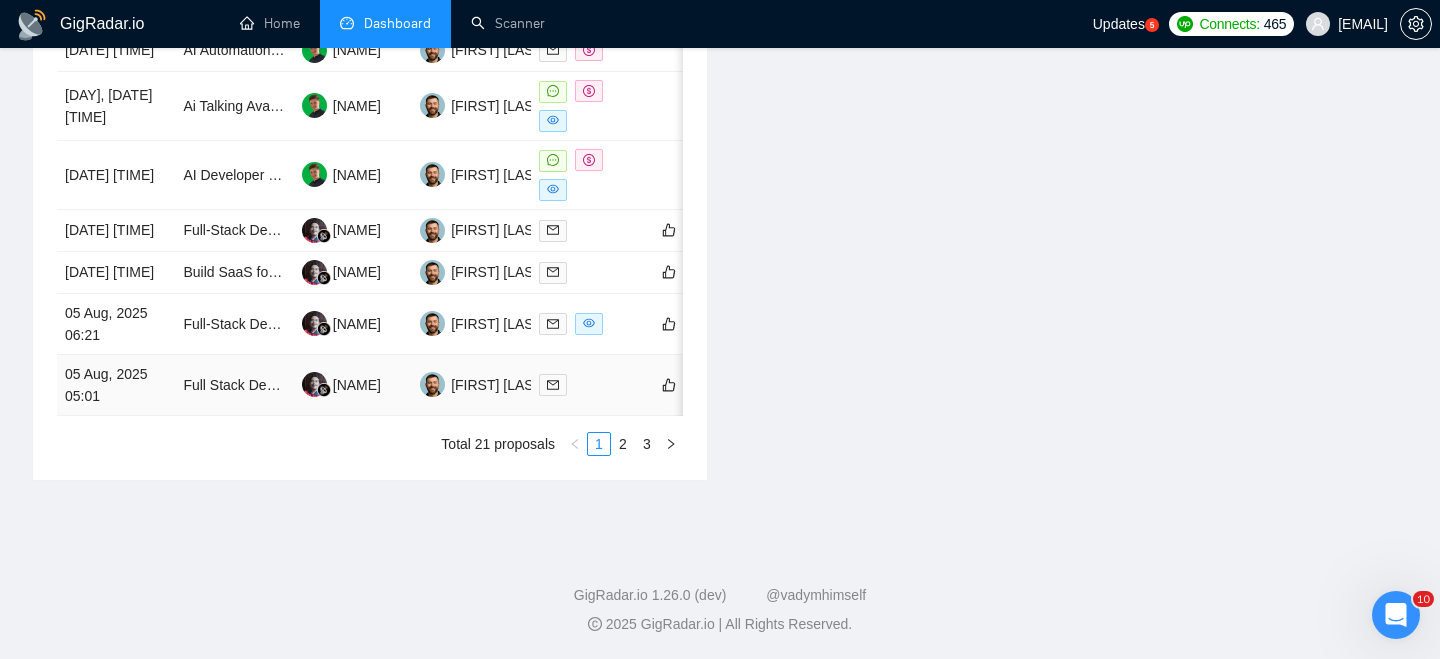 click on "05 Aug, 2025 05:01" at bounding box center [116, 385] 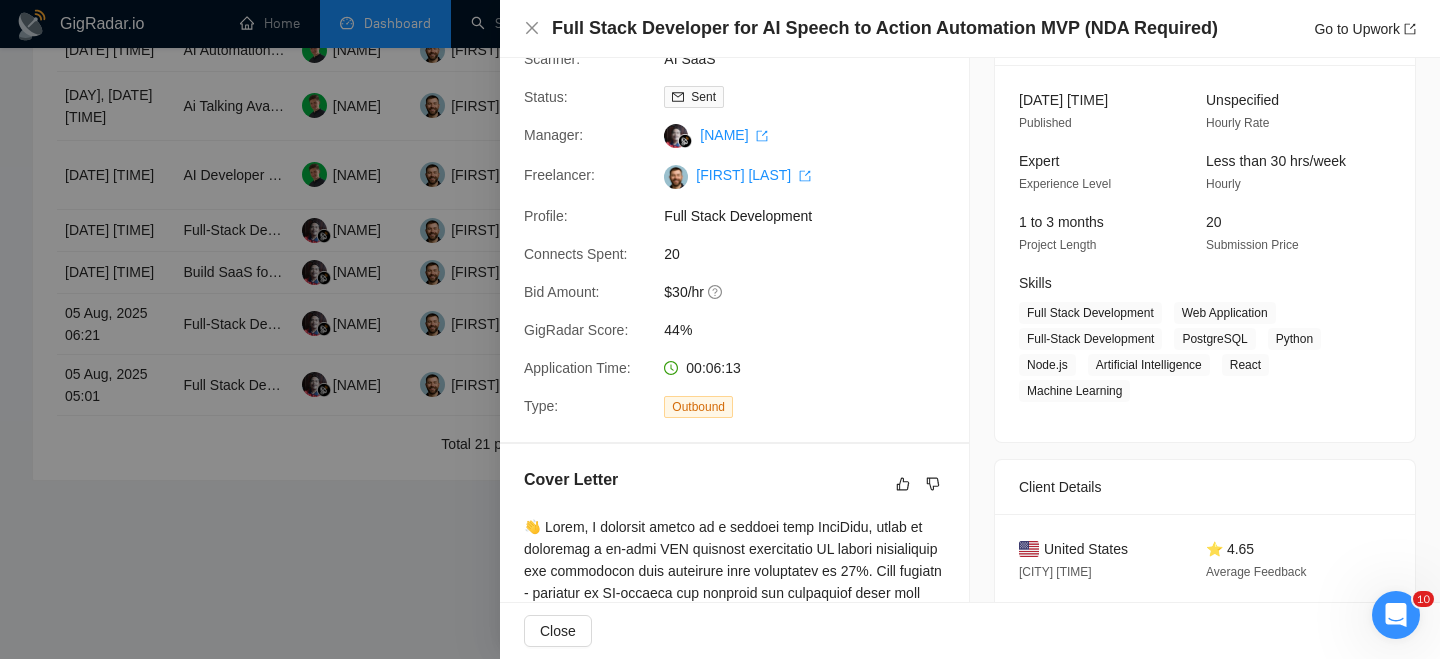 click on "Full Stack Developer for AI Speech to Action Automation MVP (NDA Required)" at bounding box center [885, 28] 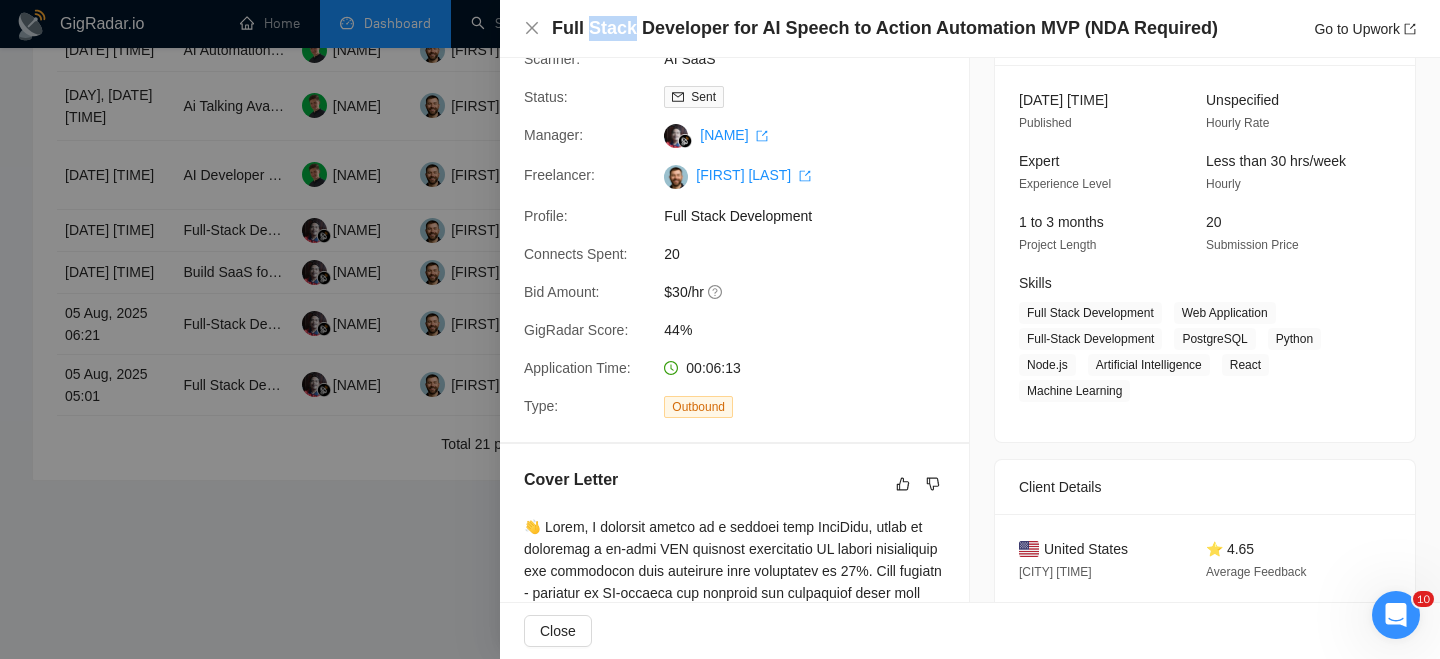 click on "Full Stack Developer for AI Speech to Action Automation MVP (NDA Required)" at bounding box center (885, 28) 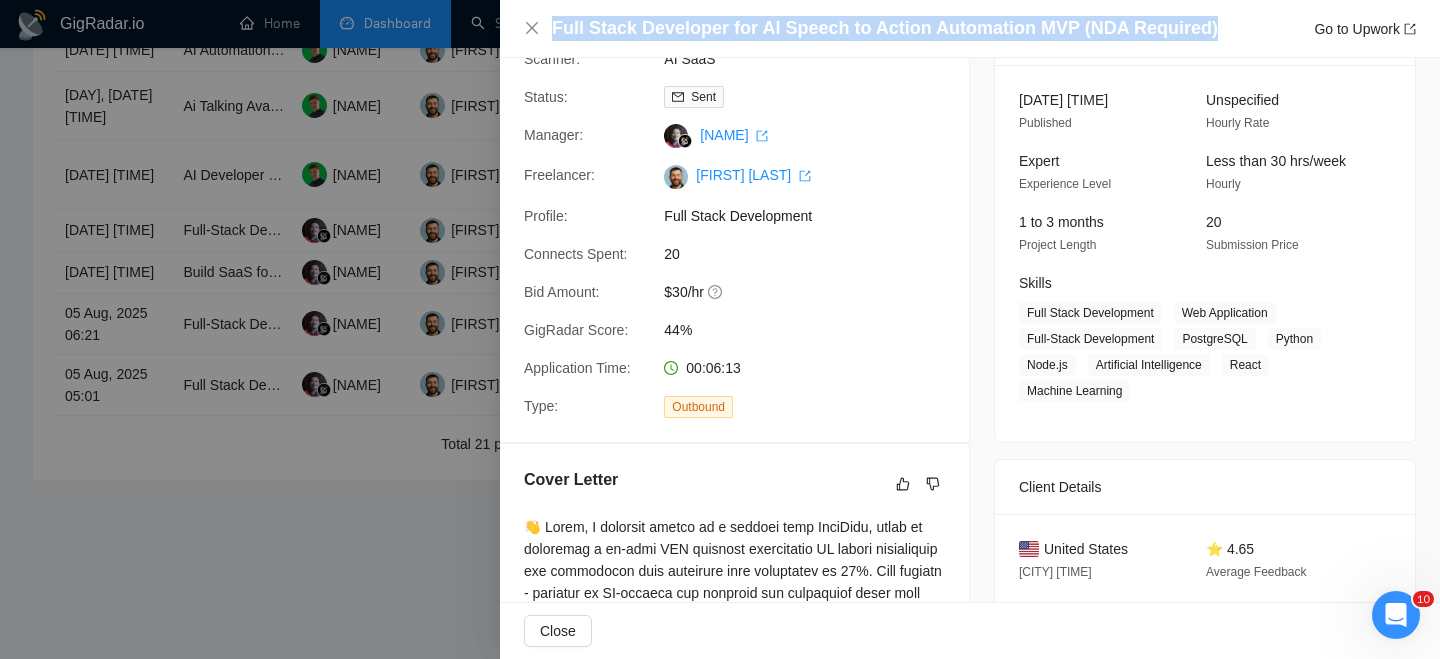 click on "Full Stack Developer for AI Speech to Action Automation MVP (NDA Required)" at bounding box center [885, 28] 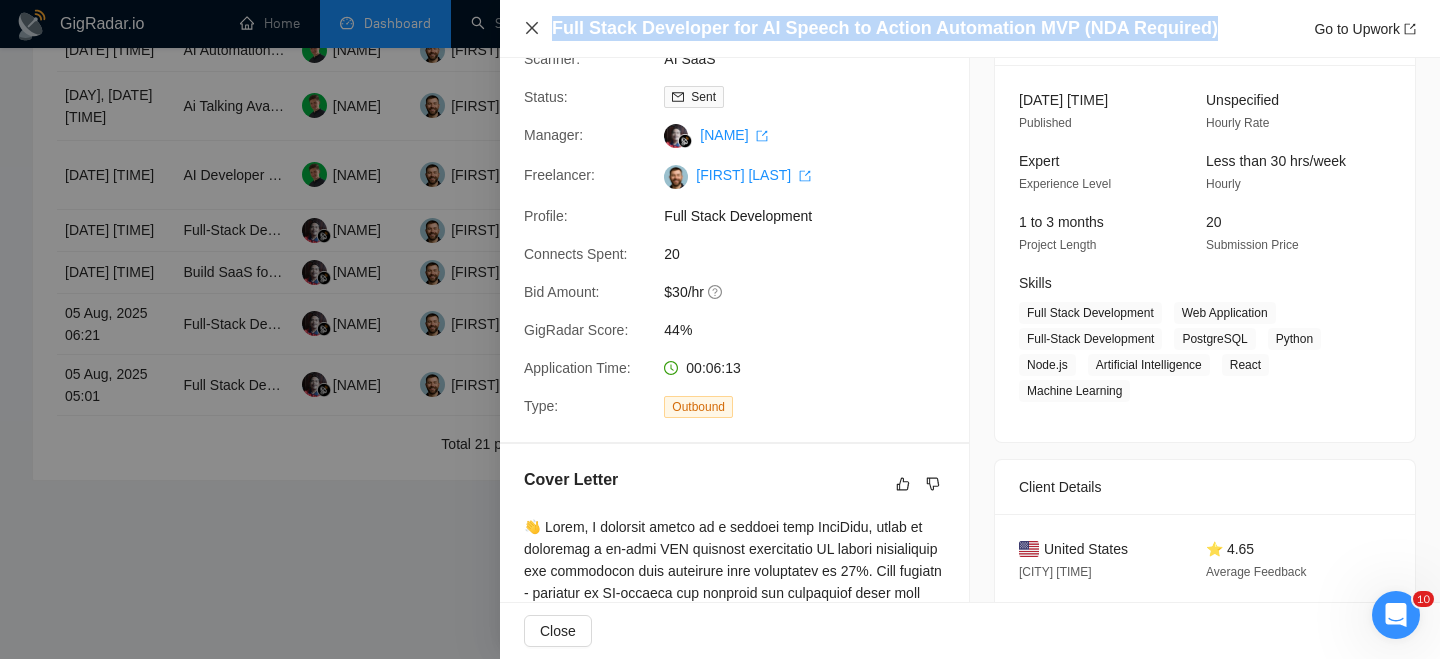 click 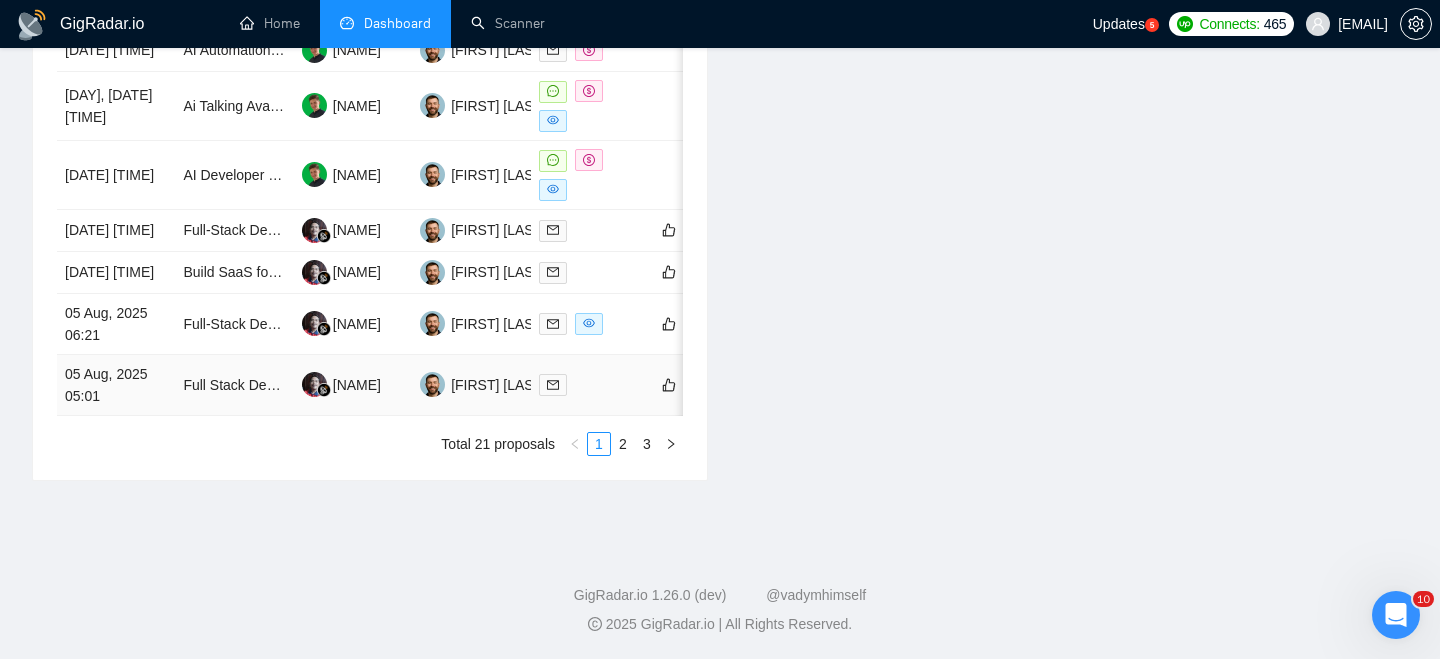 click on "05 Aug, 2025 05:01" at bounding box center [116, 385] 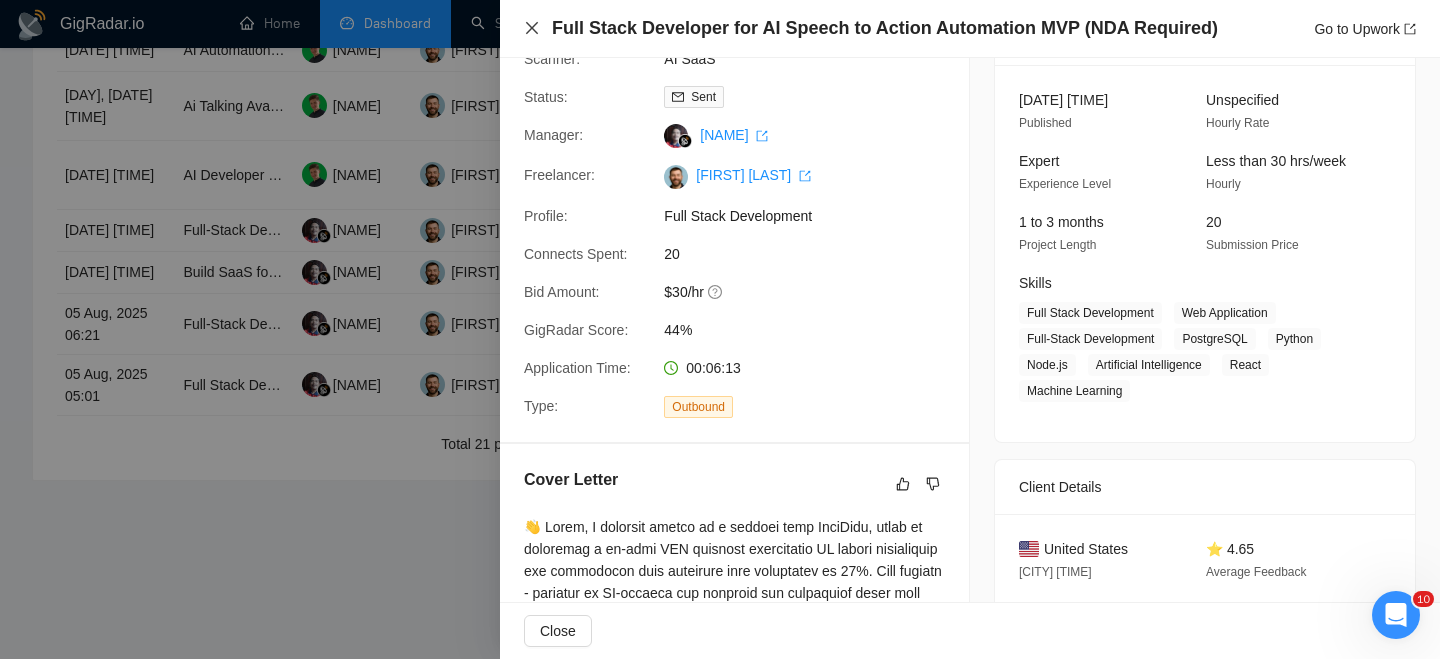 click 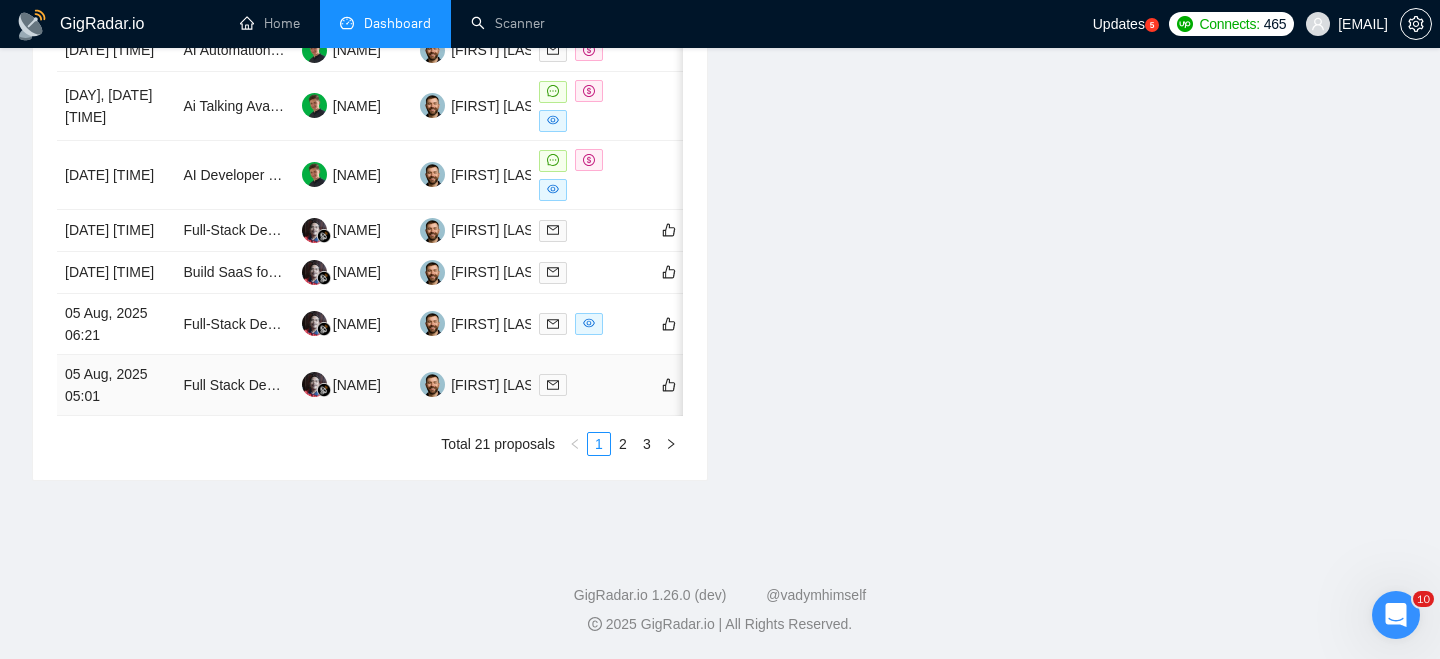 click on "05 Aug, 2025 05:01" at bounding box center [116, 385] 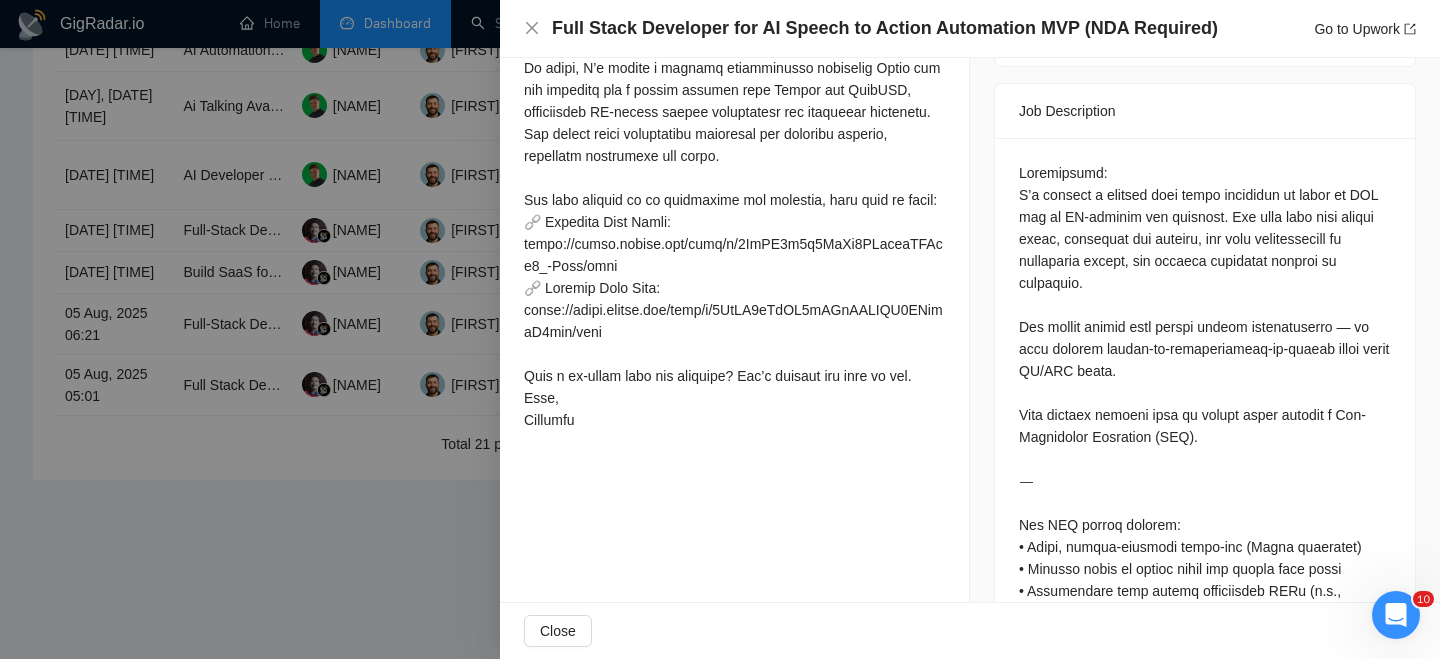 scroll, scrollTop: 819, scrollLeft: 0, axis: vertical 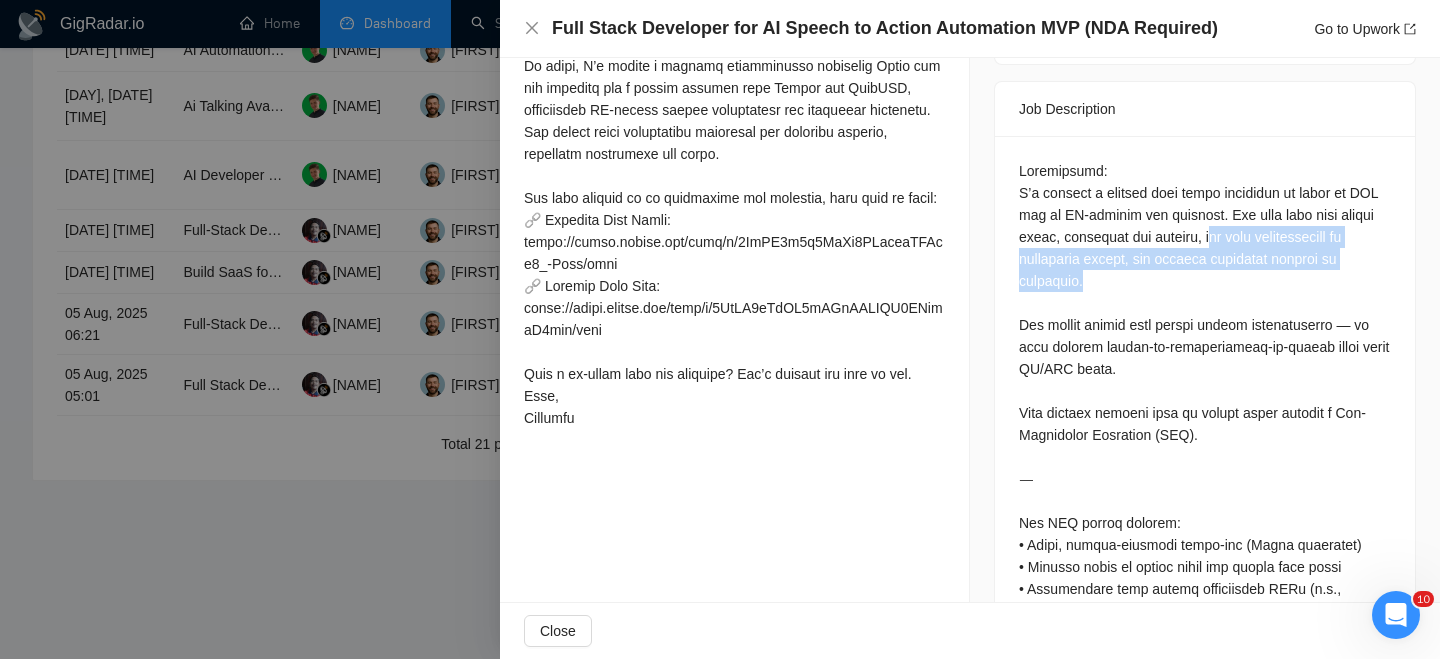 drag, startPoint x: 1216, startPoint y: 232, endPoint x: 1089, endPoint y: 285, distance: 137.6154 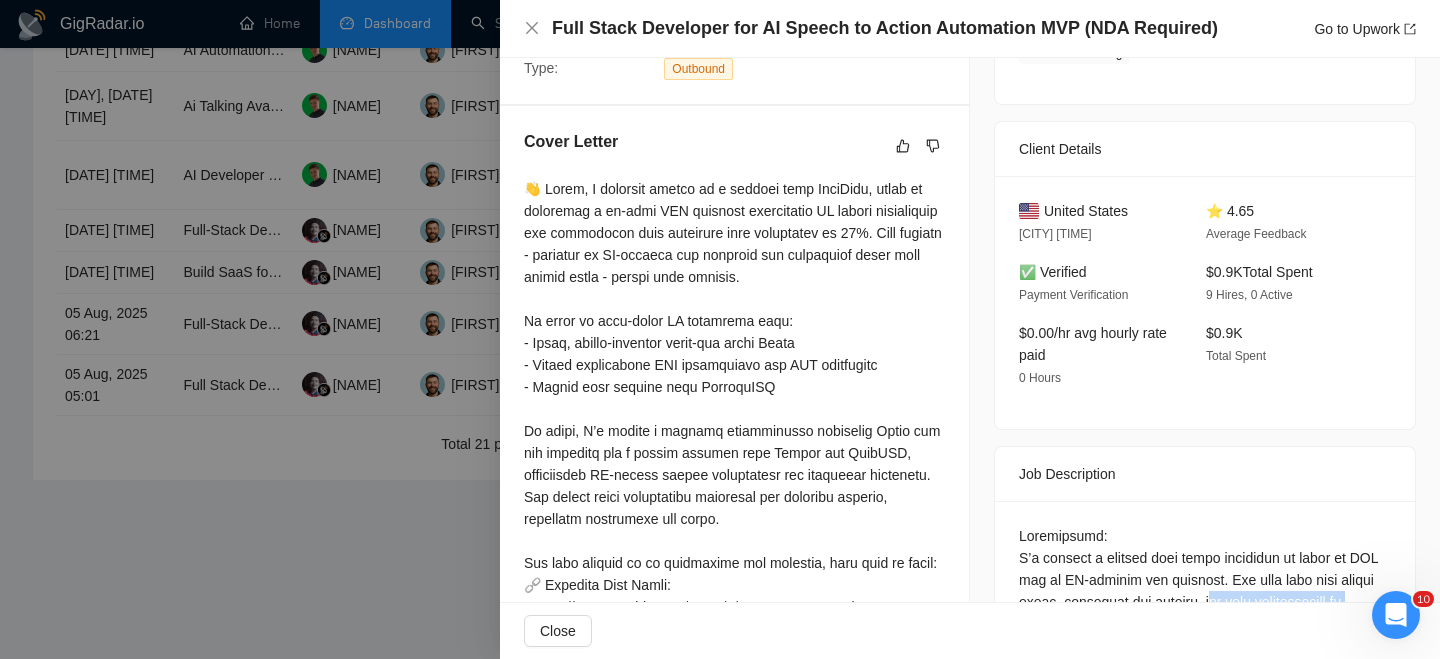 scroll, scrollTop: 448, scrollLeft: 0, axis: vertical 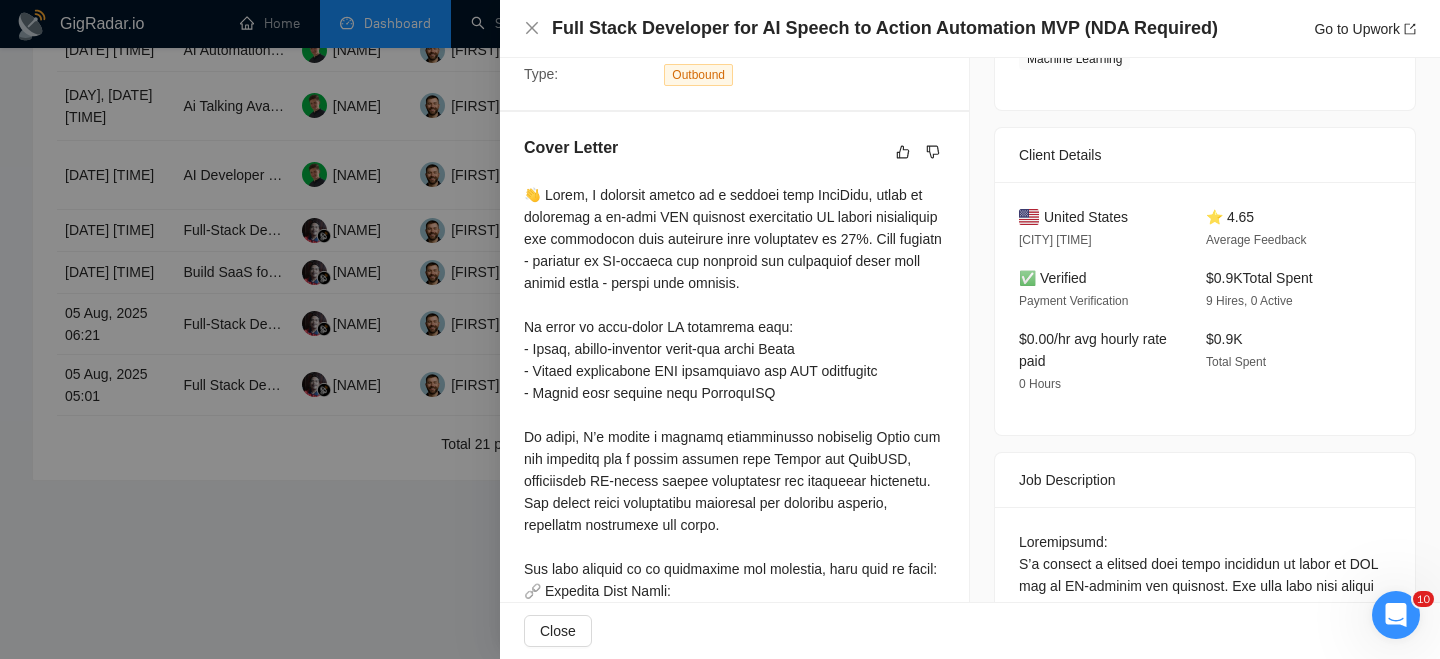 click on "United States" at bounding box center (1086, 217) 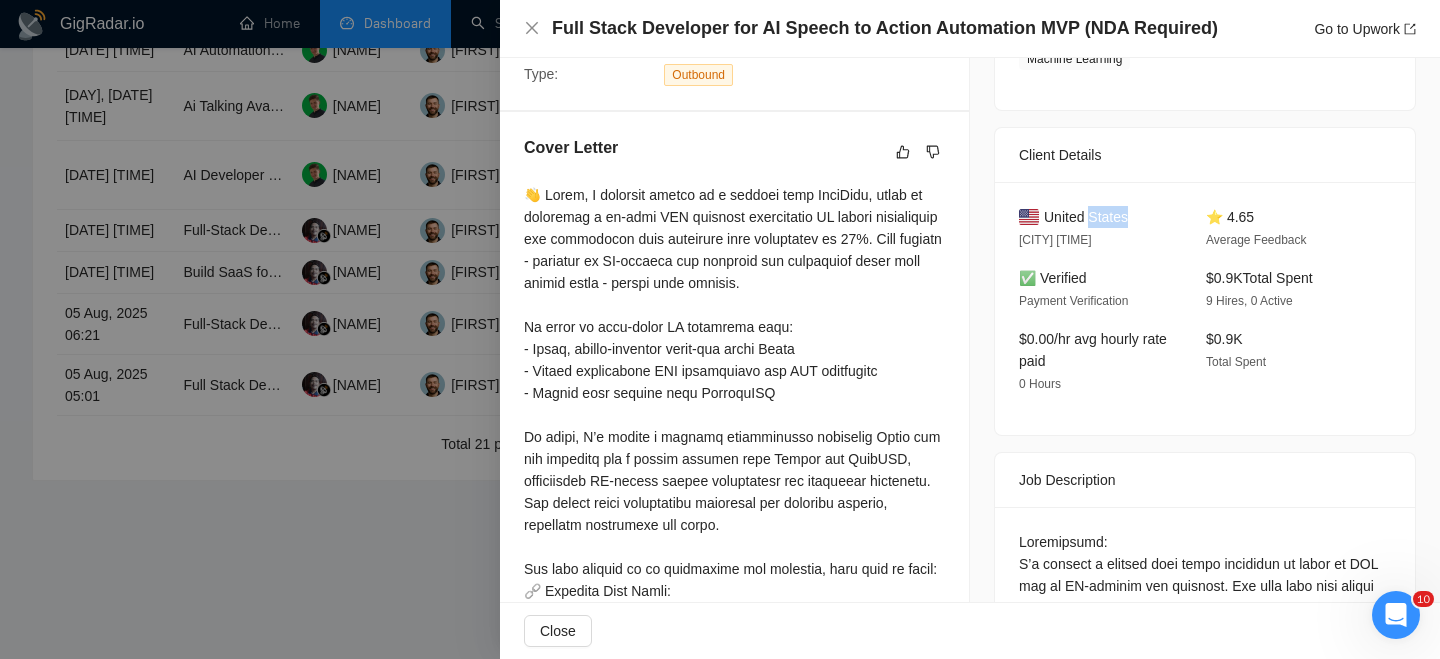 click on "United States" at bounding box center [1086, 217] 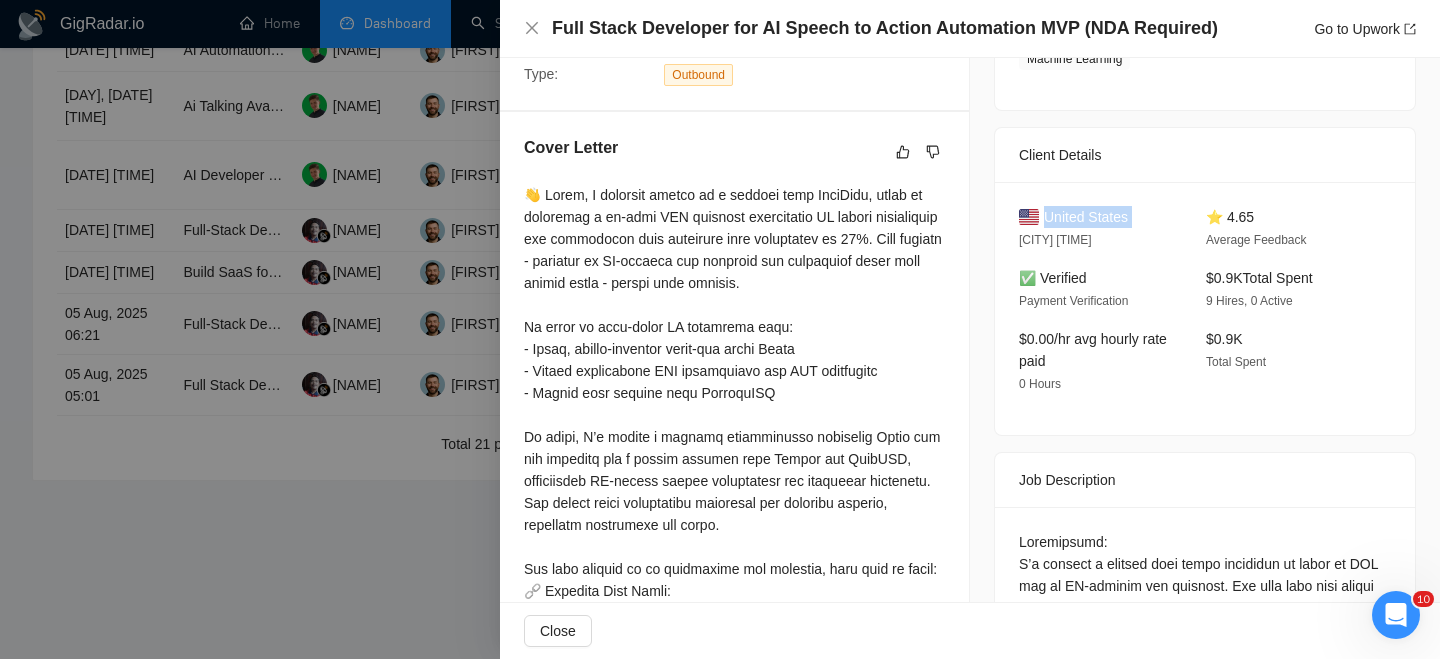 click on "United States" at bounding box center (1086, 217) 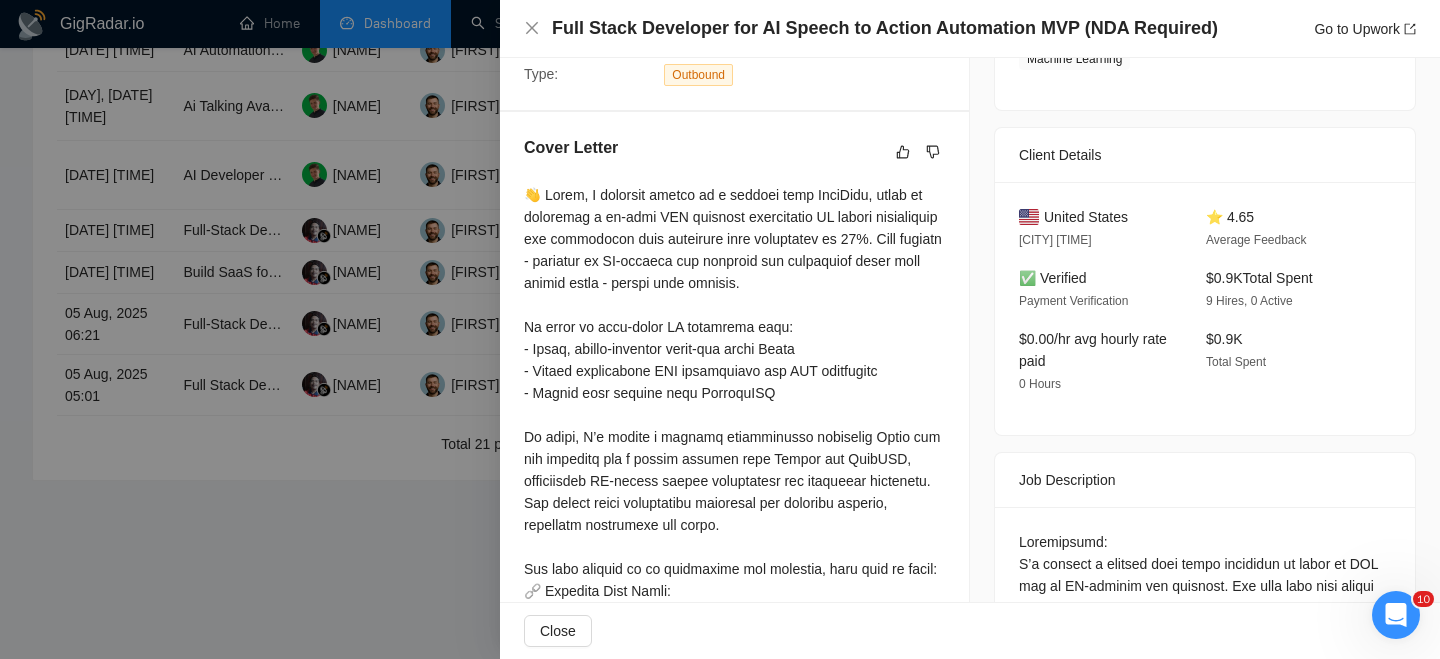 click on "Full Stack Developer for AI Speech to Action Automation MVP (NDA Required) Go to Upwork" at bounding box center [970, 28] 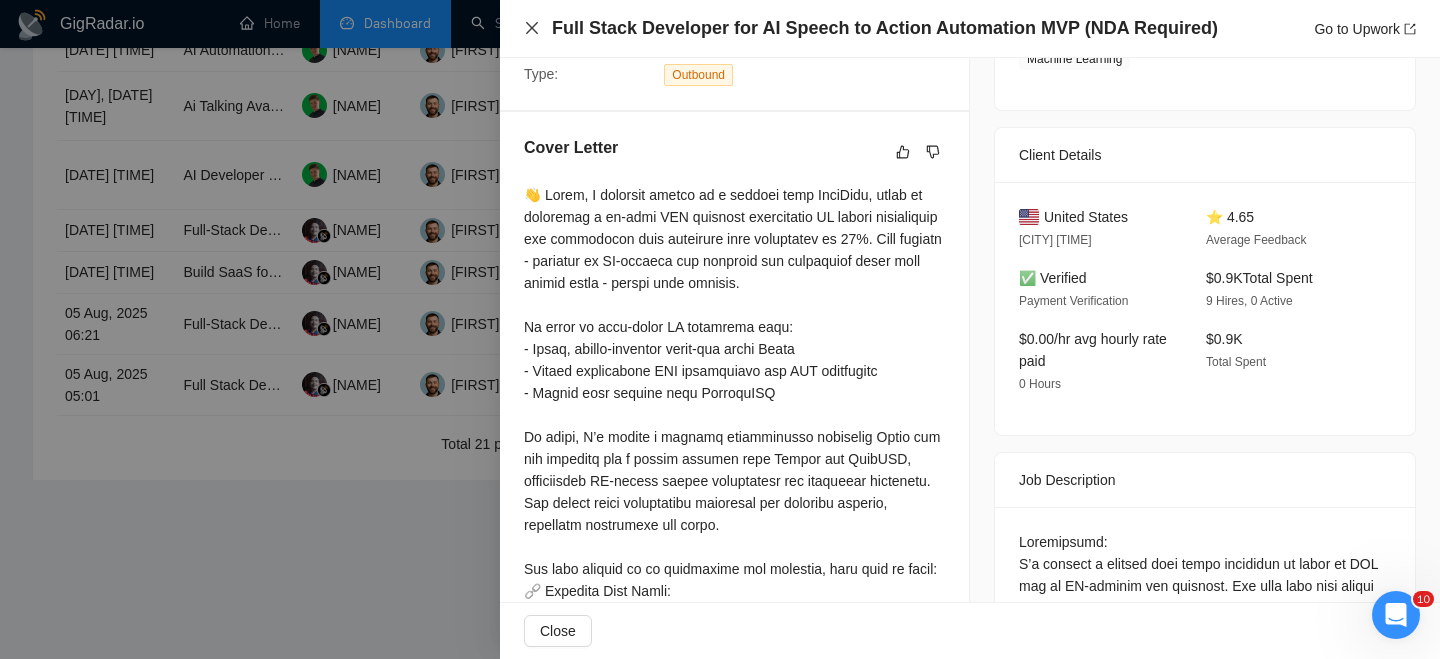click 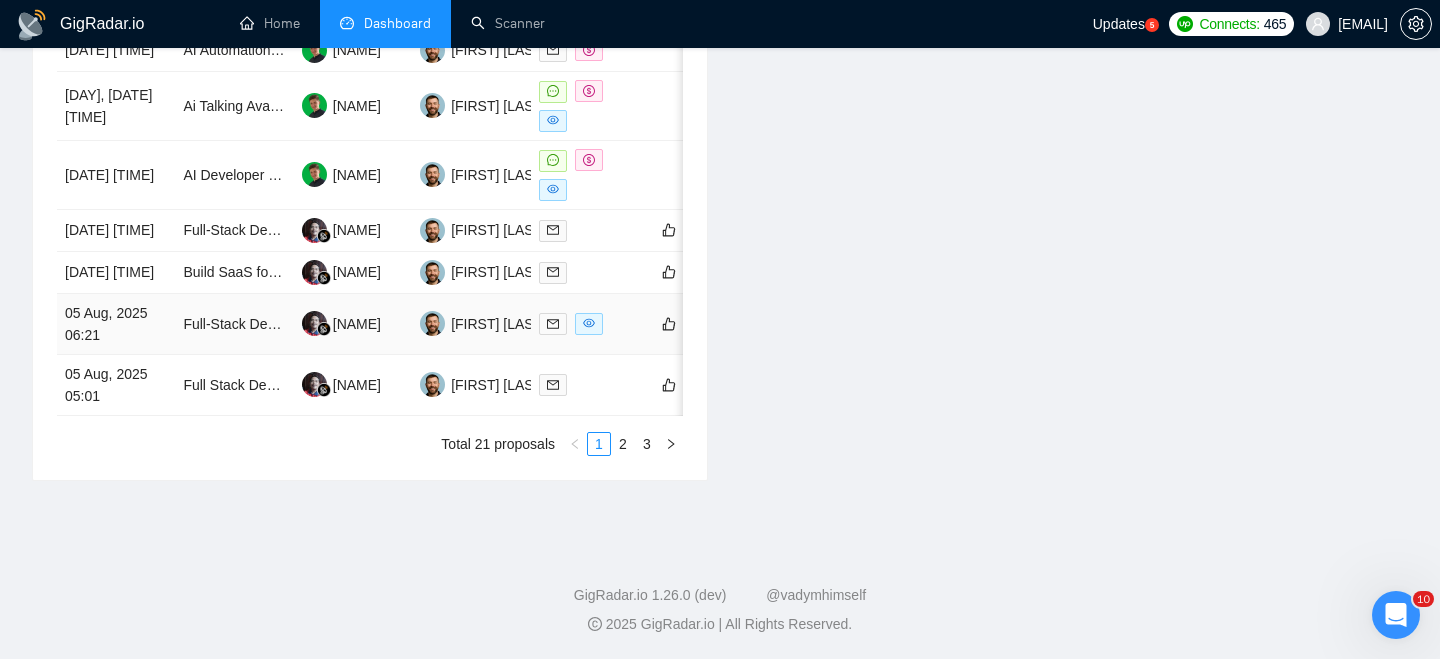 click on "05 Aug, 2025 06:21" at bounding box center [116, 324] 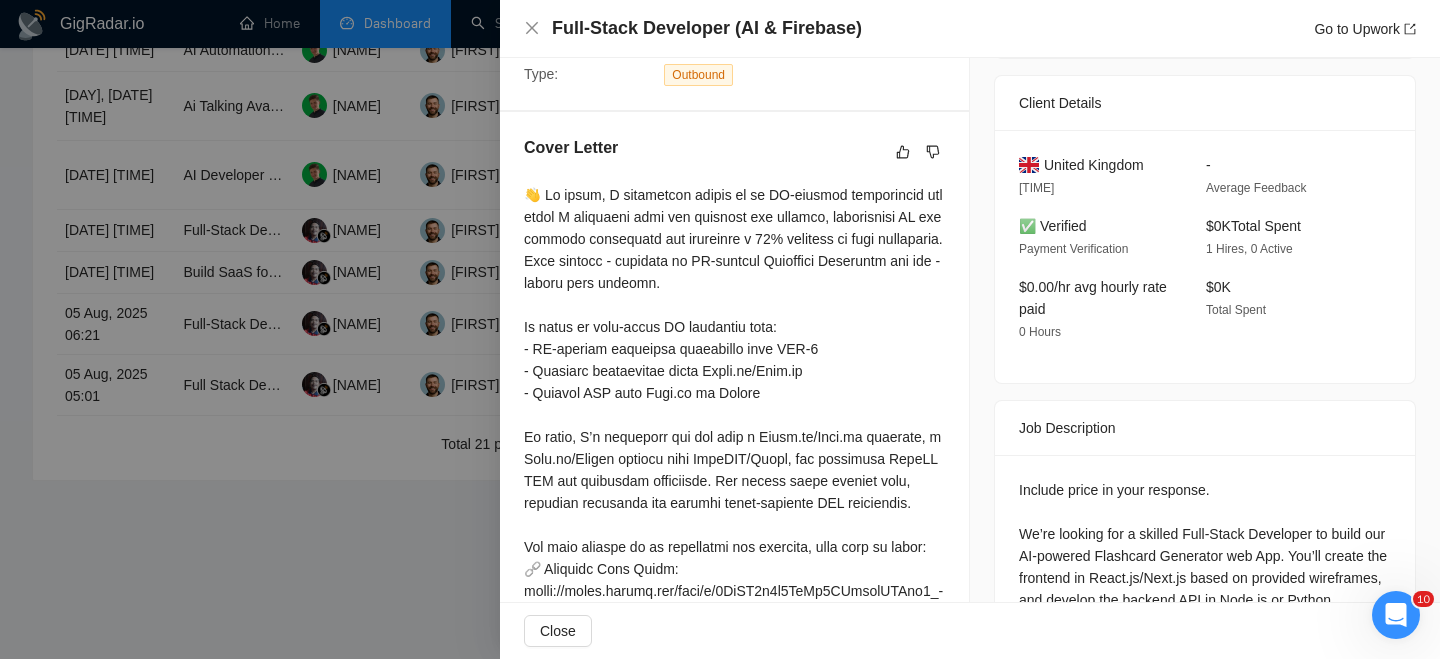 click on "Full-Stack Developer (AI & Firebase)" at bounding box center (707, 28) 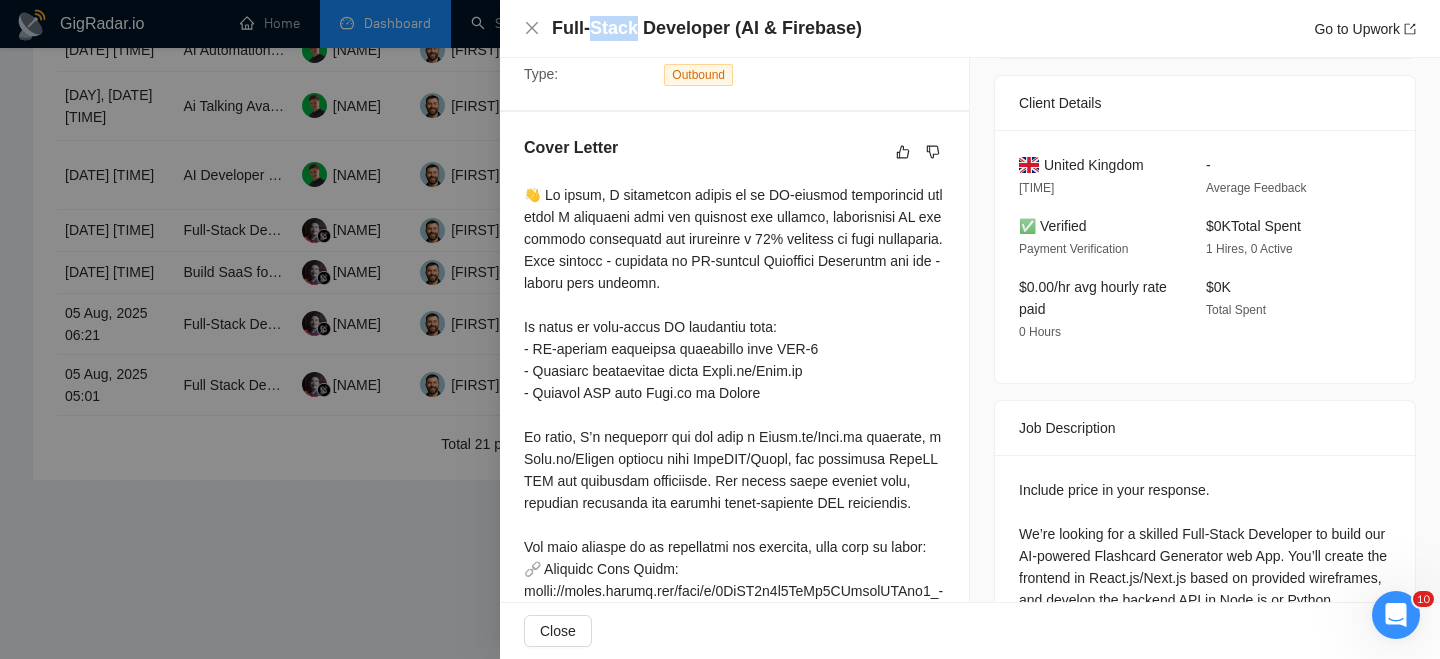 click on "Full-Stack Developer (AI & Firebase)" at bounding box center [707, 28] 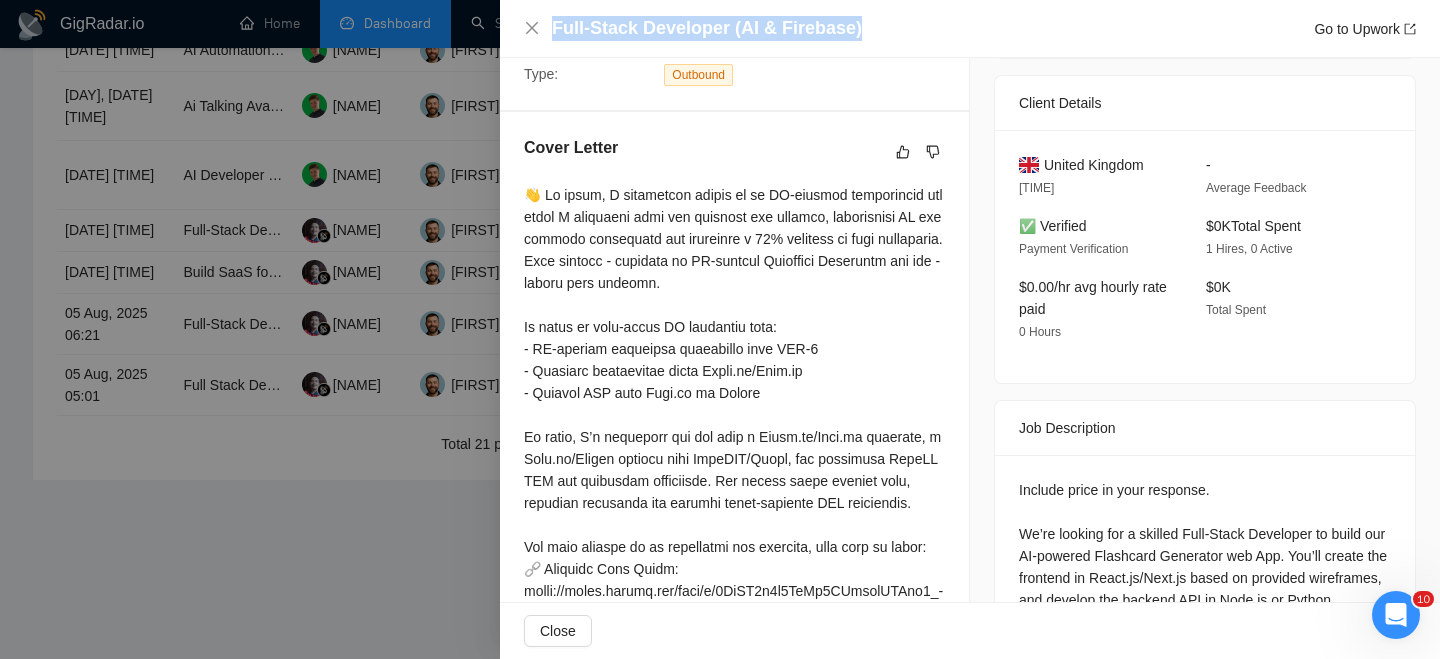 click on "Full-Stack Developer (AI & Firebase)" at bounding box center (707, 28) 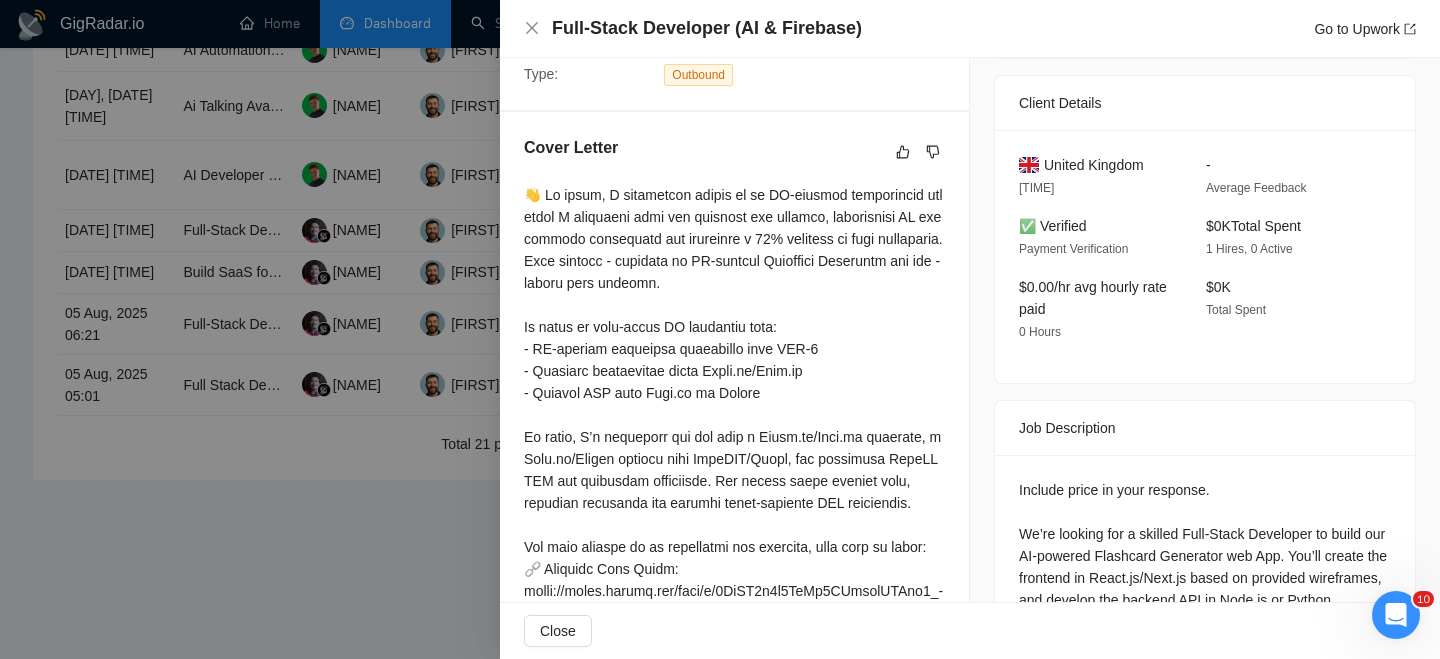 click on "Full-Stack Developer (AI & Firebase) Go to Upwork" at bounding box center [970, 29] 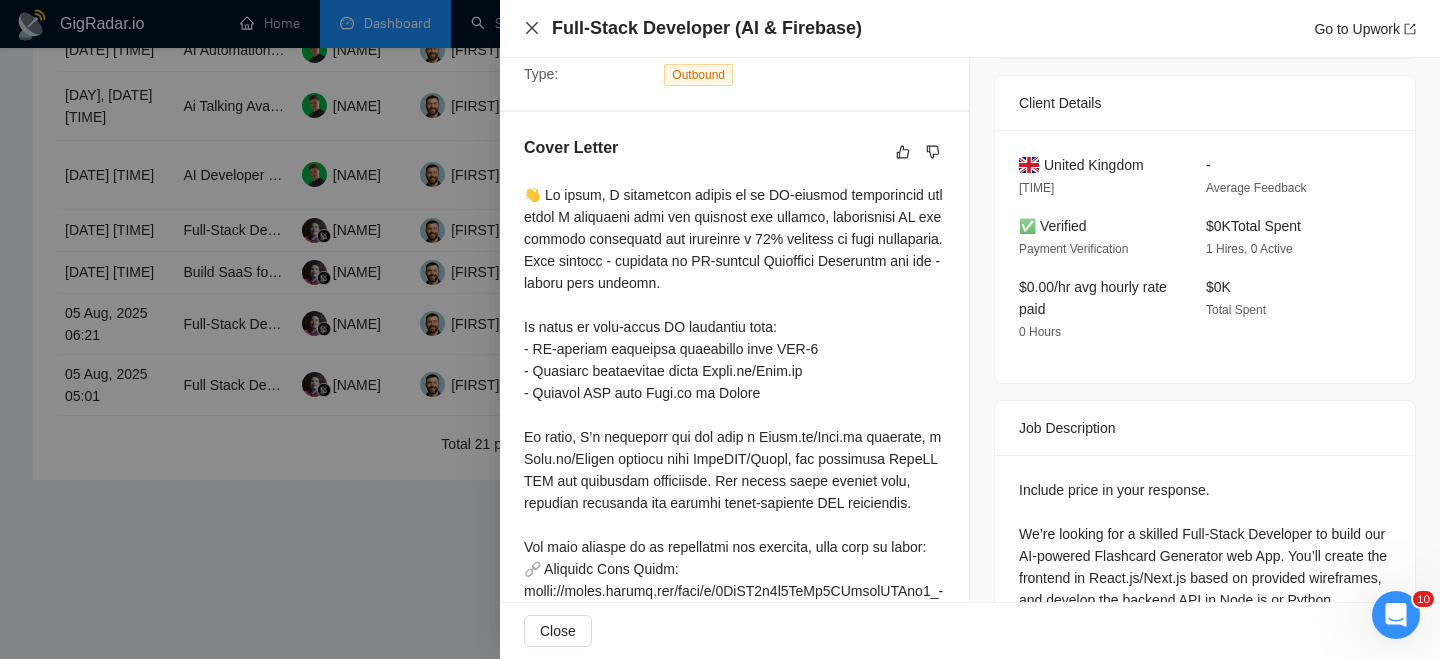 click 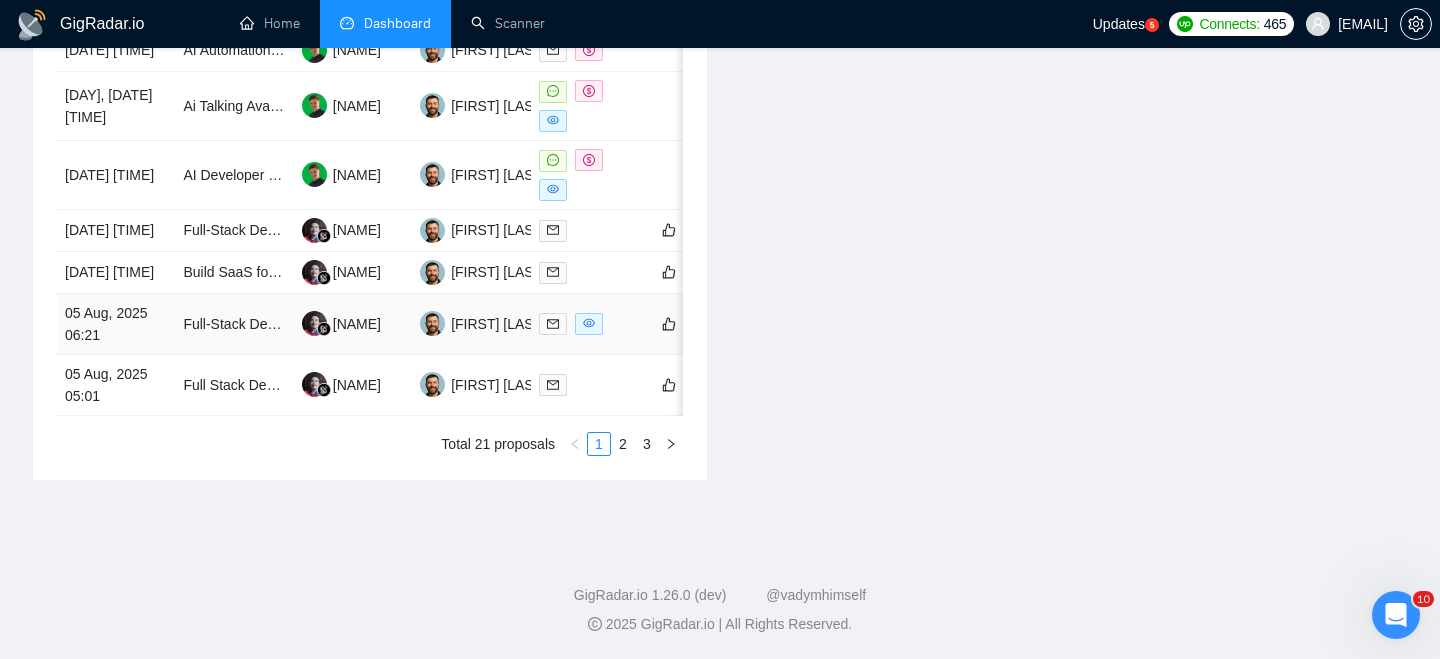 click on "05 Aug, 2025 06:21" at bounding box center [116, 324] 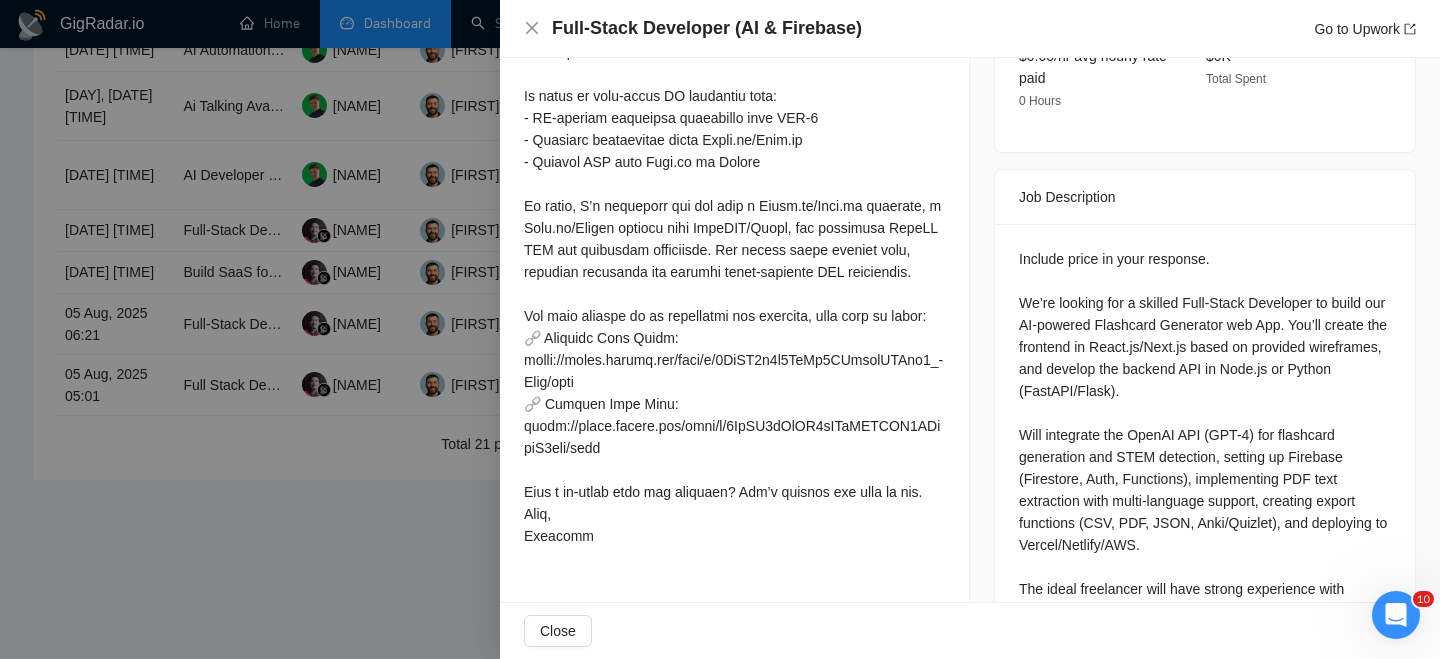scroll, scrollTop: 681, scrollLeft: 0, axis: vertical 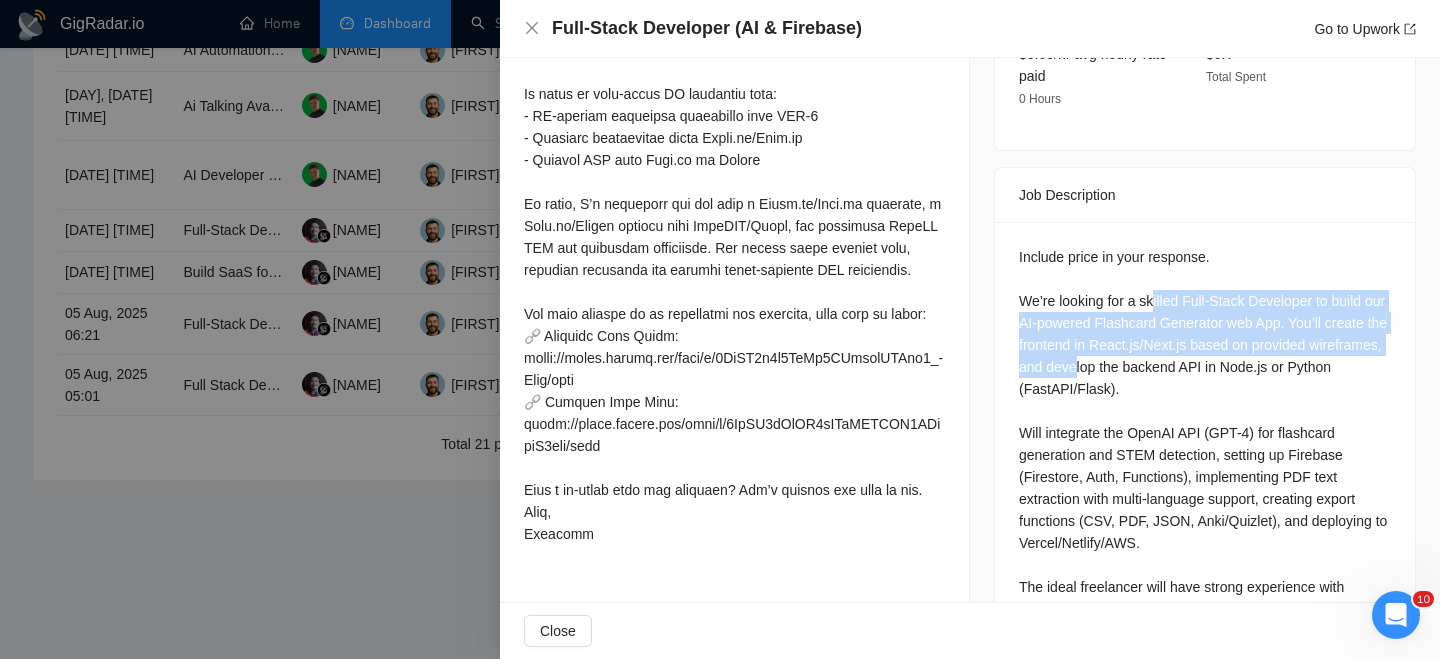 drag, startPoint x: 1158, startPoint y: 300, endPoint x: 1140, endPoint y: 390, distance: 91.78235 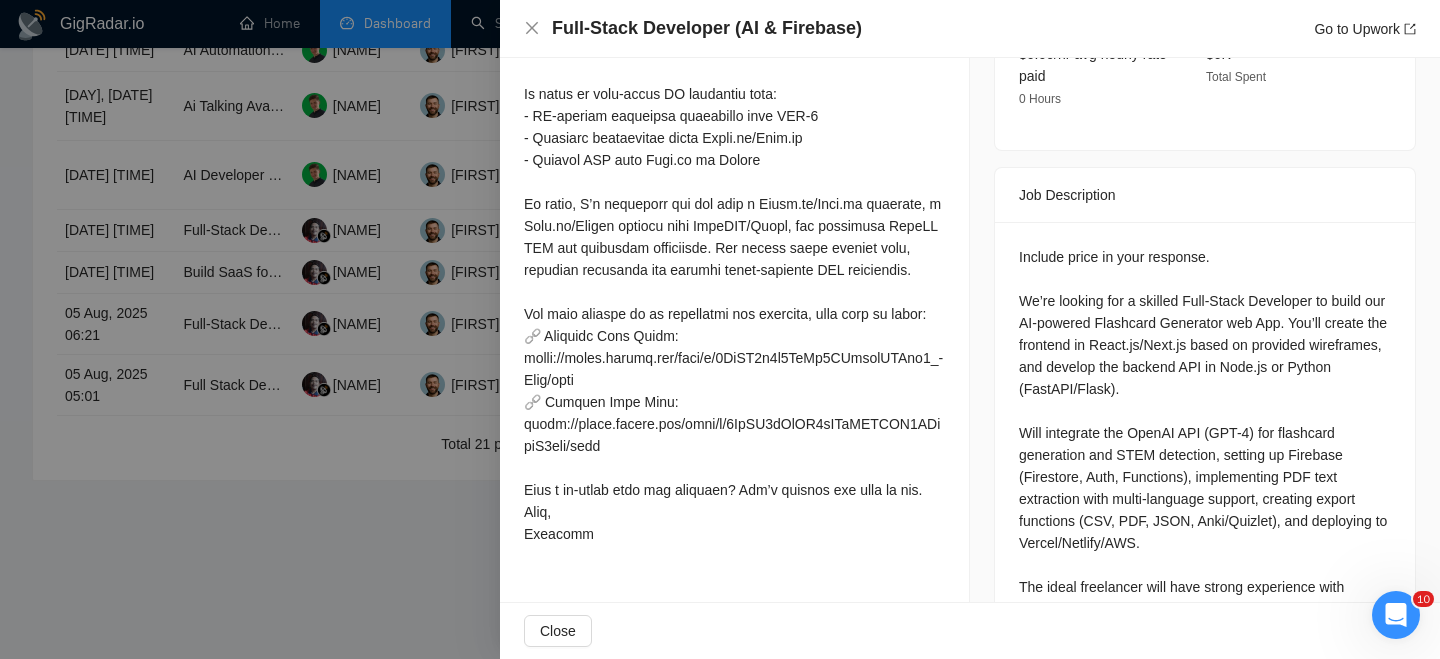 click on "Include price in your response.
We’re looking for a skilled Full-Stack Developer to build our AI-powered Flashcard Generator web App. You’ll create the frontend in React.js/Next.js based on provided wireframes, and develop the backend API in Node.js or Python (FastAPI/Flask).
Will integrate the OpenAI API (GPT-4) for flashcard generation and STEM detection, setting up Firebase (Firestore, Auth, Functions), implementing PDF text extraction with multi-language support, creating export functions (CSV, PDF, JSON, Anki/Quizlet), and deploying to Vercel/Netlify/AWS.
The ideal freelancer will have strong experience with React.js/Next.js, Node.js/Python, and proven OpenAI API integration skills.
Nice to have:
UI/UX skills (Figma)
Knowledge of automation tools (Make.com/Zapier)
SaaS app development experience.
Include price in your response." at bounding box center [1205, 521] 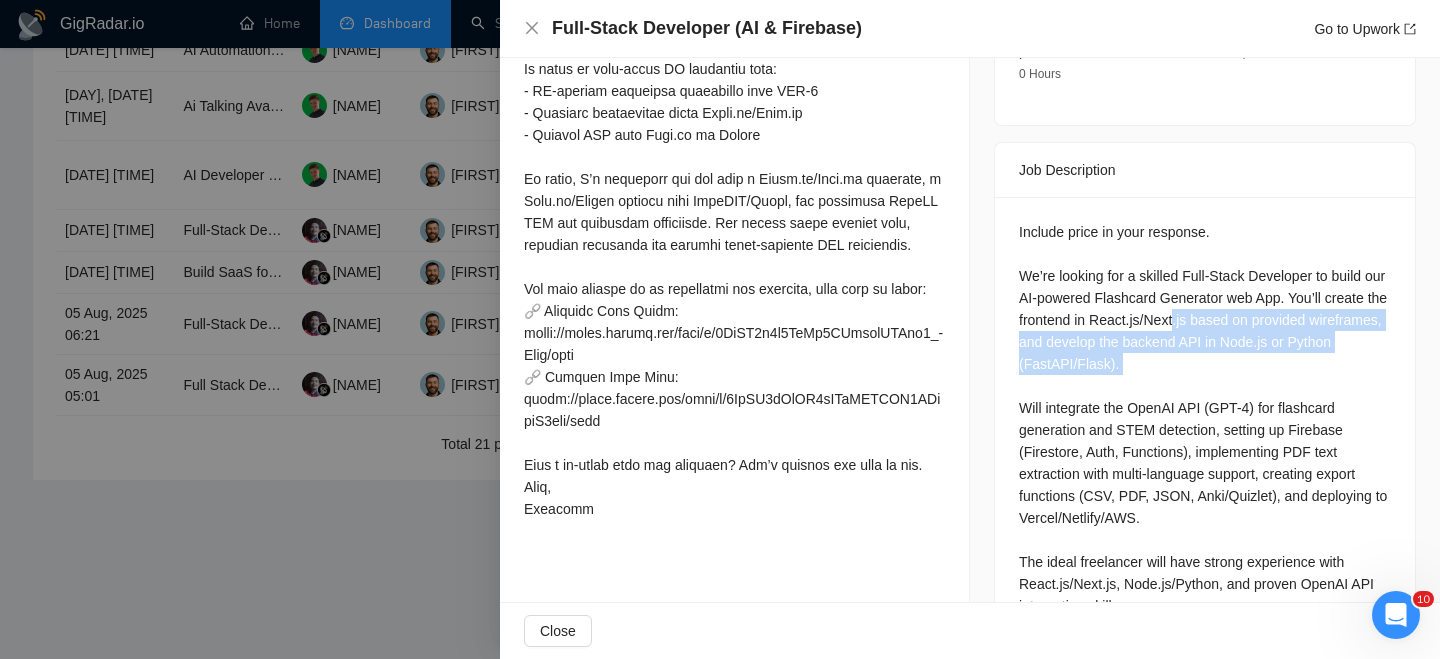 drag, startPoint x: 1246, startPoint y: 326, endPoint x: 1213, endPoint y: 383, distance: 65.863495 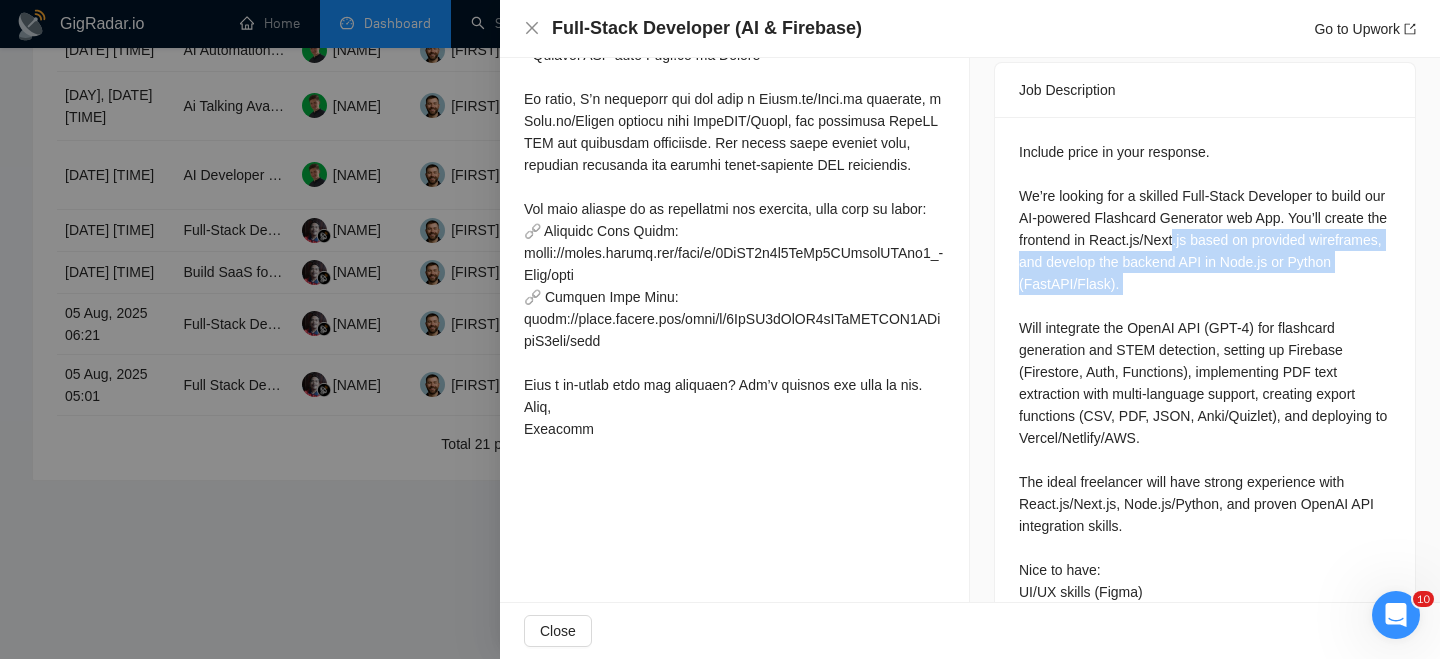 scroll, scrollTop: 789, scrollLeft: 0, axis: vertical 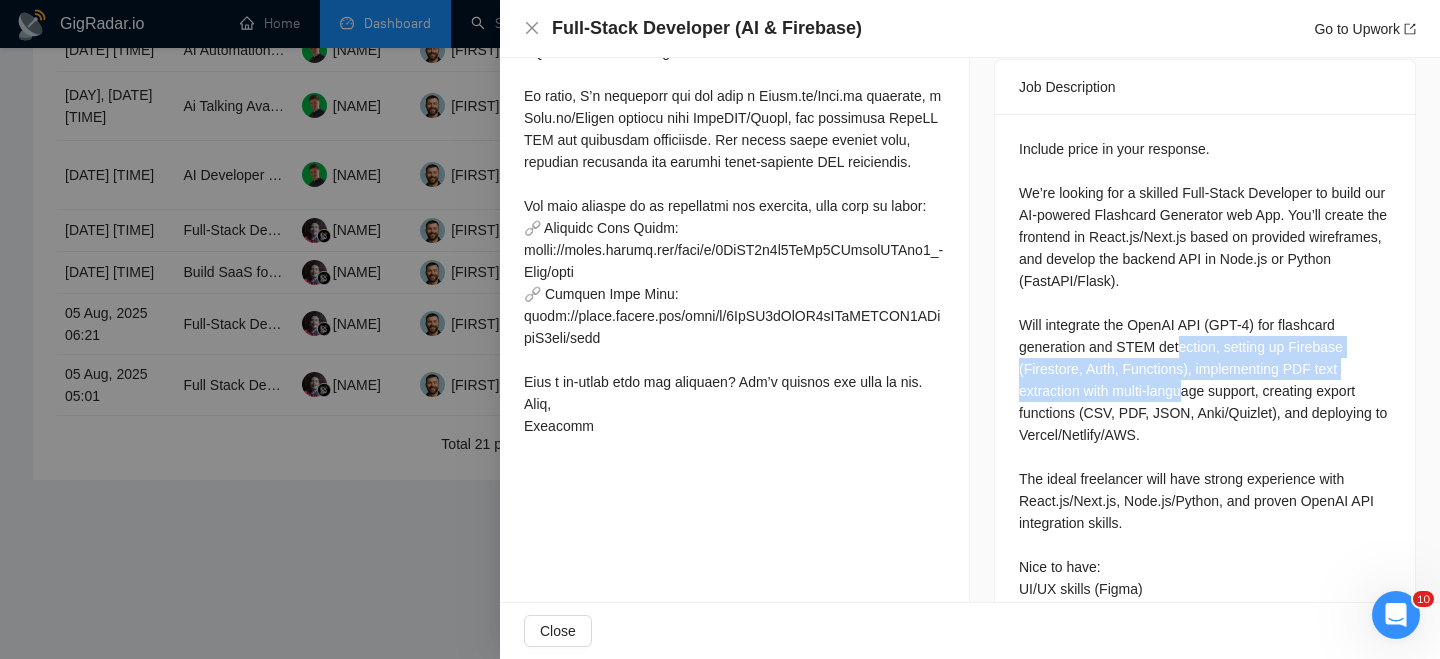 drag, startPoint x: 1181, startPoint y: 340, endPoint x: 1191, endPoint y: 392, distance: 52.95281 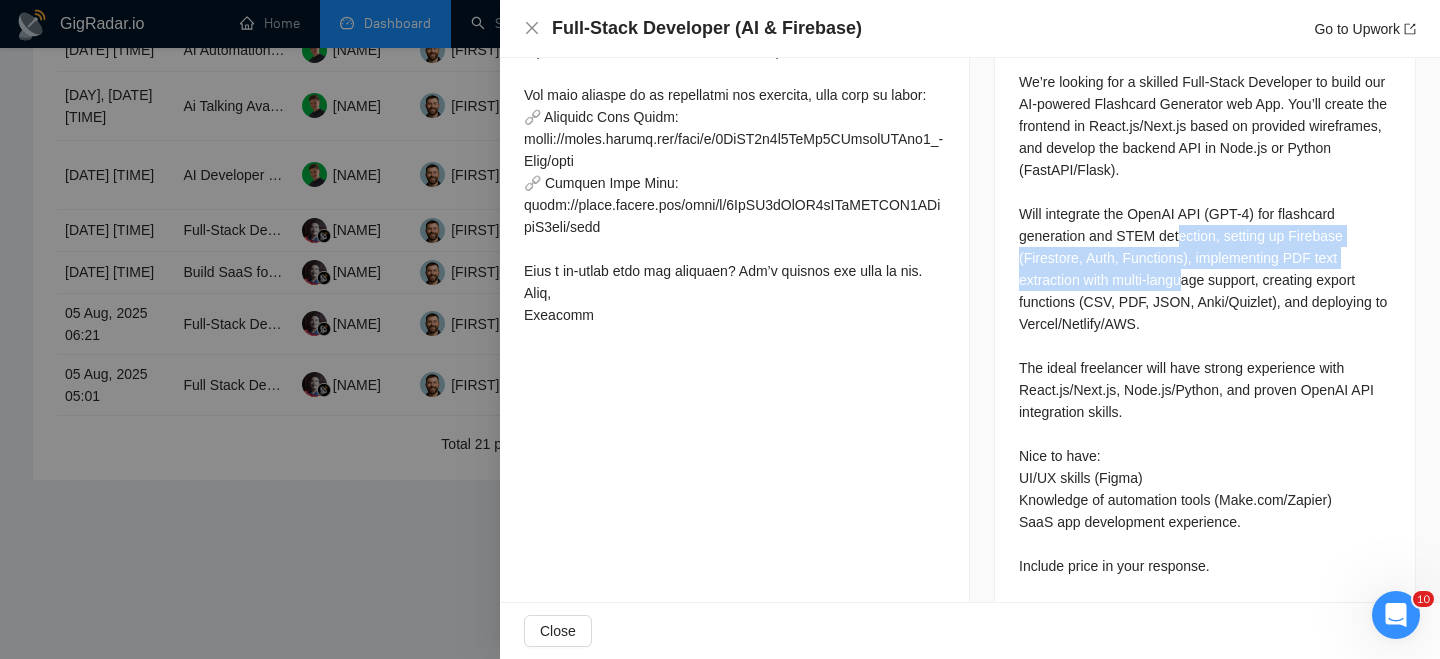 scroll, scrollTop: 899, scrollLeft: 0, axis: vertical 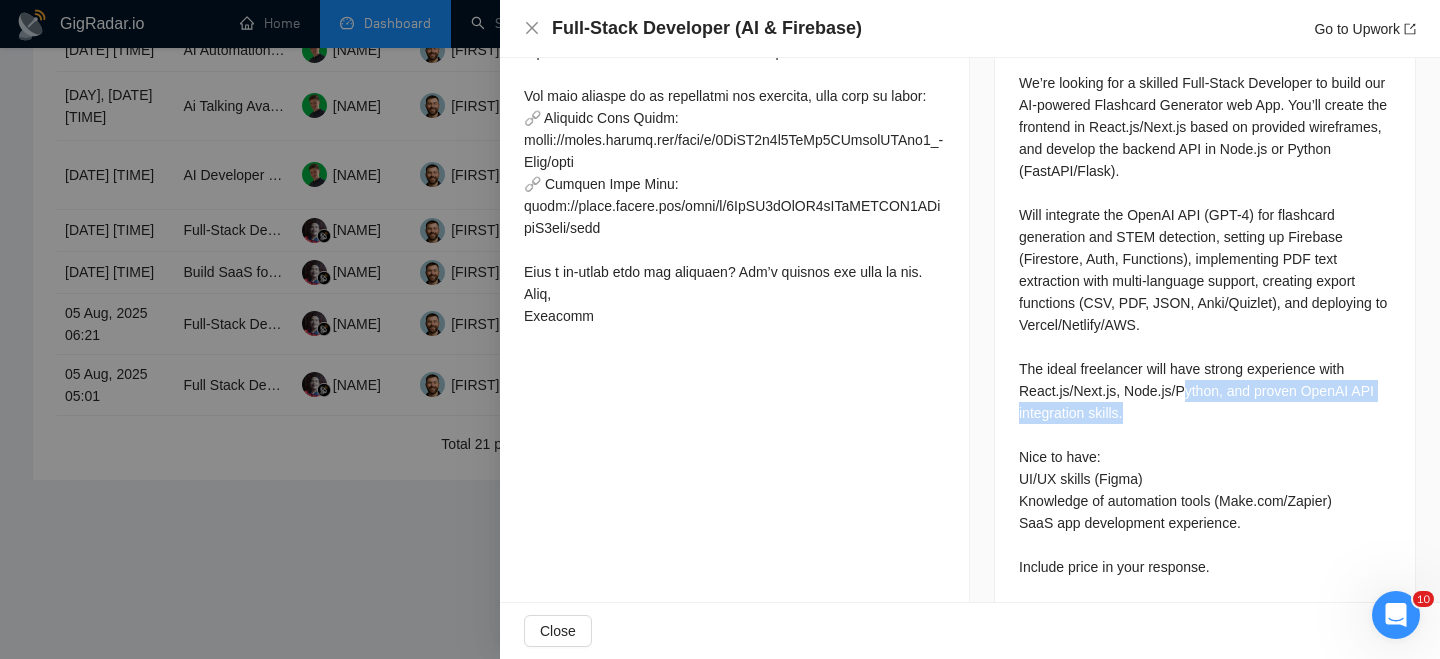 drag, startPoint x: 1188, startPoint y: 383, endPoint x: 1189, endPoint y: 411, distance: 28.01785 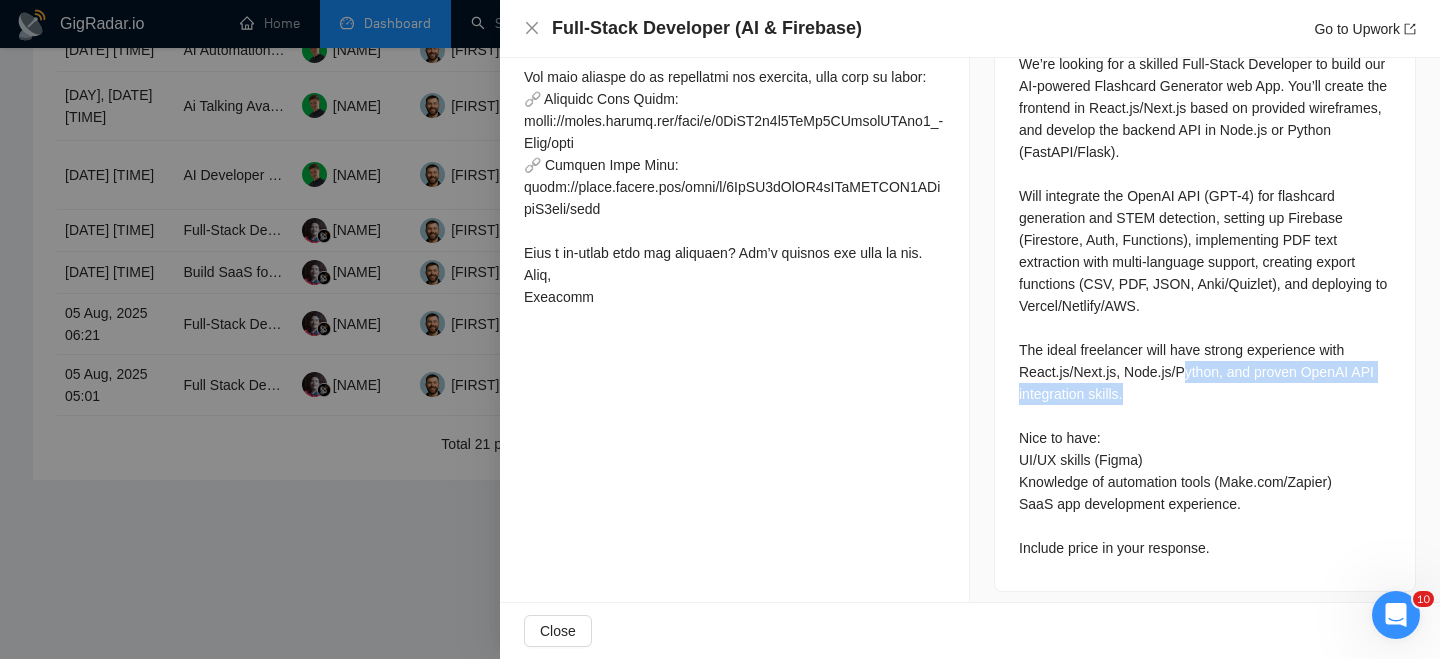 scroll, scrollTop: 929, scrollLeft: 0, axis: vertical 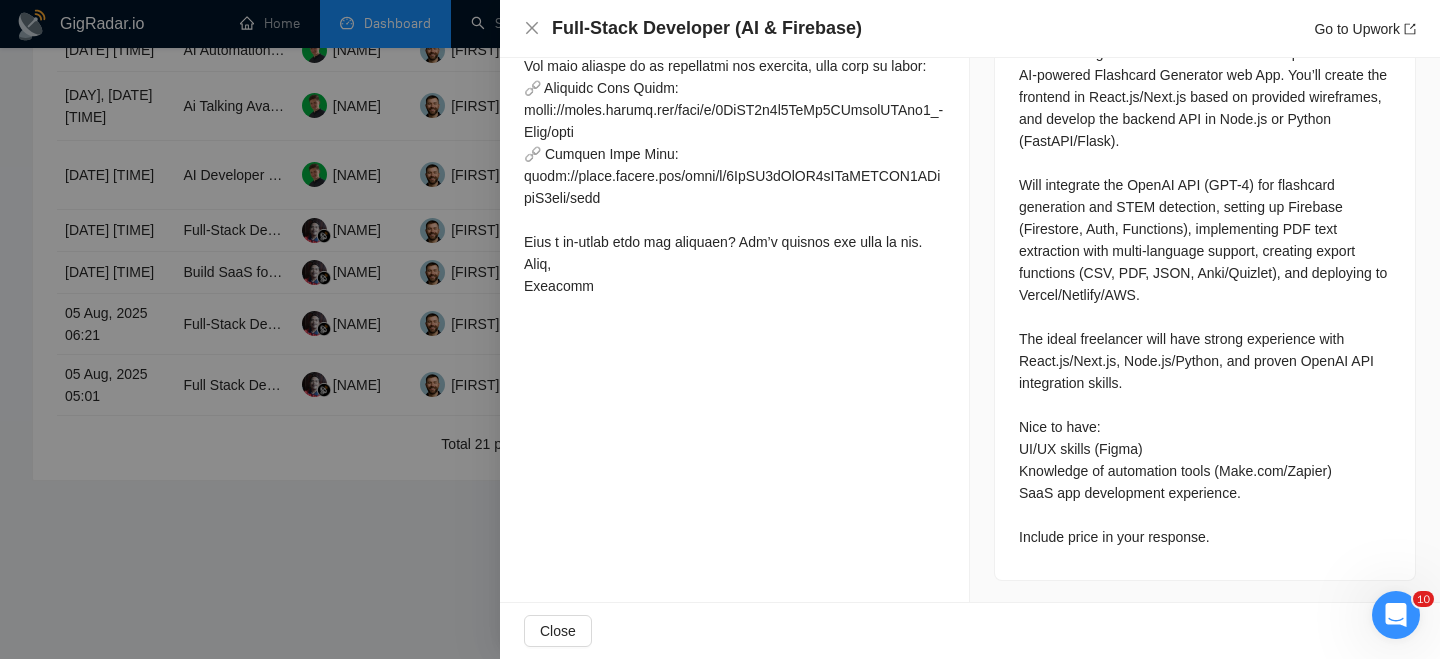 click on "Include price in your response.
We’re looking for a skilled Full-Stack Developer to build our AI-powered Flashcard Generator web App. You’ll create the frontend in React.js/Next.js based on provided wireframes, and develop the backend API in Node.js or Python (FastAPI/Flask).
Will integrate the OpenAI API (GPT-4) for flashcard generation and STEM detection, setting up Firebase (Firestore, Auth, Functions), implementing PDF text extraction with multi-language support, creating export functions (CSV, PDF, JSON, Anki/Quizlet), and deploying to Vercel/Netlify/AWS.
The ideal freelancer will have strong experience with React.js/Next.js, Node.js/Python, and proven OpenAI API integration skills.
Nice to have:
UI/UX skills (Figma)
Knowledge of automation tools (Make.com/Zapier)
SaaS app development experience.
Include price in your response." at bounding box center [1205, 273] 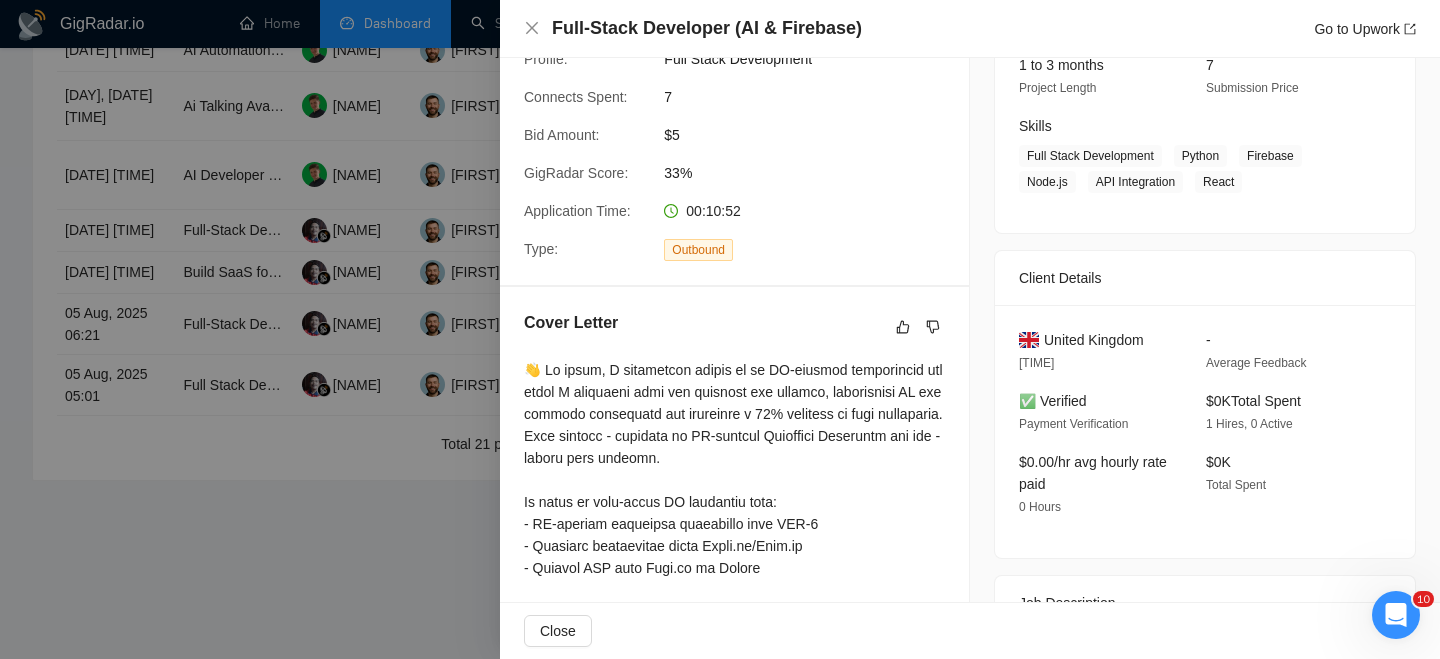 scroll, scrollTop: 633, scrollLeft: 0, axis: vertical 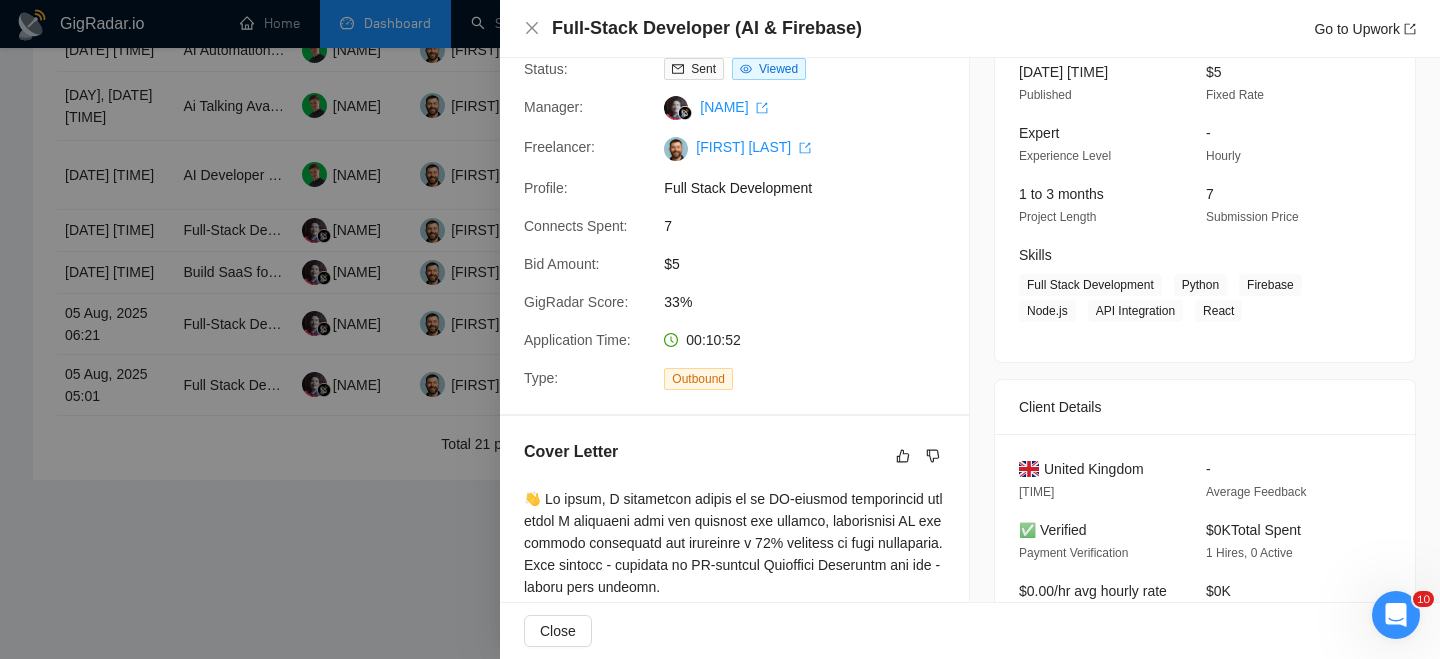 click on "United Kingdom" at bounding box center (1094, 469) 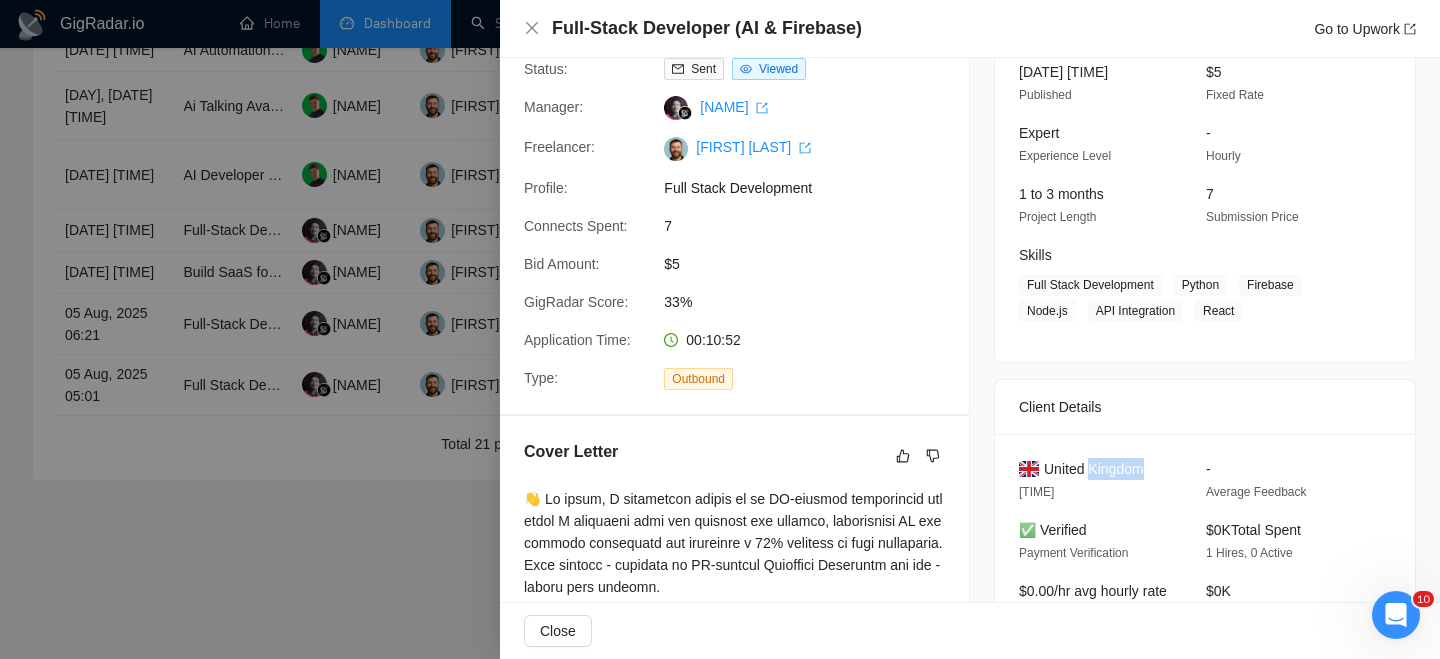 click on "United Kingdom" at bounding box center (1094, 469) 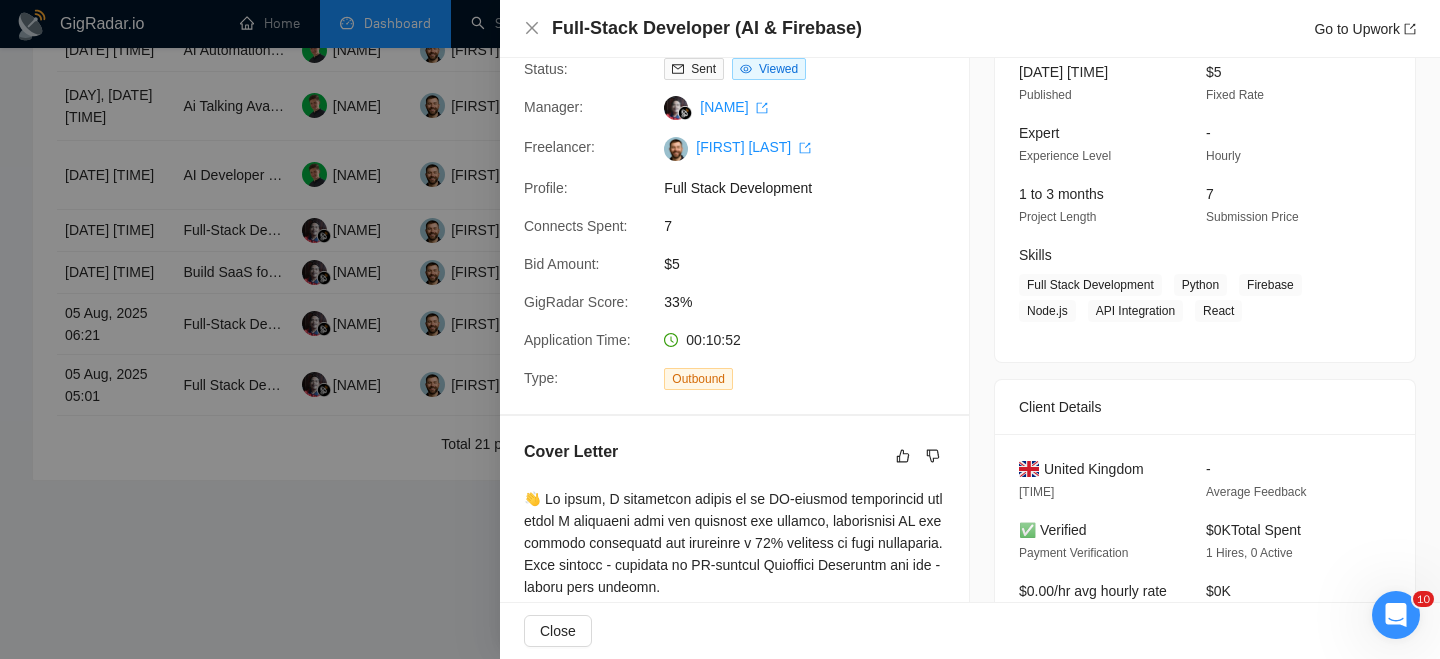 click on "United Kingdom" at bounding box center [1094, 469] 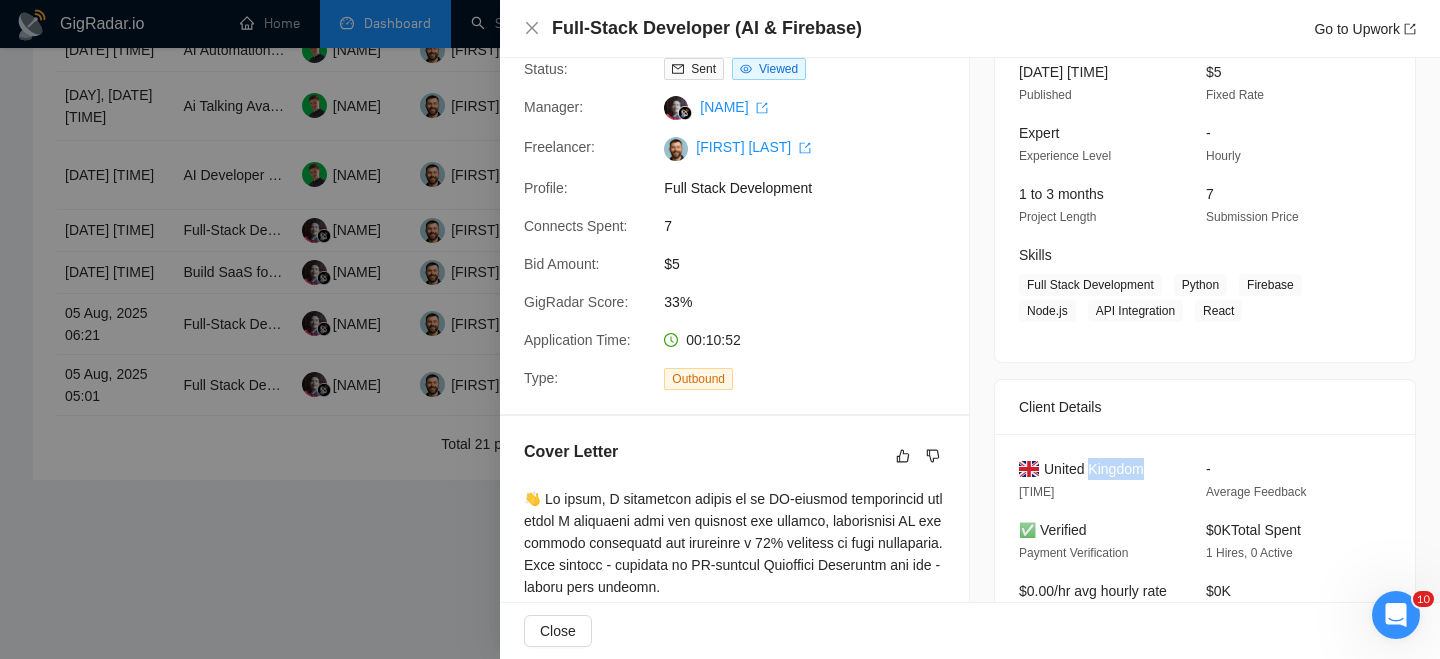click on "United Kingdom" at bounding box center (1094, 469) 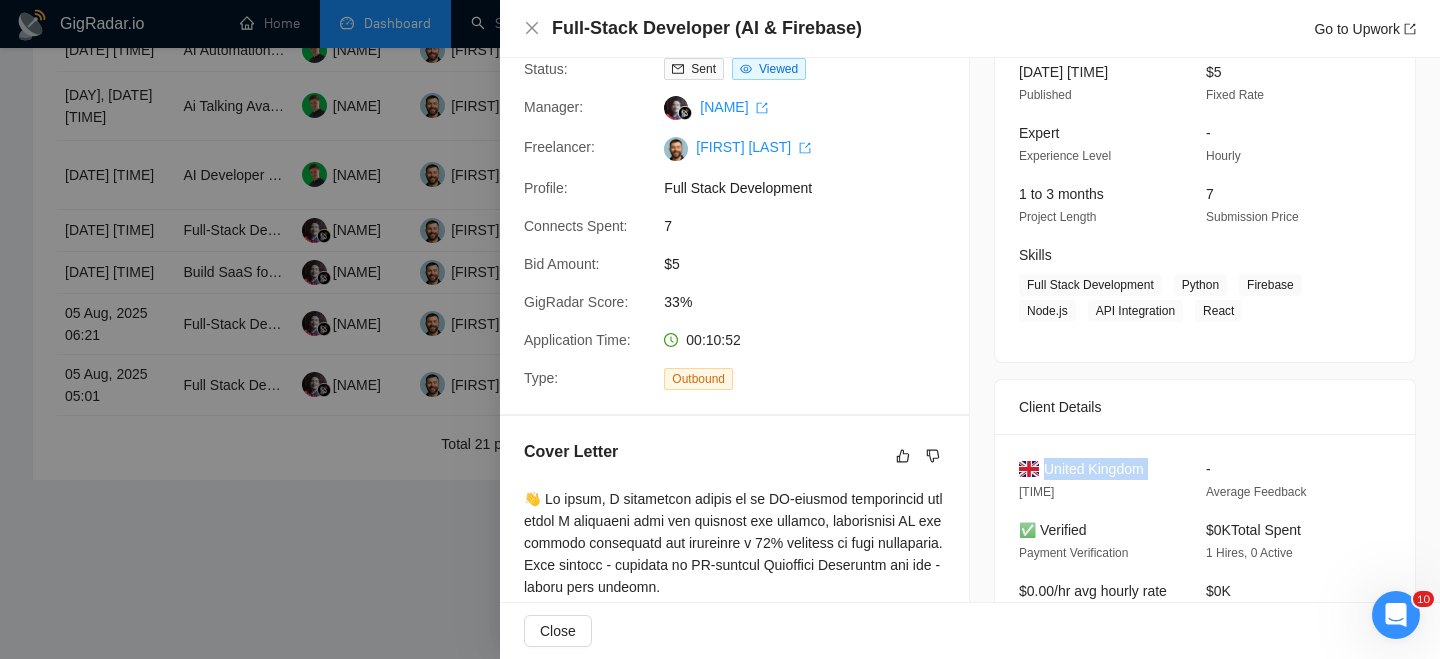 click on "United Kingdom" at bounding box center [1094, 469] 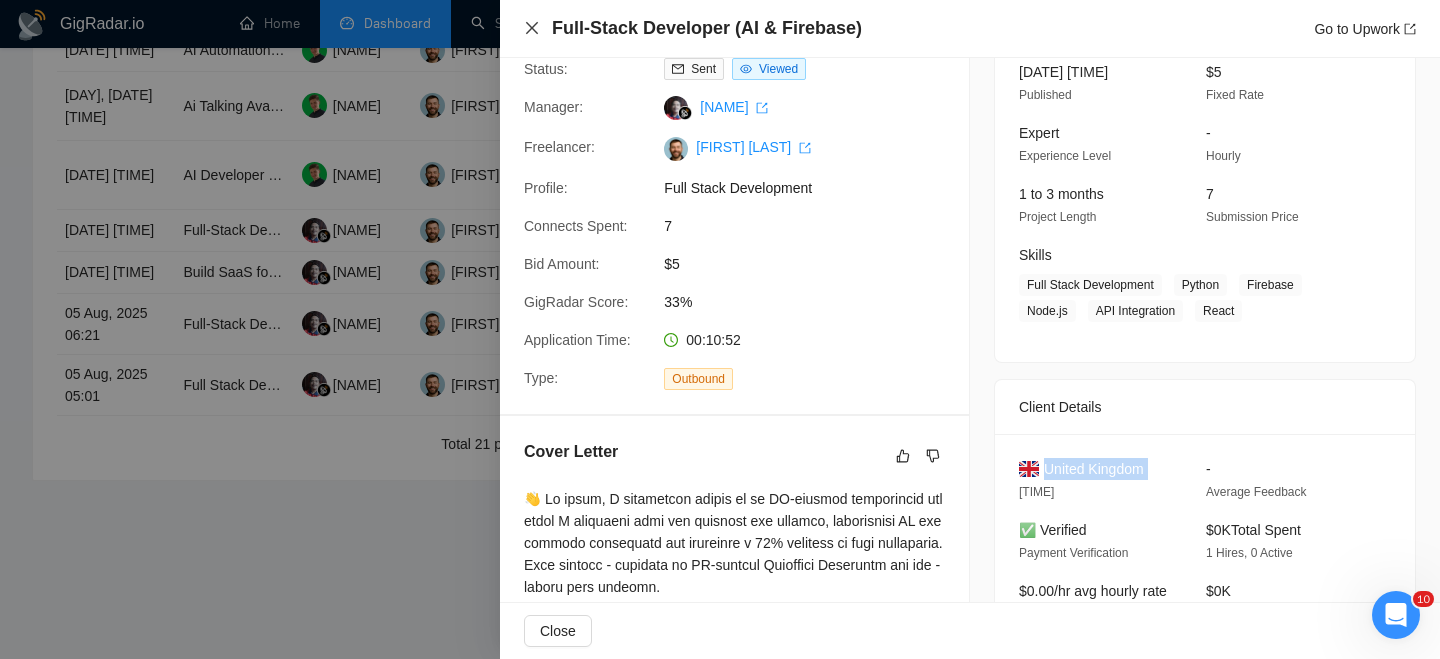 click 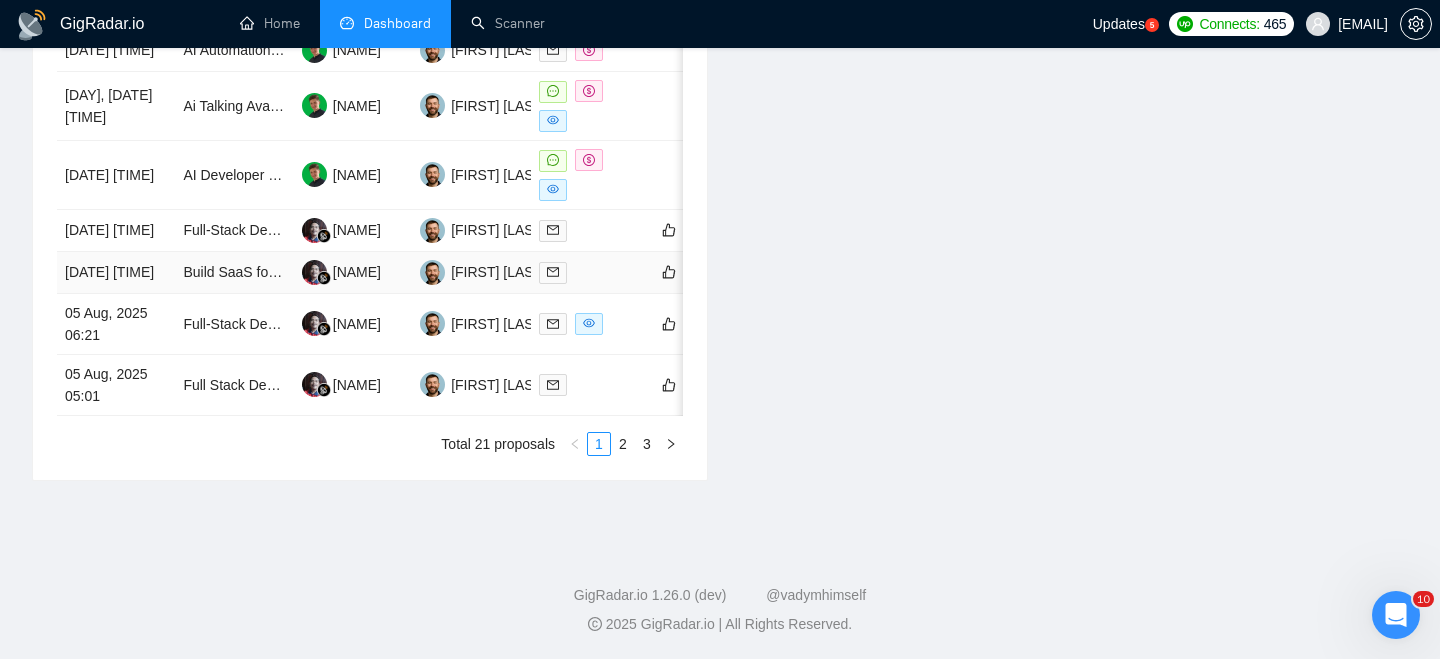 click on "[DATE] [TIME]" at bounding box center (116, 273) 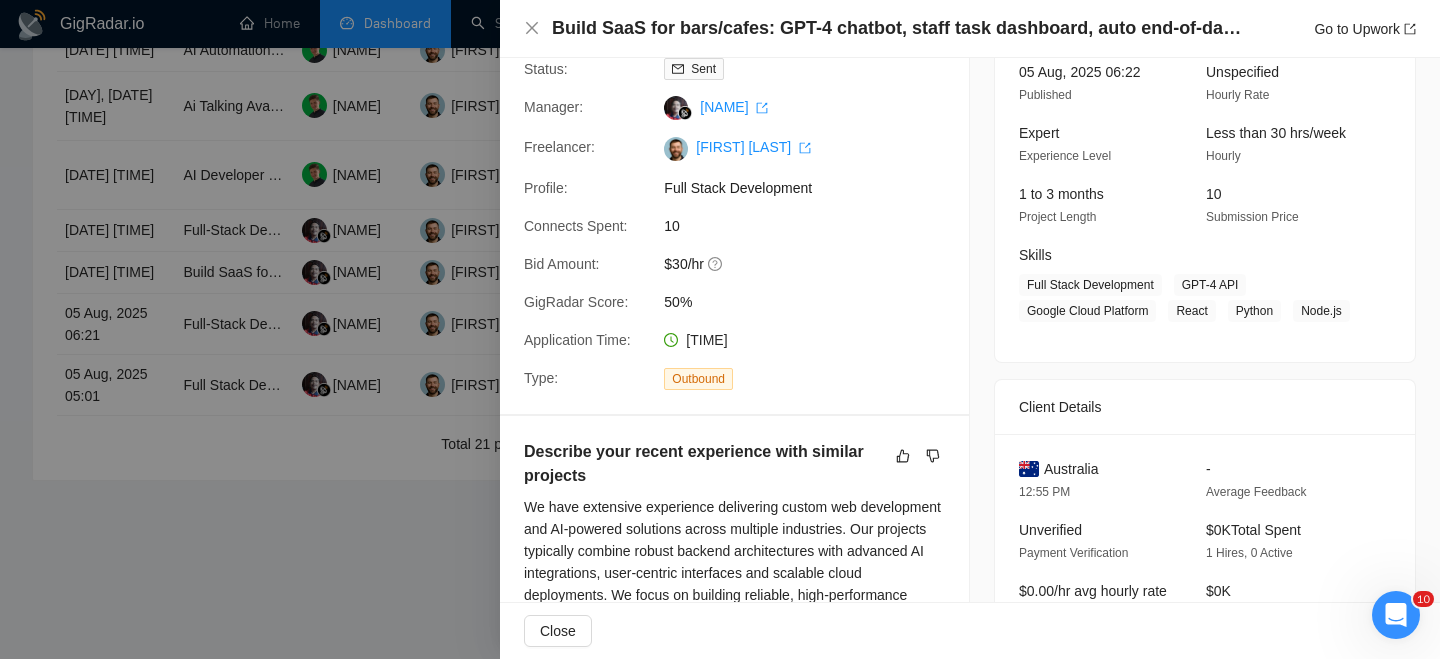 click on "Build SaaS for bars/cafes: GPT-4 chatbot, staff task dashboard, auto end-of-day reports." at bounding box center [897, 28] 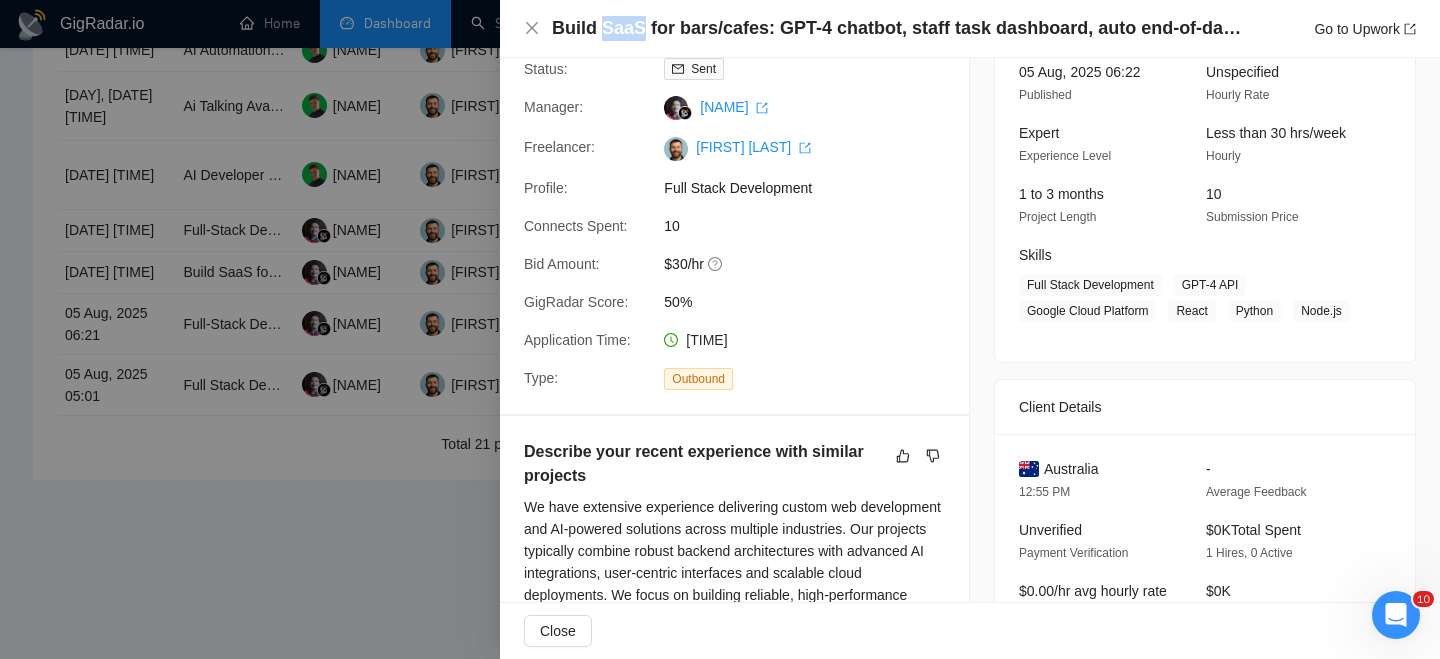 click on "Build SaaS for bars/cafes: GPT-4 chatbot, staff task dashboard, auto end-of-day reports." at bounding box center [897, 28] 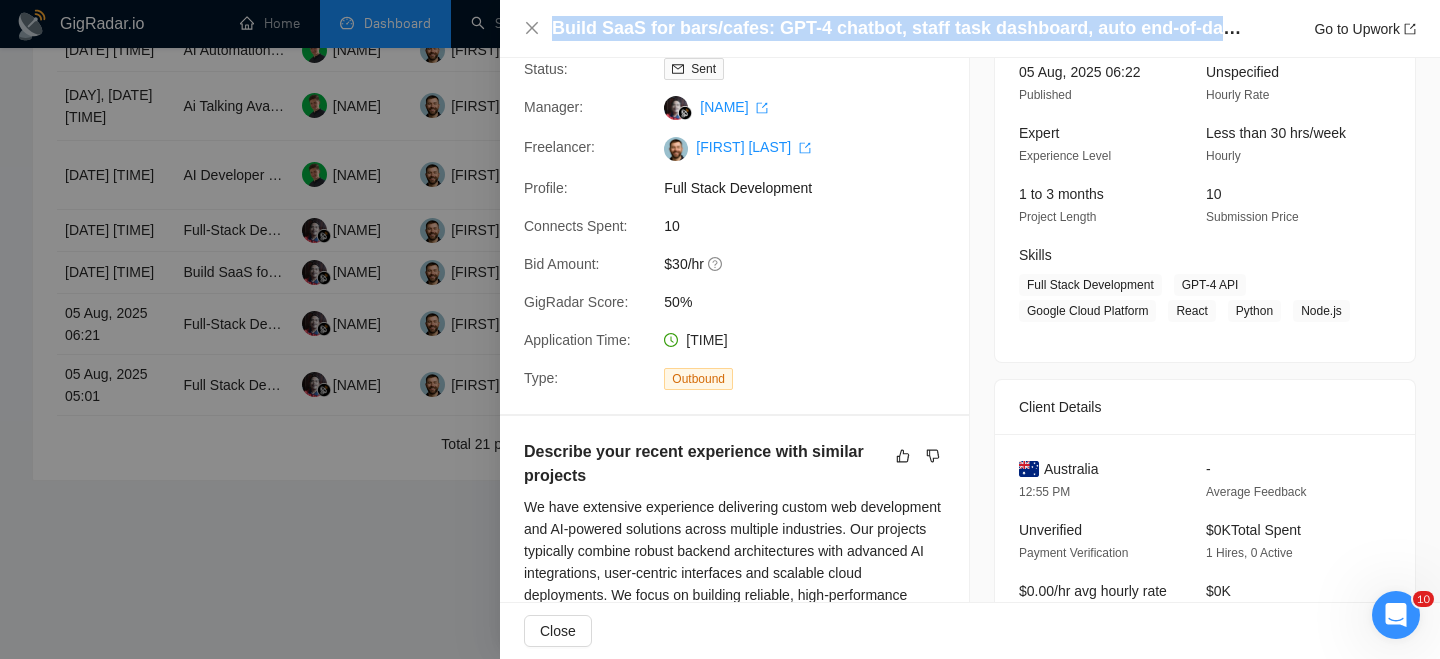 click on "Build SaaS for bars/cafes: GPT-4 chatbot, staff task dashboard, auto end-of-day reports." at bounding box center (897, 28) 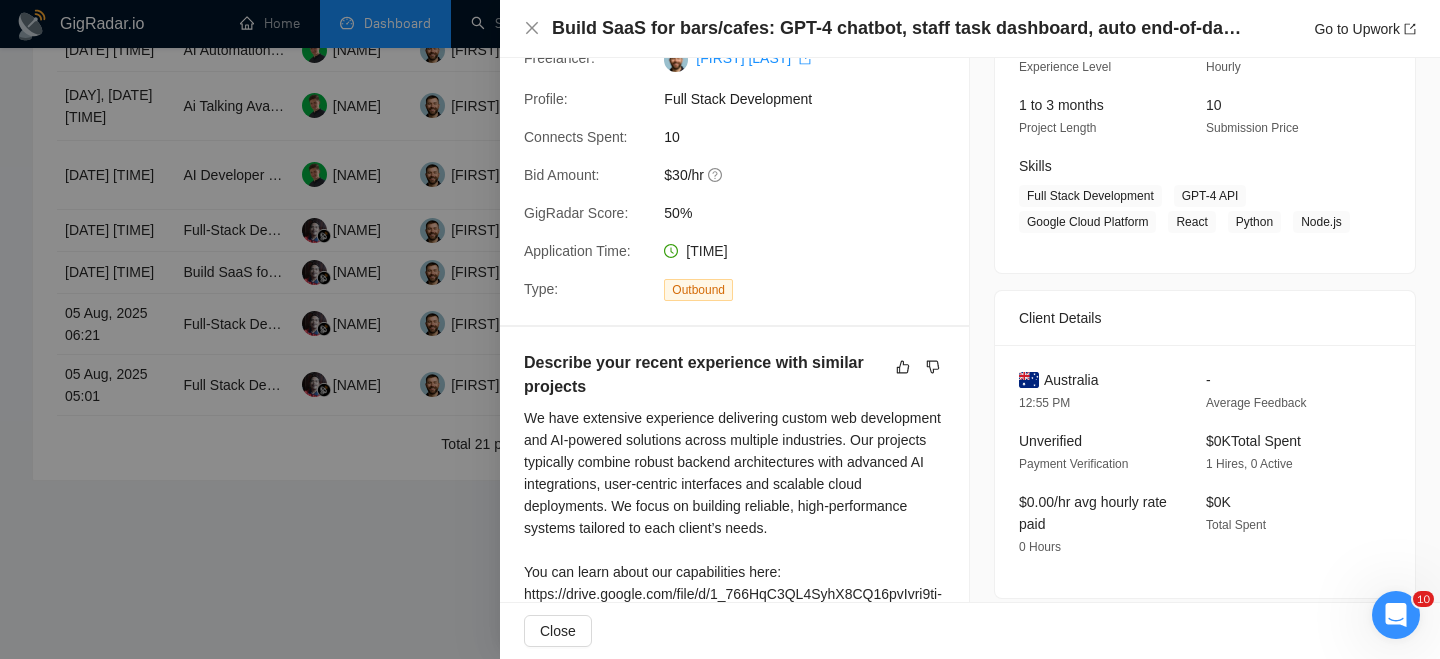 click on "Australia" at bounding box center [1071, 380] 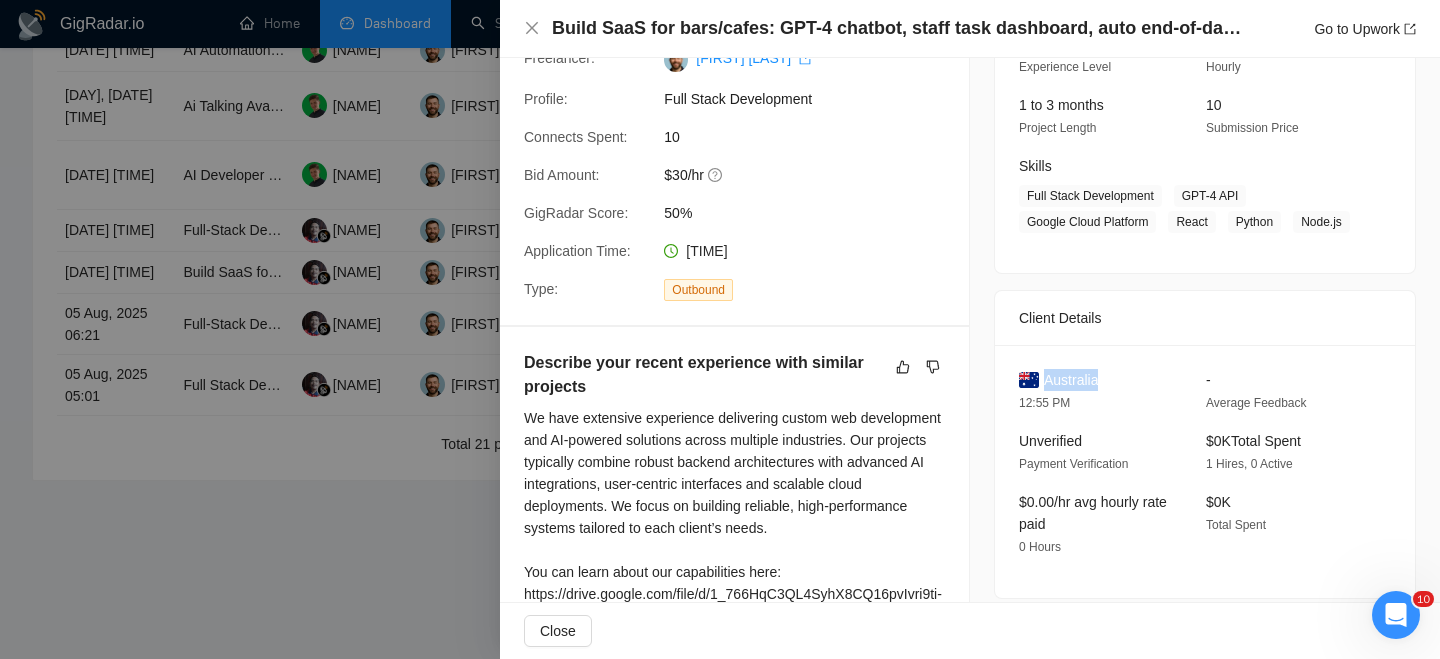 click on "Australia" at bounding box center (1071, 380) 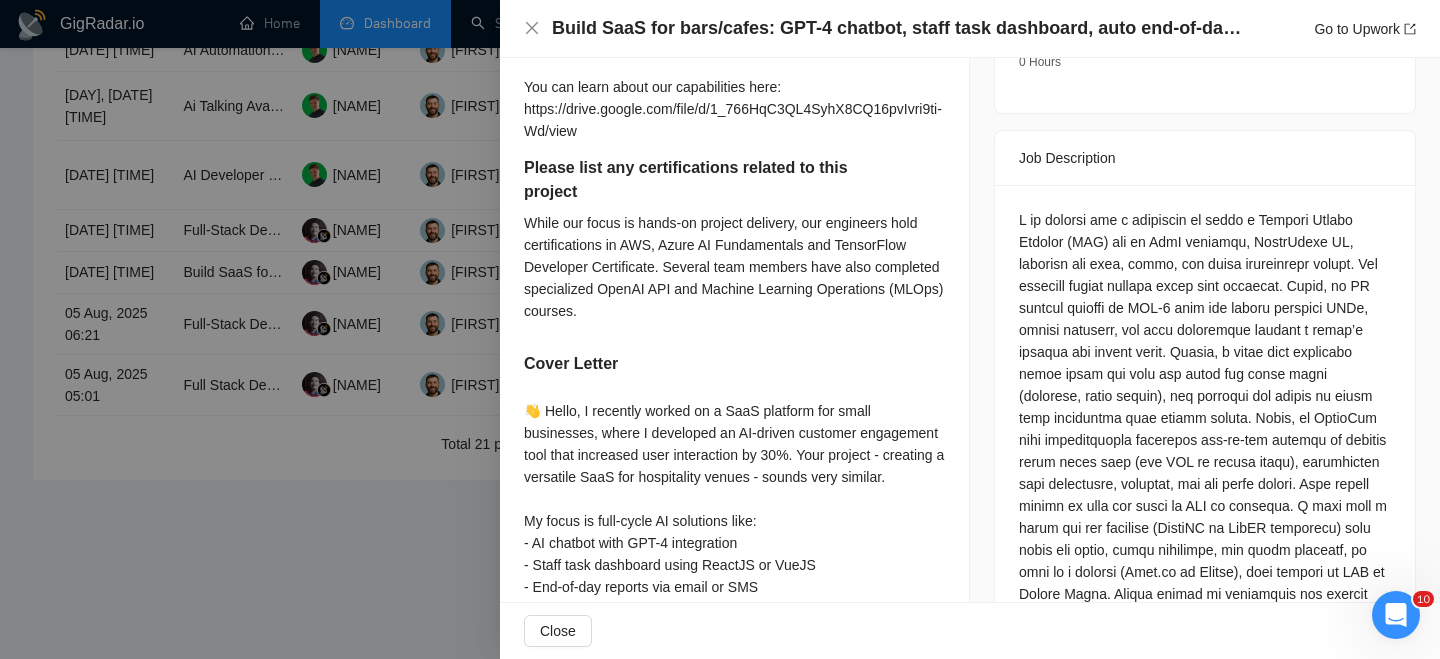 scroll, scrollTop: 0, scrollLeft: 0, axis: both 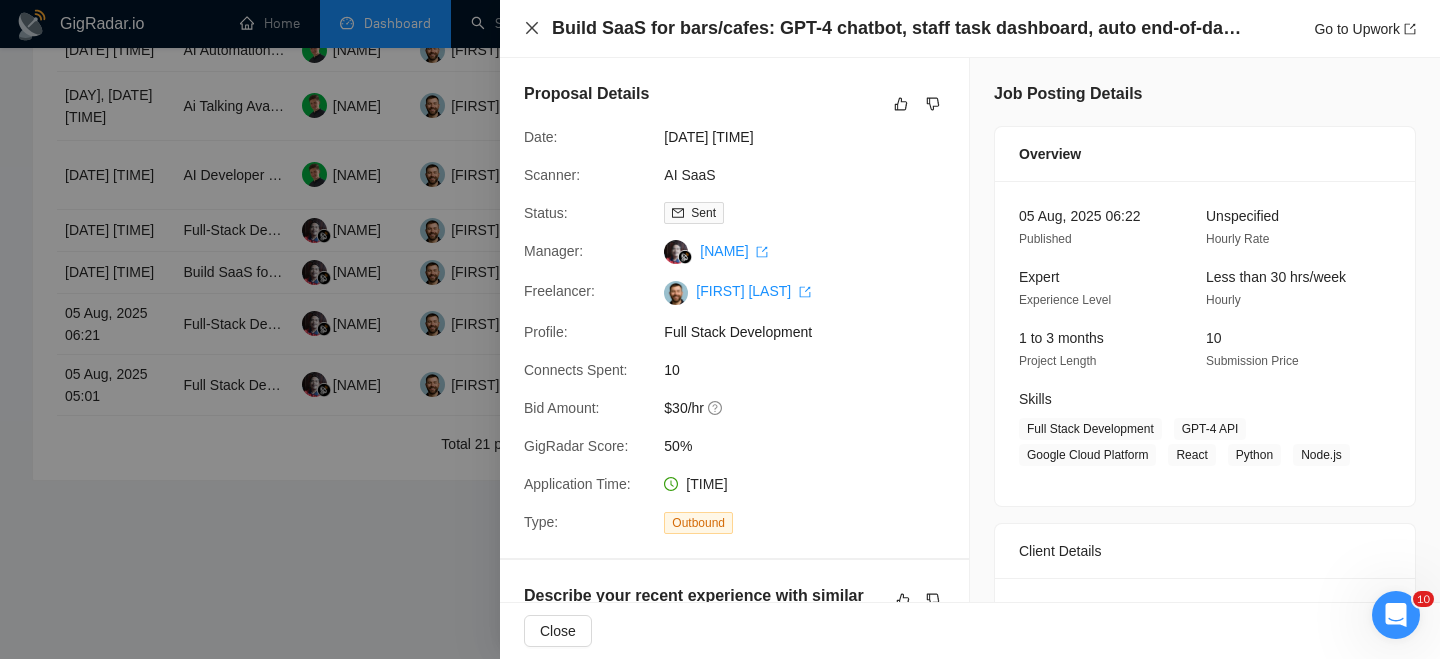 click 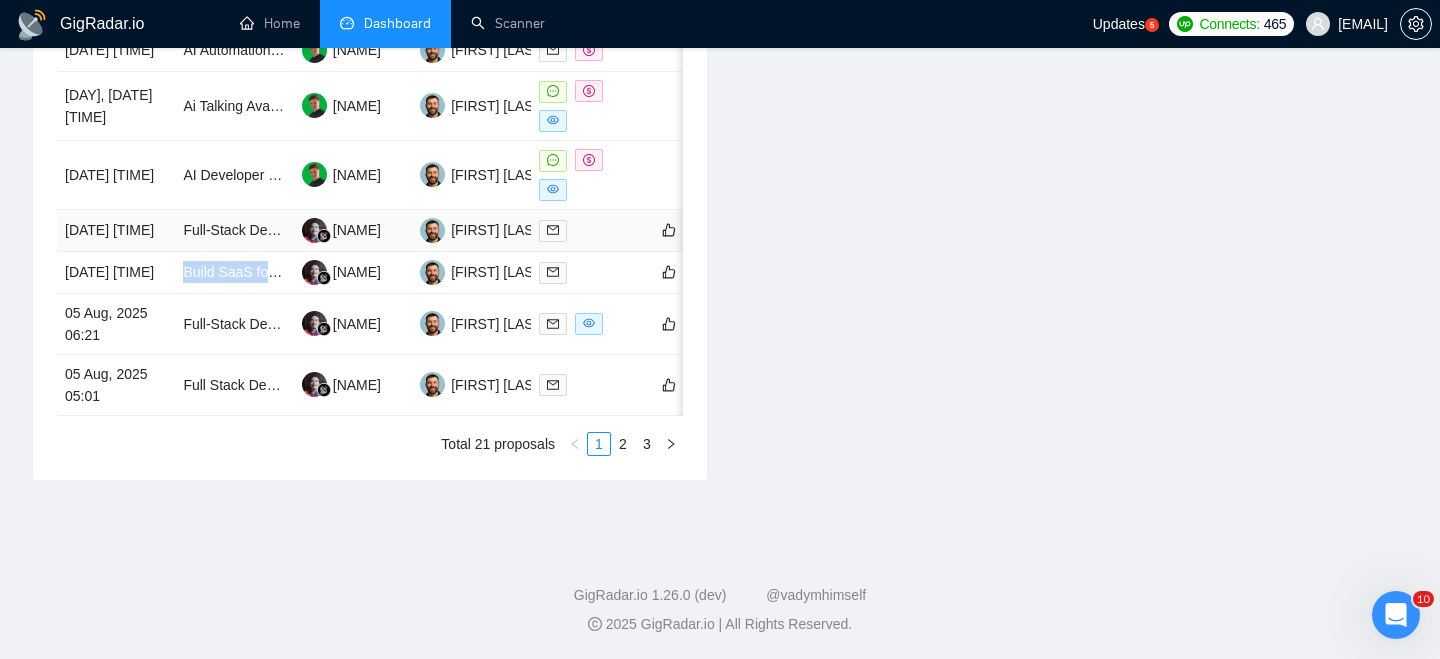 scroll, scrollTop: 1106, scrollLeft: 0, axis: vertical 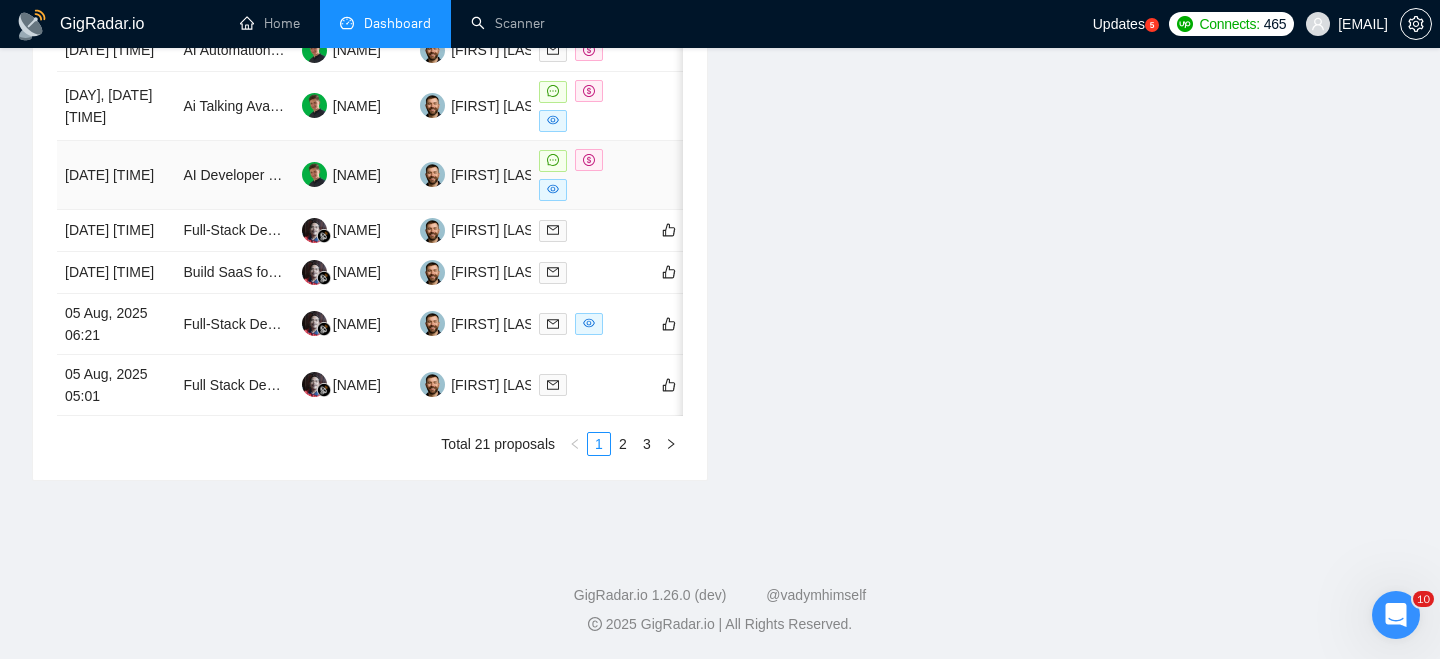 click on "[DATE] [TIME]" at bounding box center [116, 175] 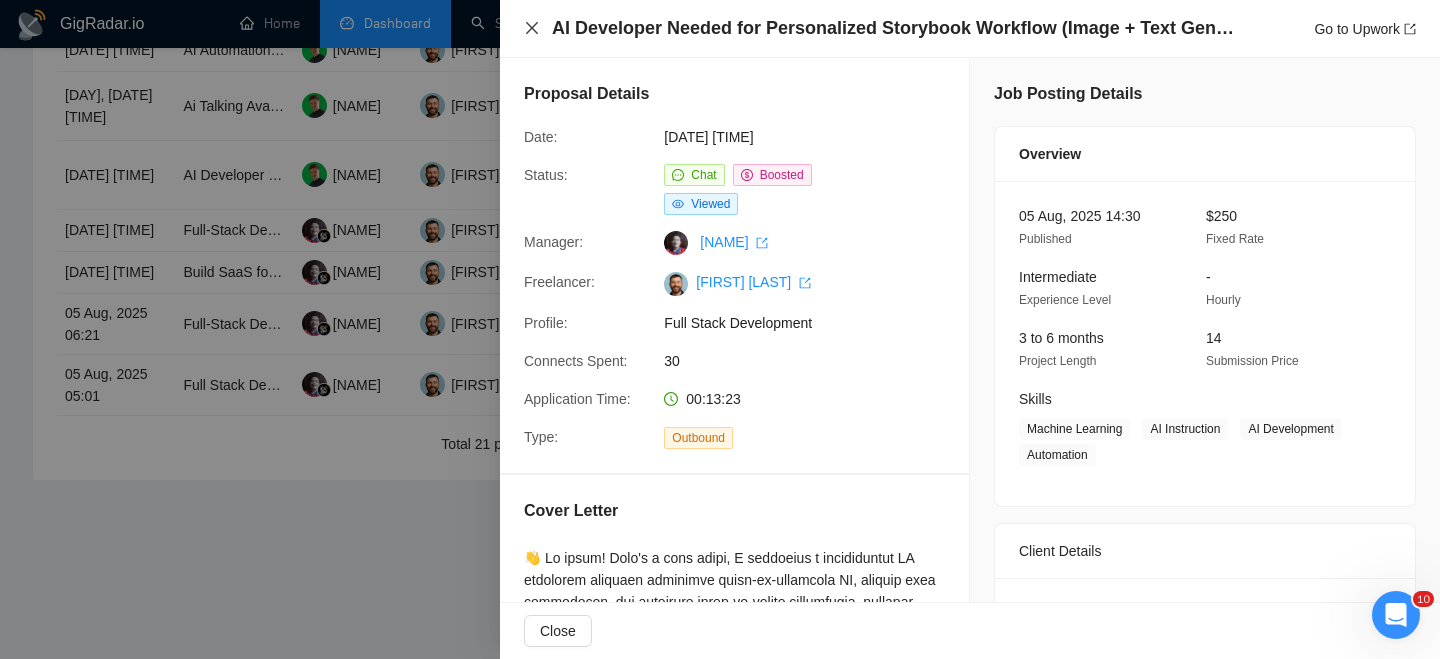 click 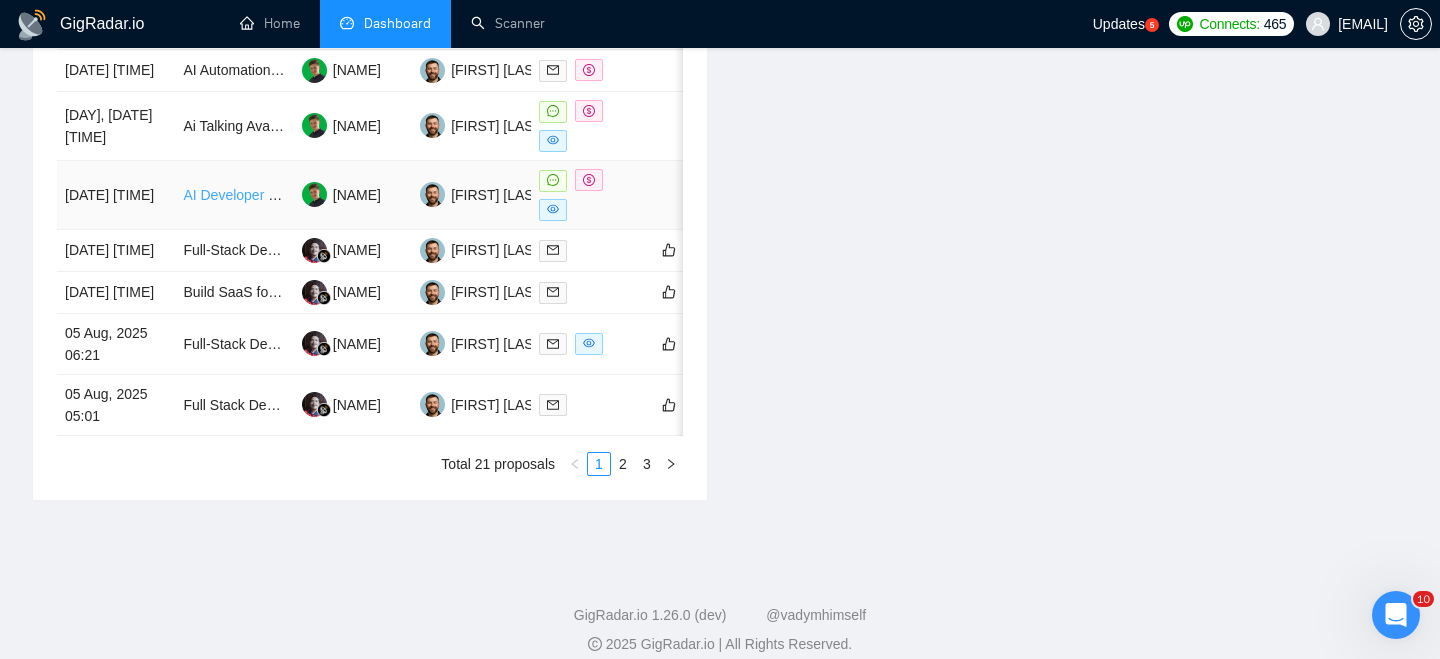 scroll, scrollTop: 1031, scrollLeft: 0, axis: vertical 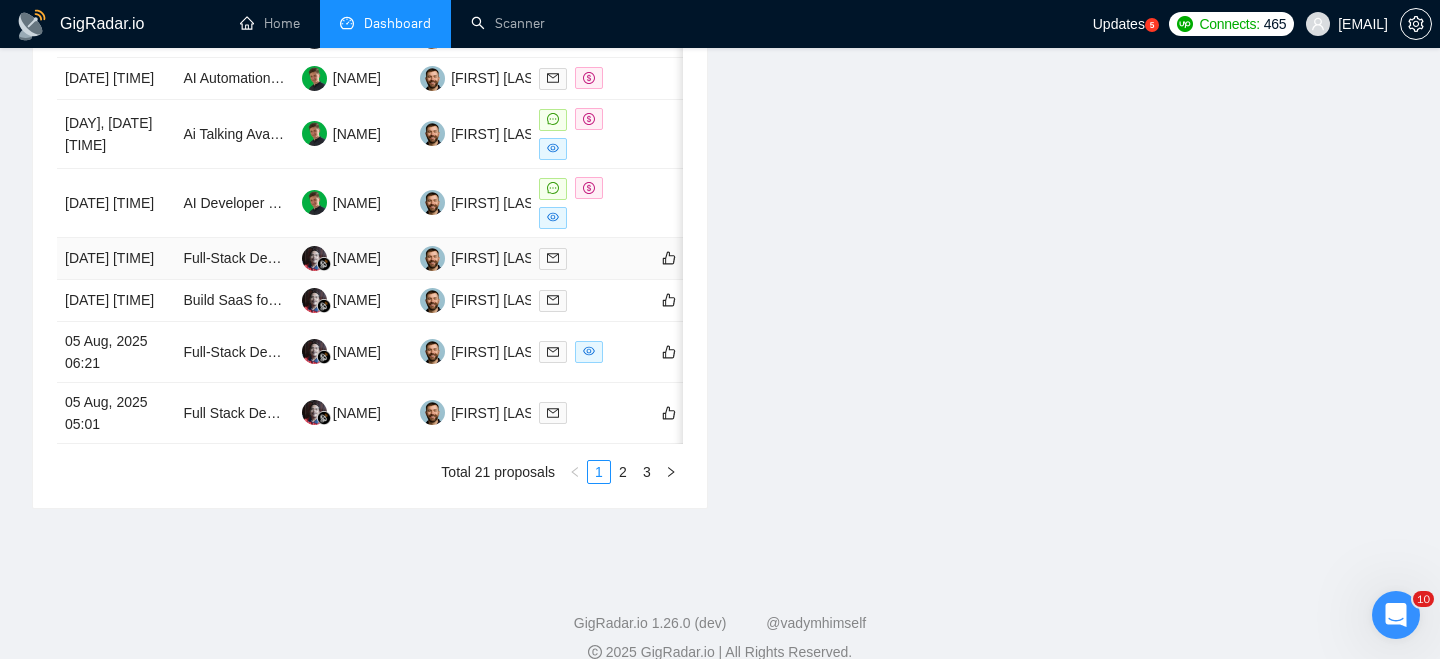 click on "[DATE] [TIME]" at bounding box center (116, 259) 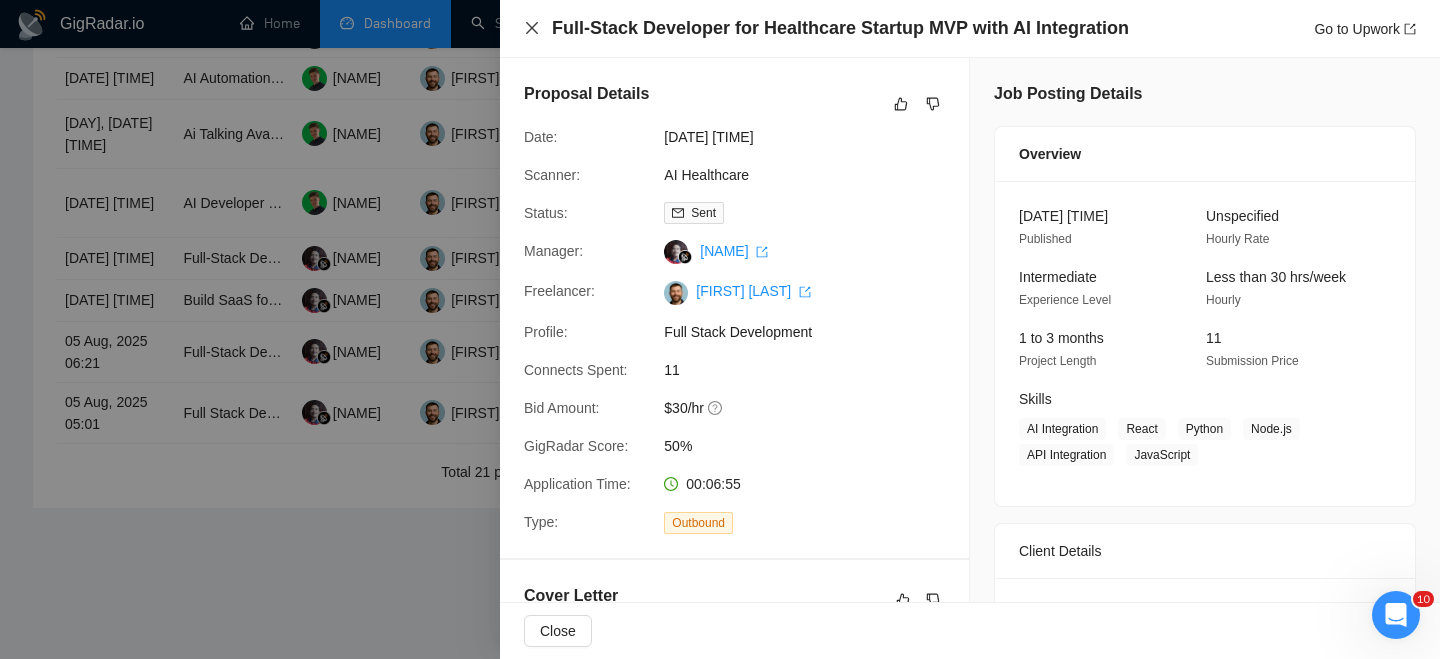 click 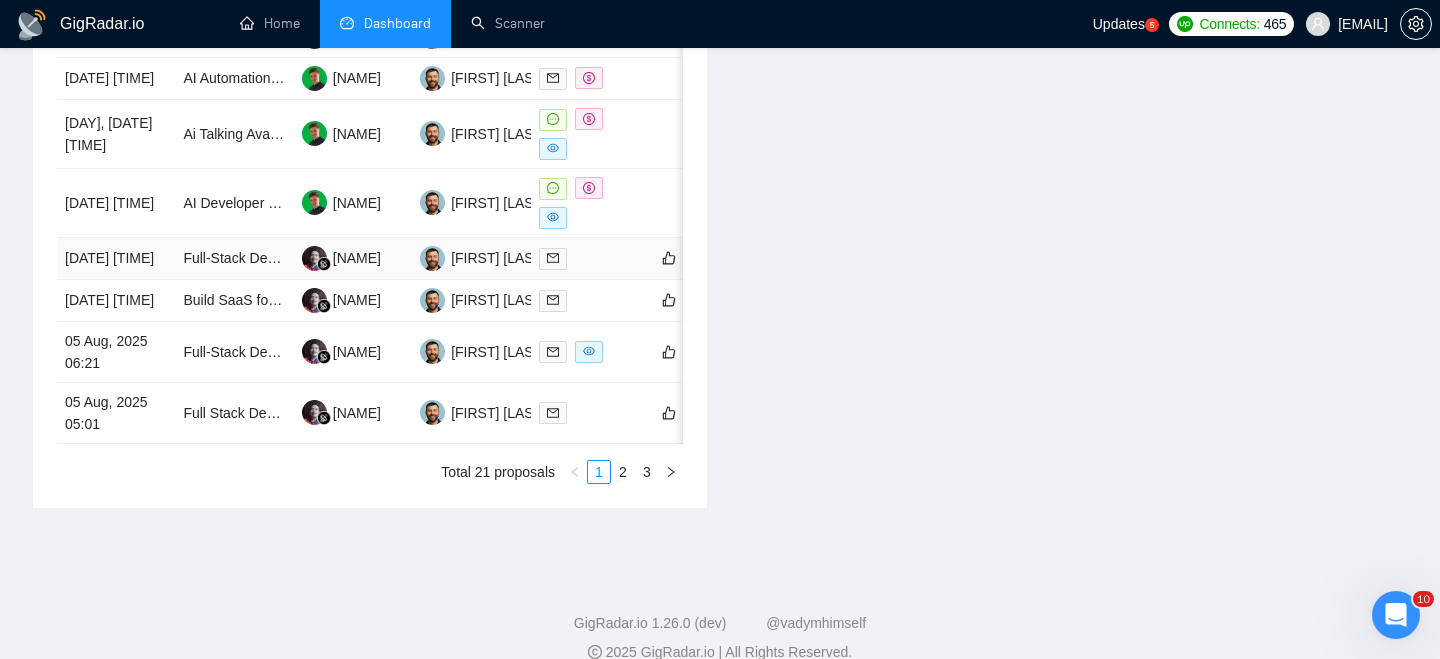 click on "[DATE] [TIME]" at bounding box center [116, 259] 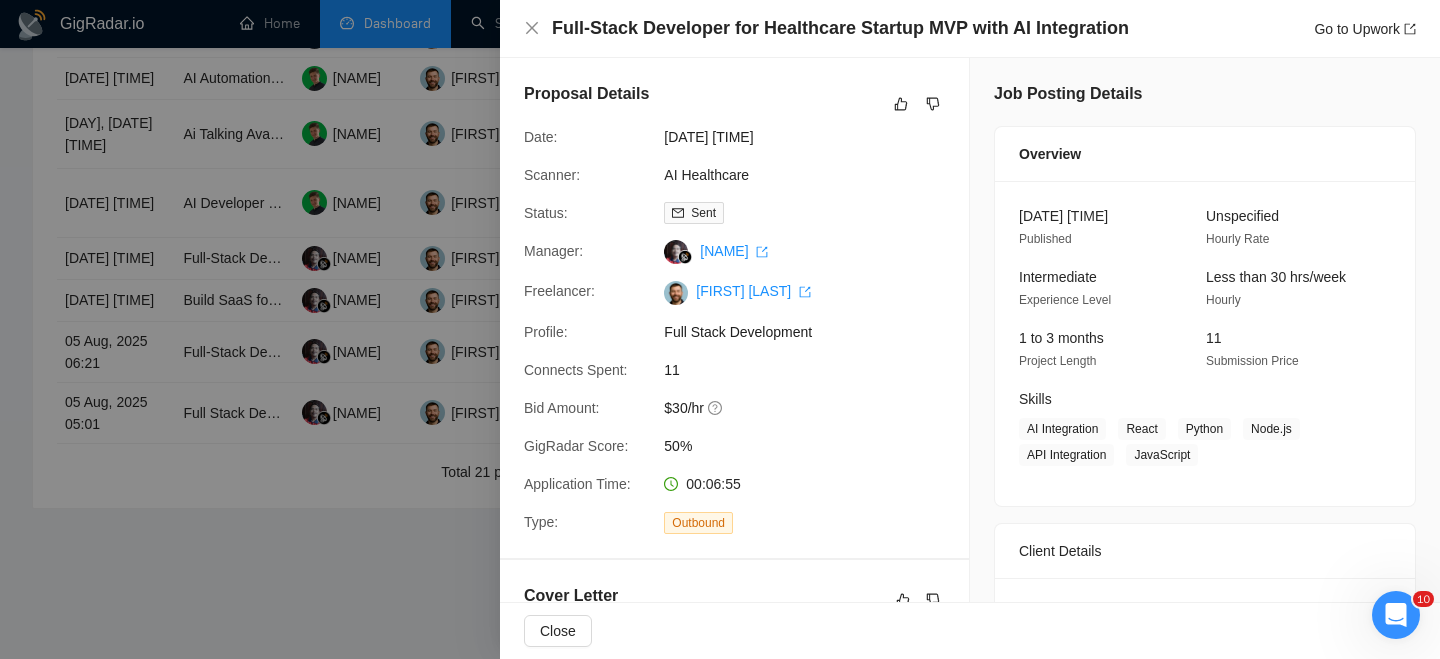 click on "Full-Stack Developer for Healthcare Startup MVP with AI Integration" at bounding box center [840, 28] 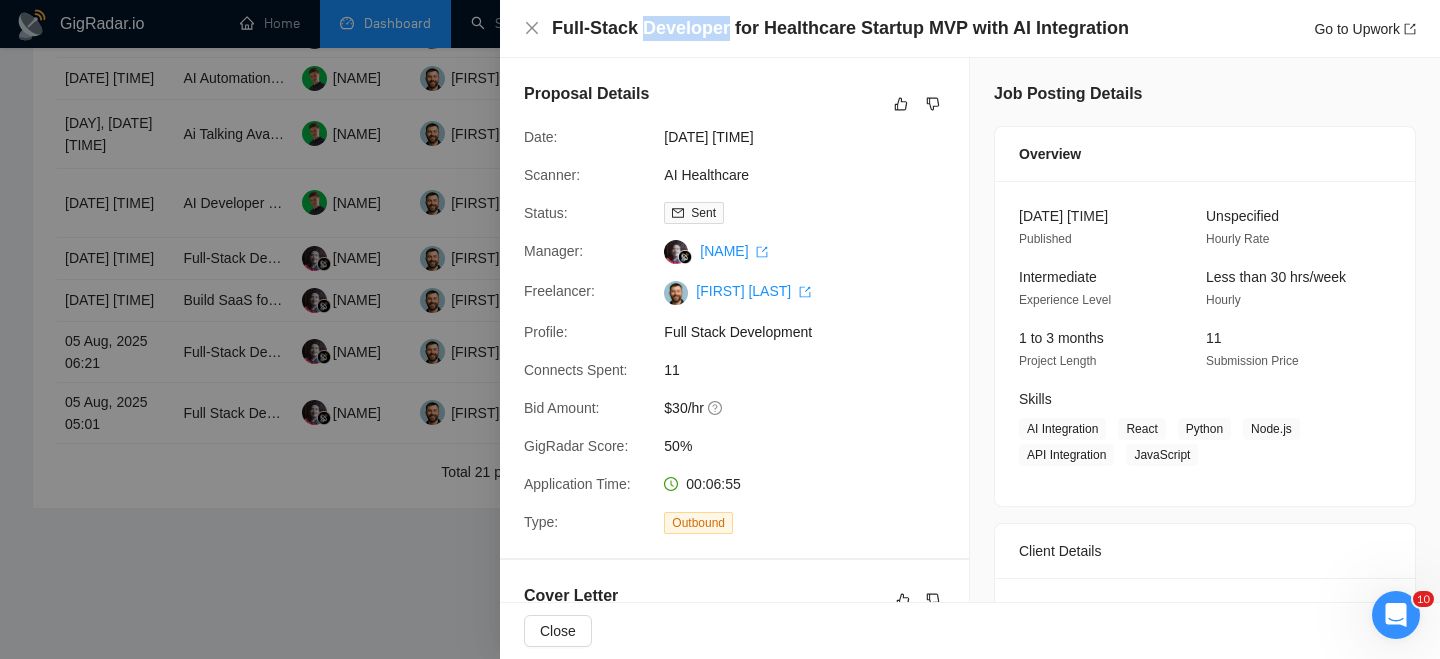 click on "Full-Stack Developer for Healthcare Startup MVP with AI Integration" at bounding box center (840, 28) 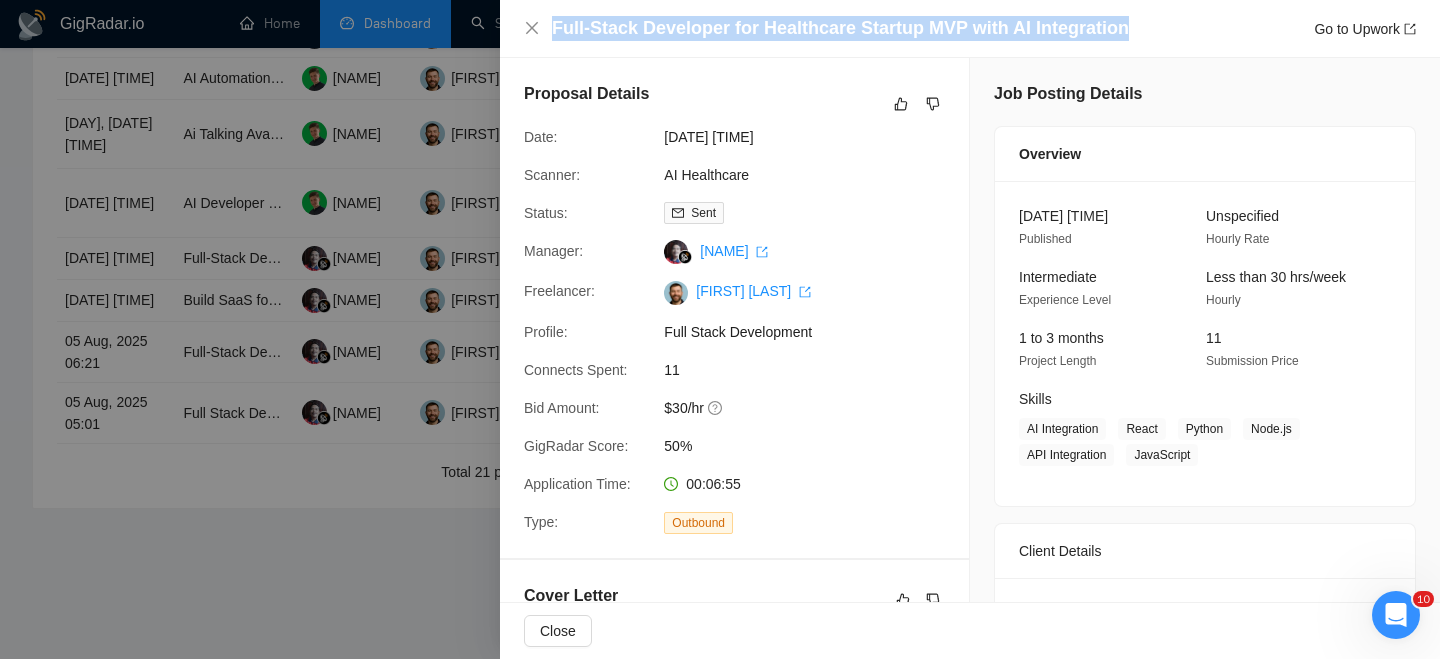 click on "Full-Stack Developer for Healthcare Startup MVP with AI Integration" at bounding box center (840, 28) 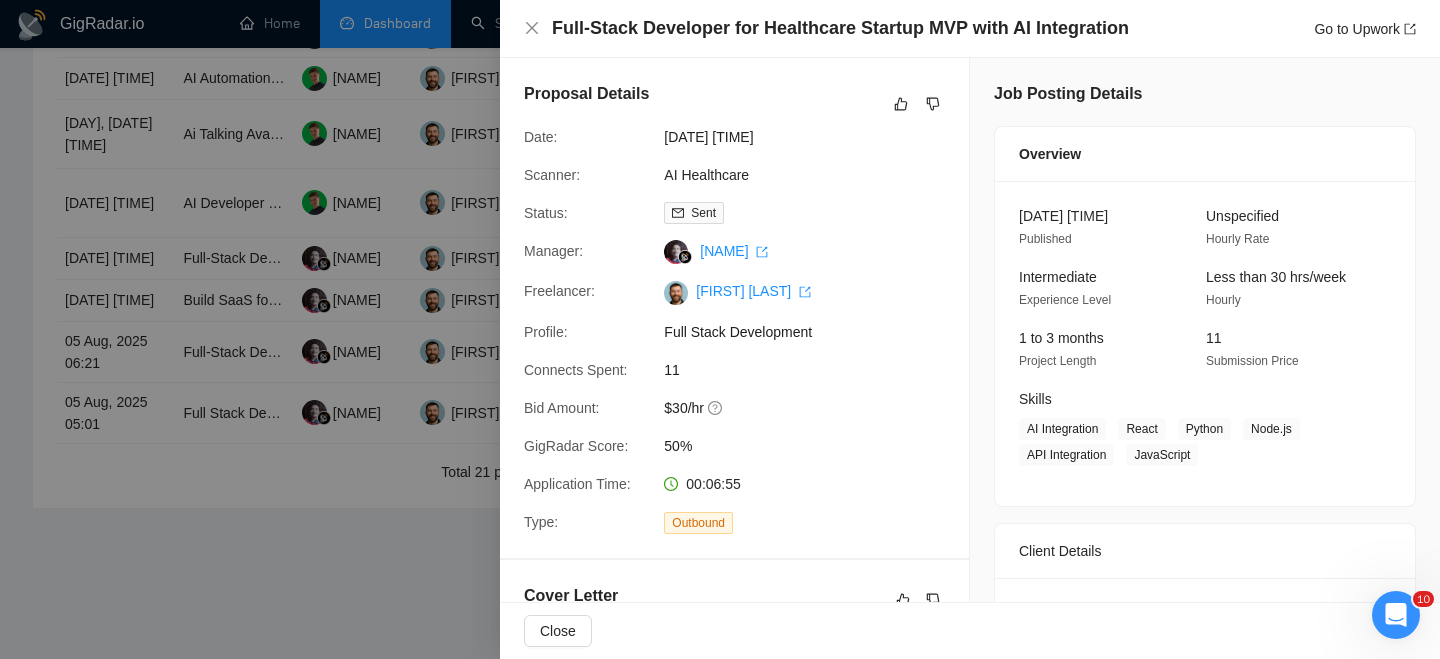 click on "Full-Stack Developer for Healthcare Startup MVP with AI Integration Go to Upwork" at bounding box center [970, 28] 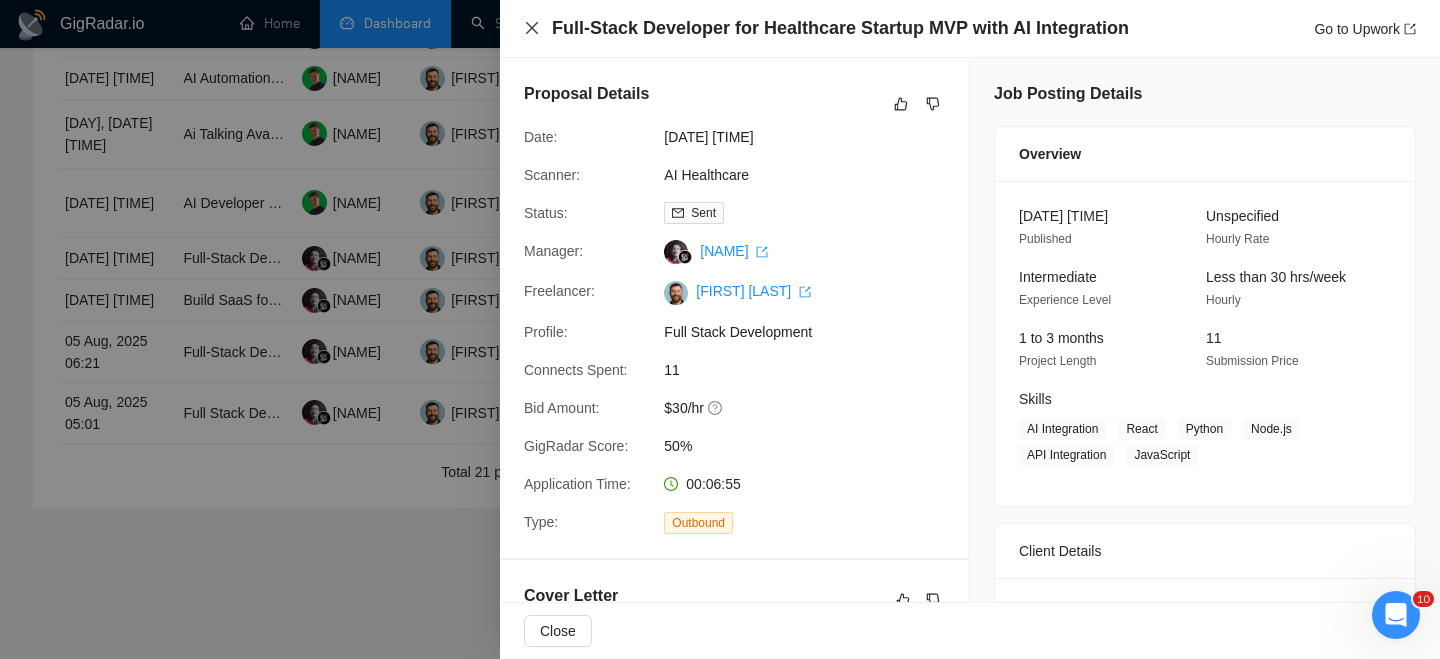 click 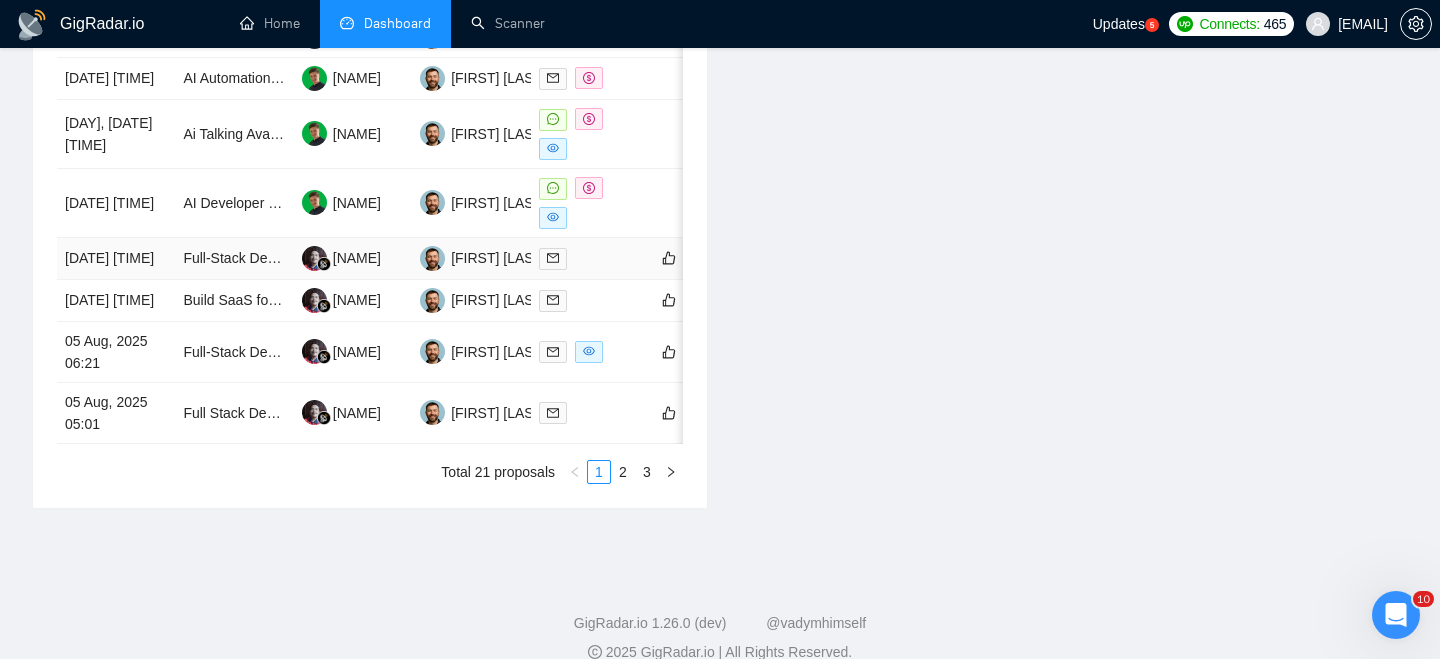 click on "[DATE] [TIME]" at bounding box center [116, 259] 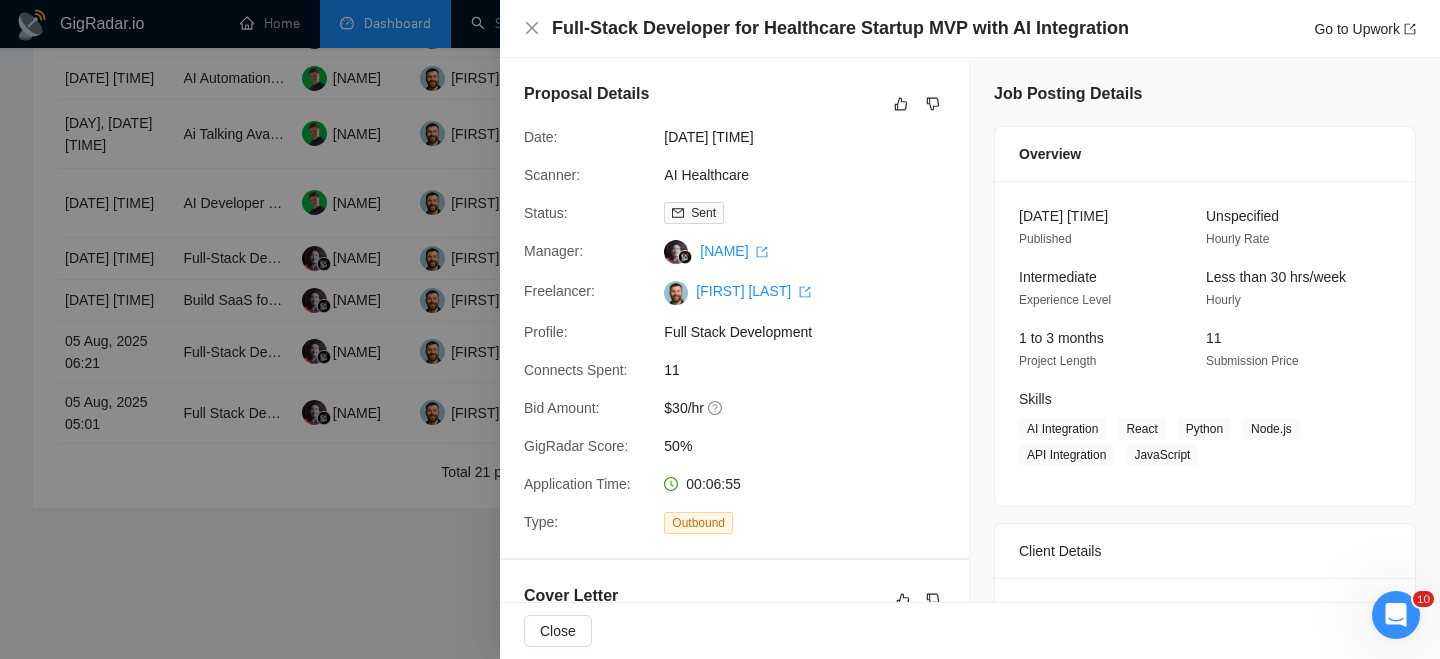 click at bounding box center (720, 329) 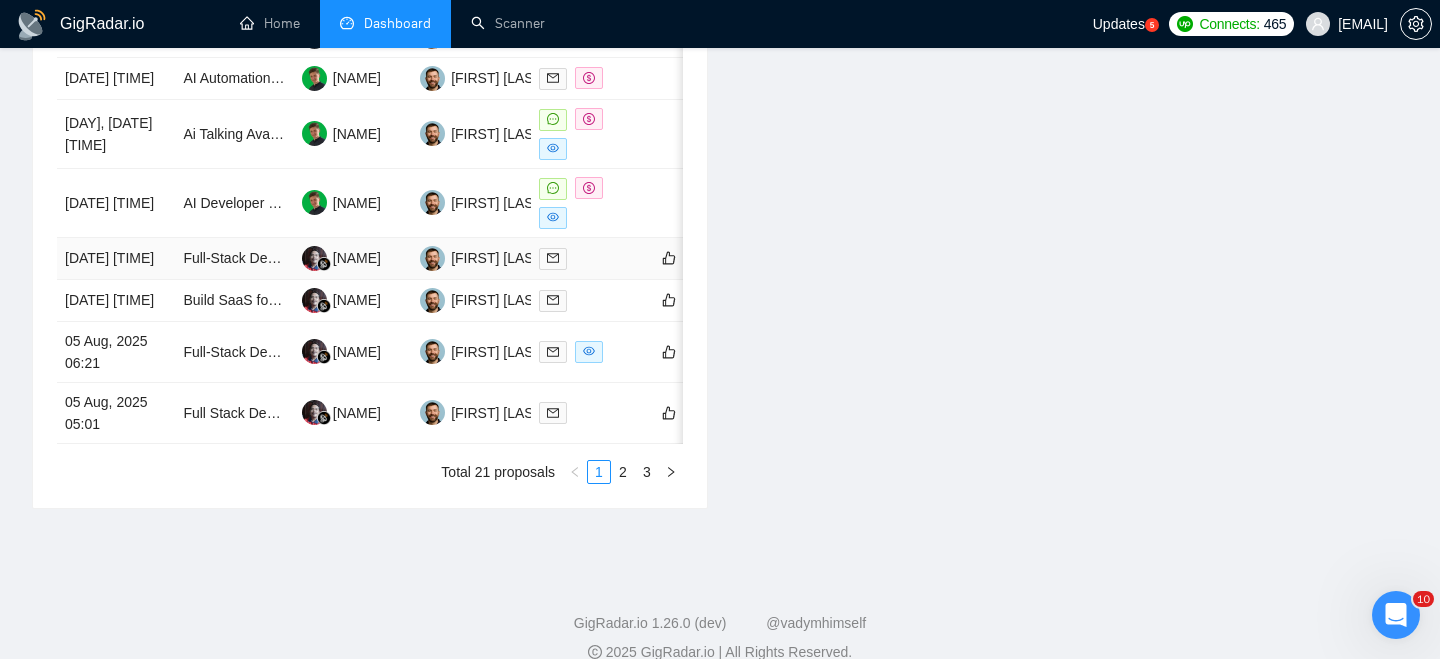 click on "[DATE] [TIME]" at bounding box center [116, 259] 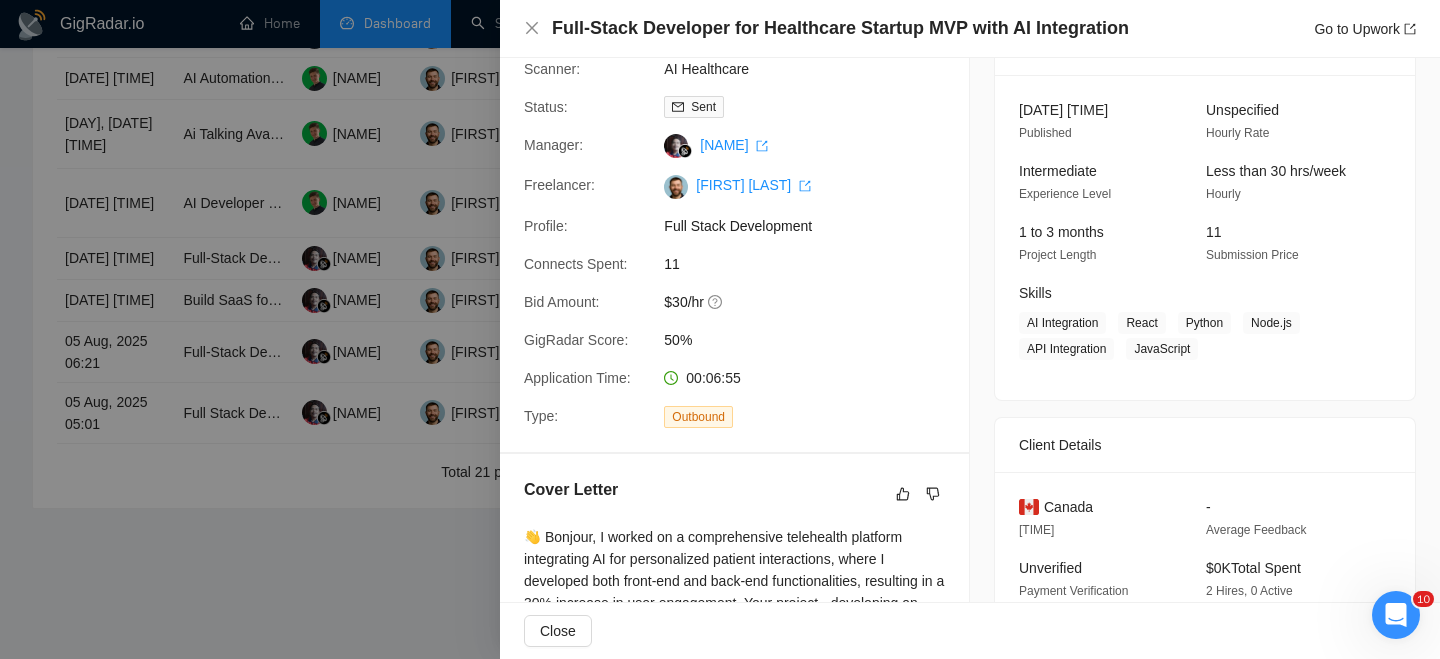 scroll, scrollTop: 160, scrollLeft: 0, axis: vertical 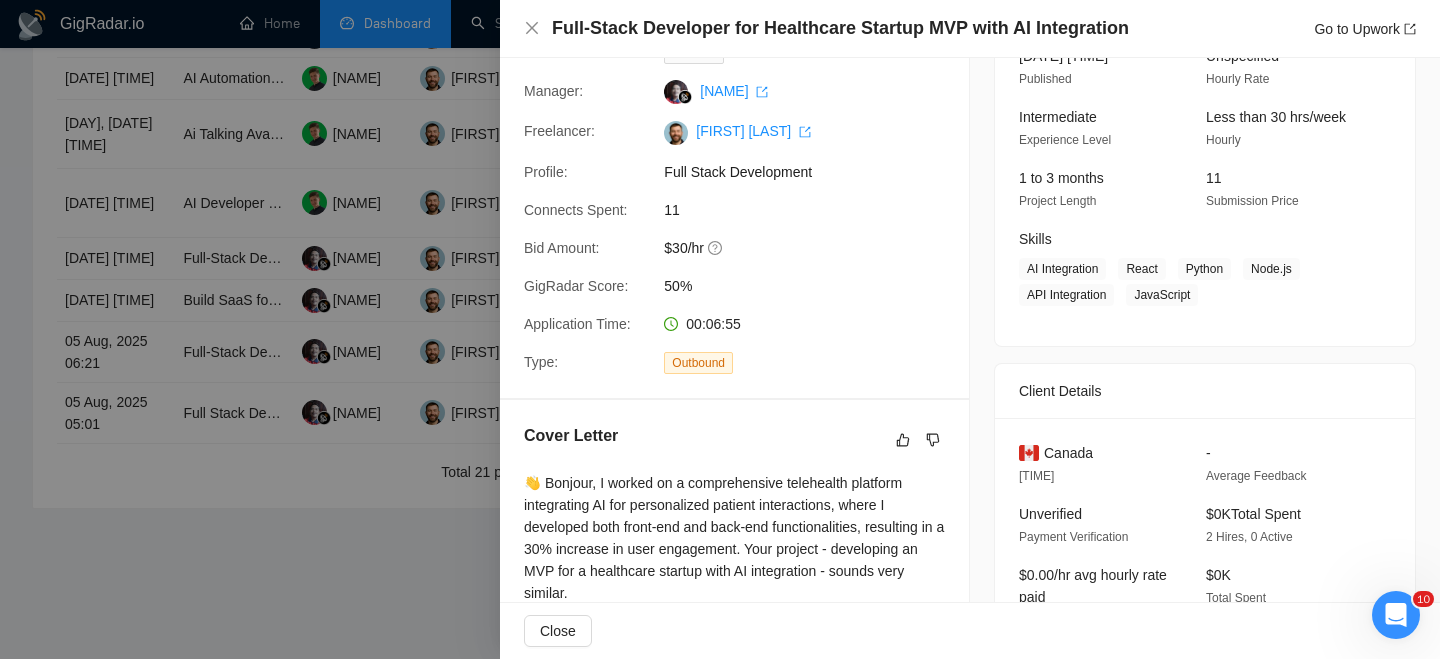 click on "Canada" at bounding box center (1068, 453) 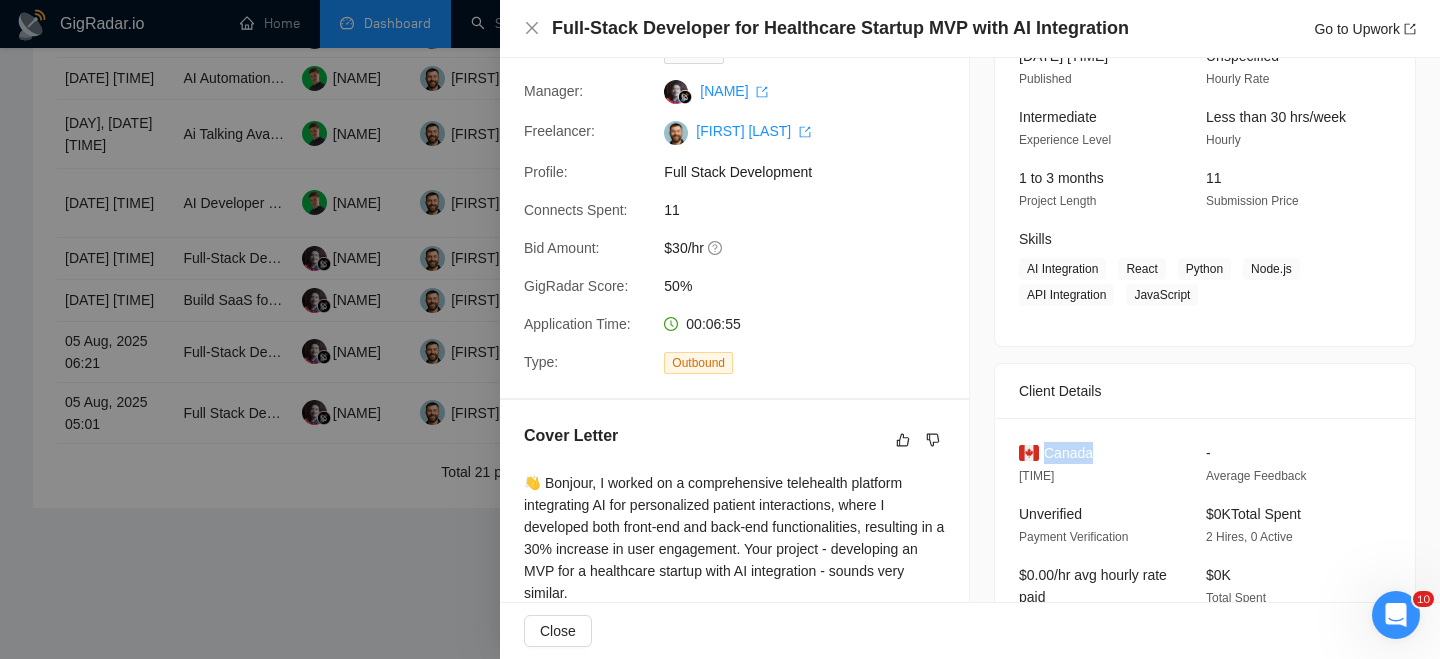 click on "Canada" at bounding box center [1068, 453] 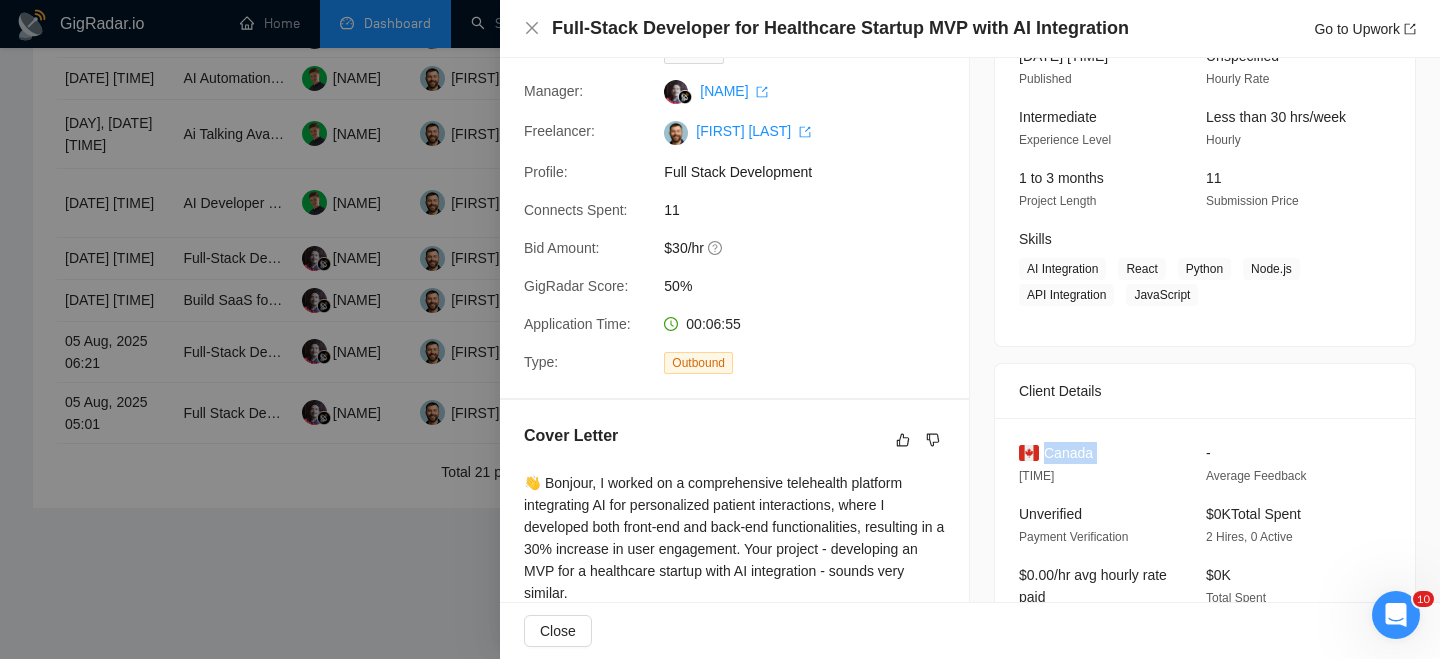 click on "Canada" at bounding box center (1068, 453) 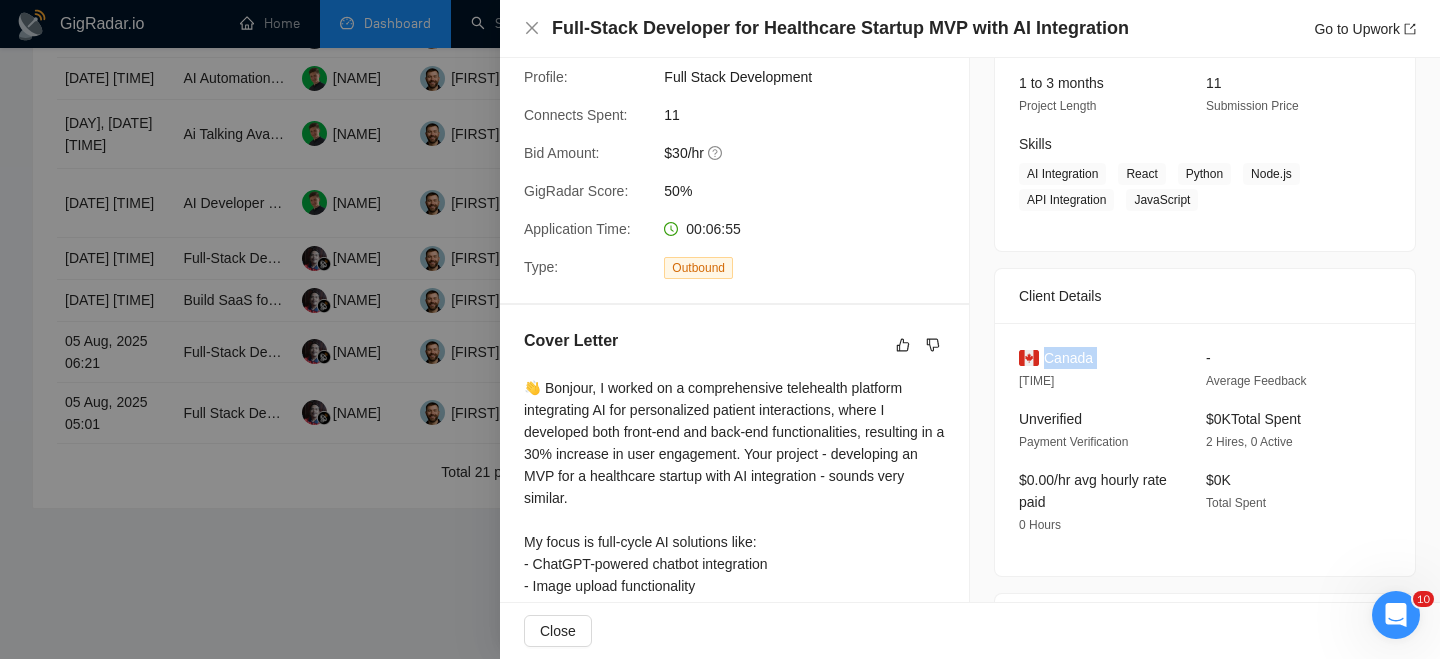 scroll, scrollTop: 251, scrollLeft: 0, axis: vertical 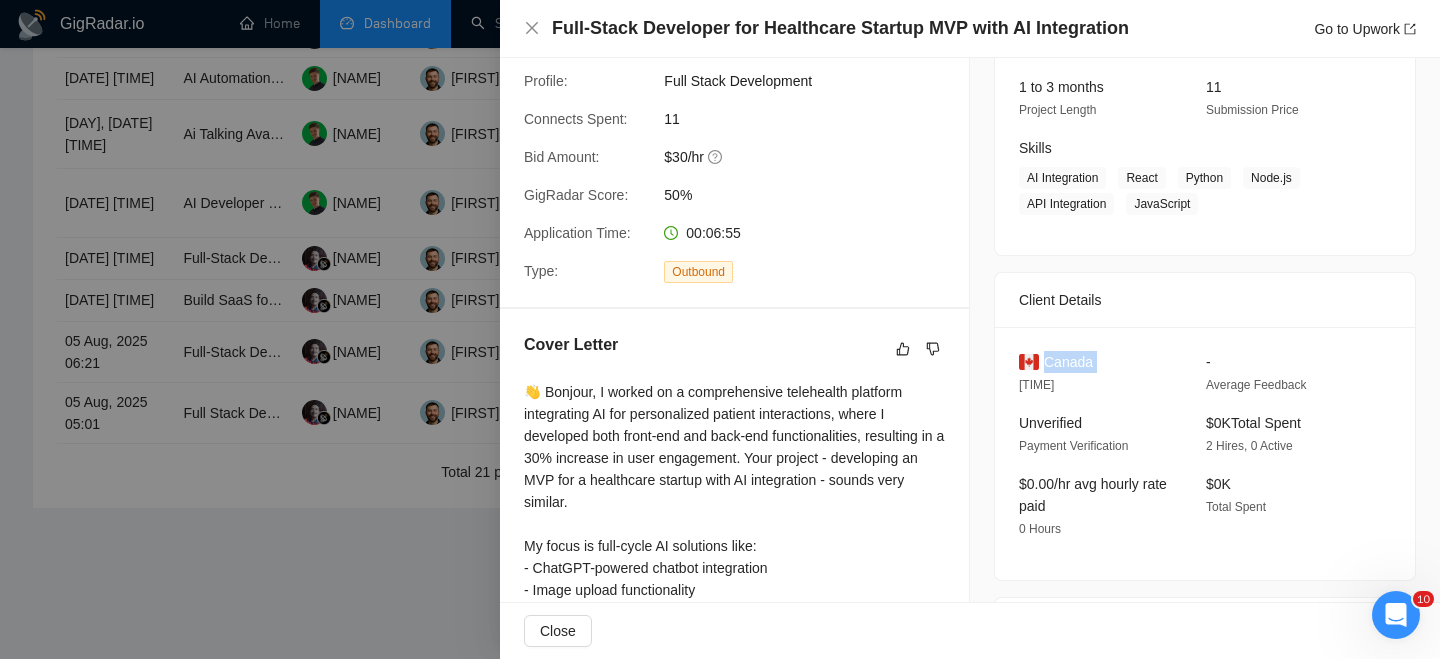 copy on "Canada" 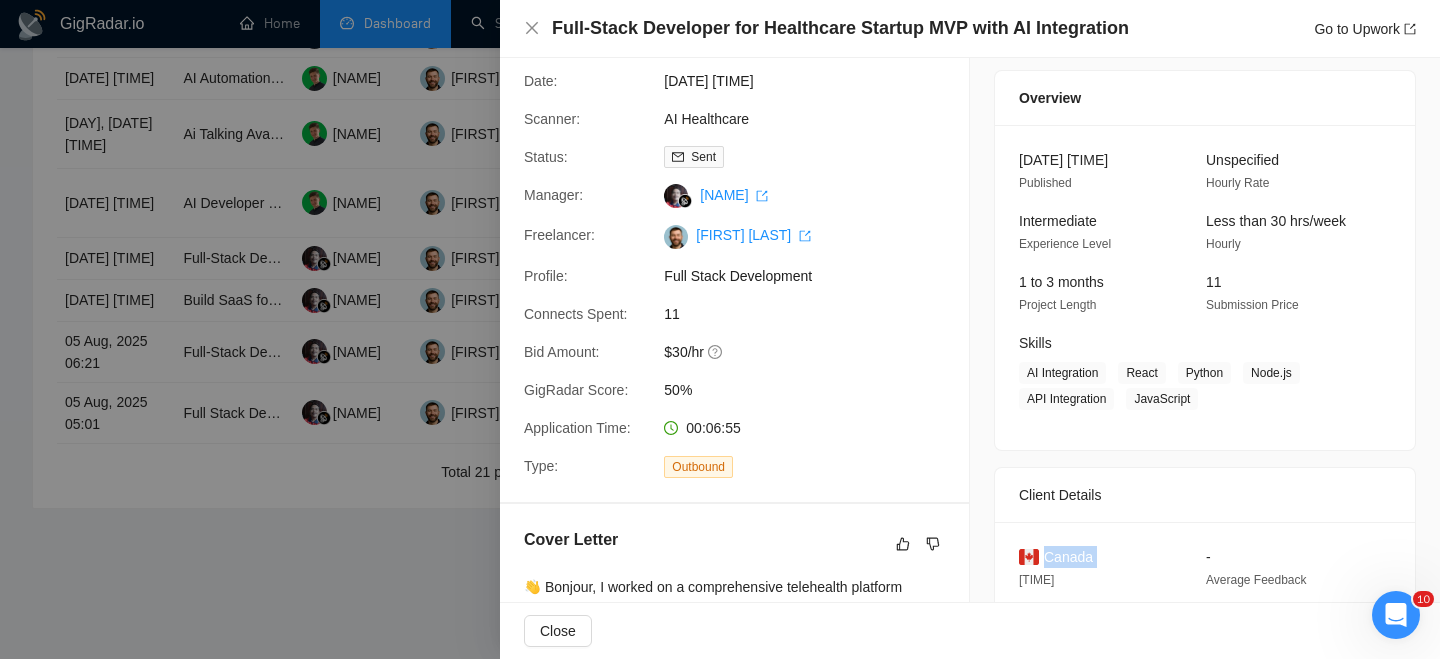 scroll, scrollTop: 0, scrollLeft: 0, axis: both 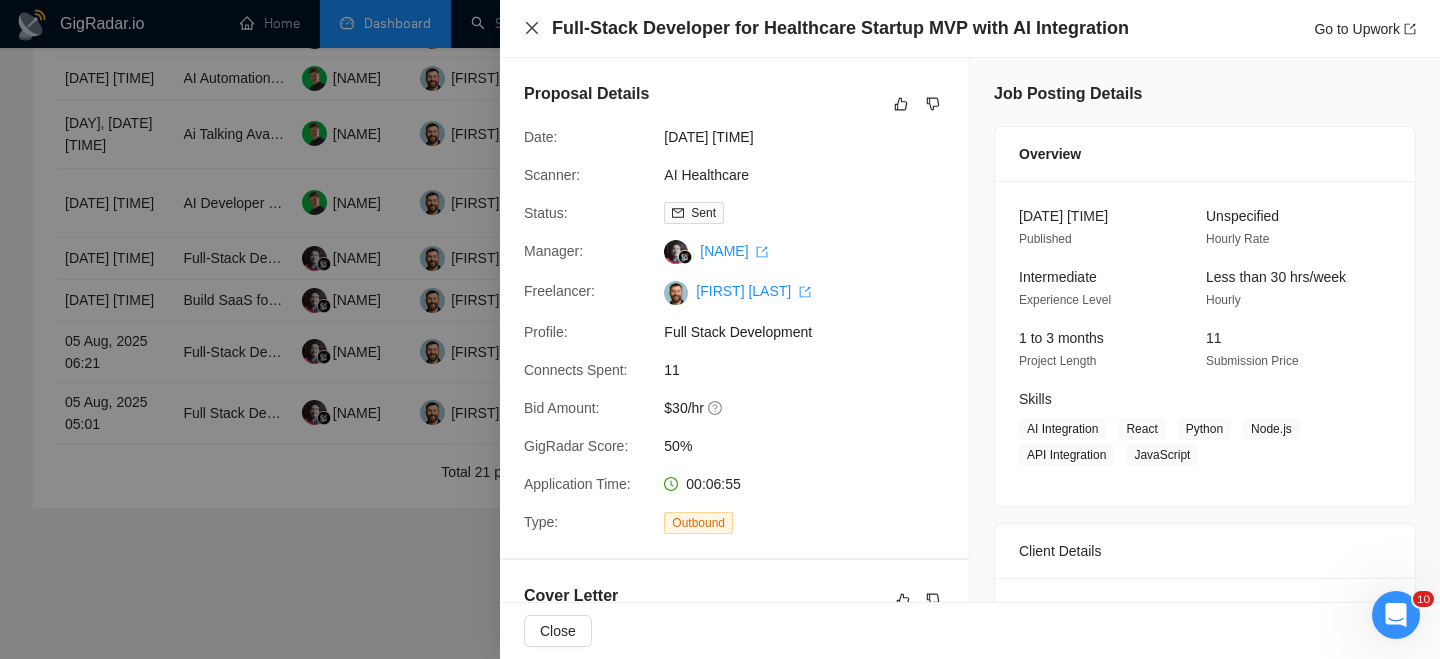 click 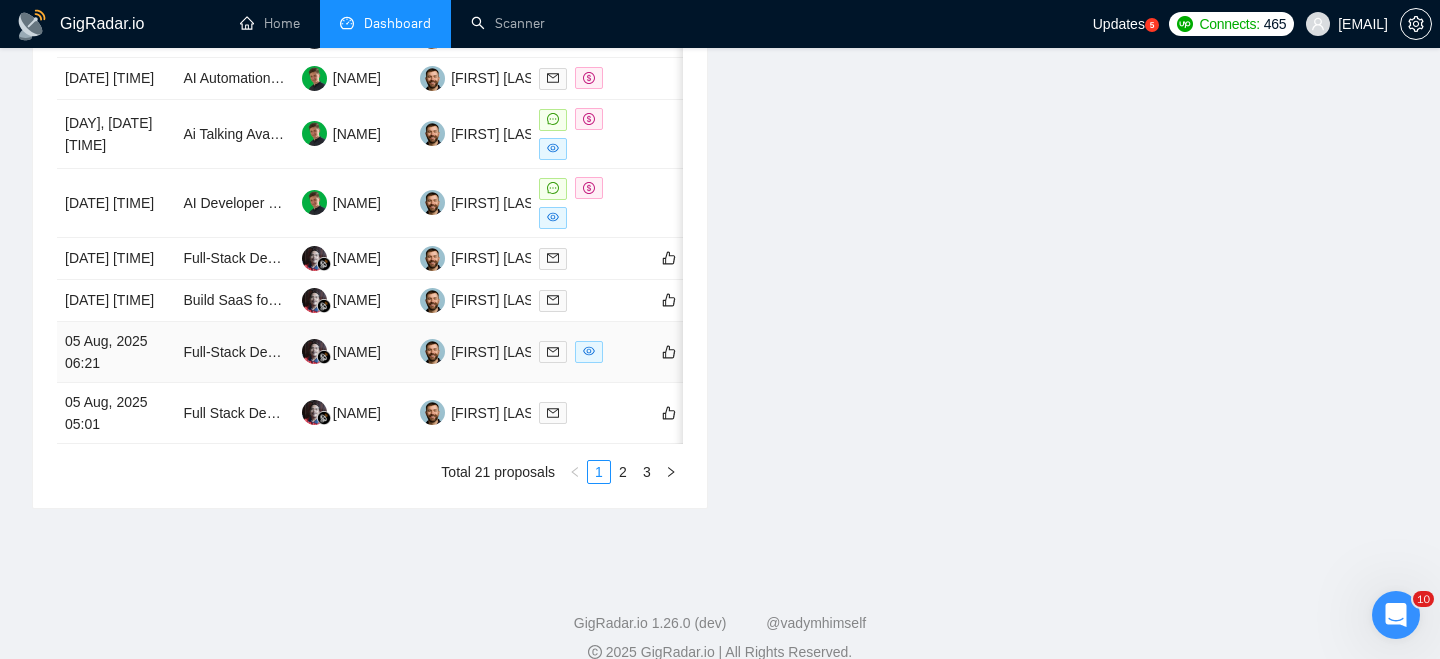 click on "05 Aug, 2025 06:21" at bounding box center [116, 352] 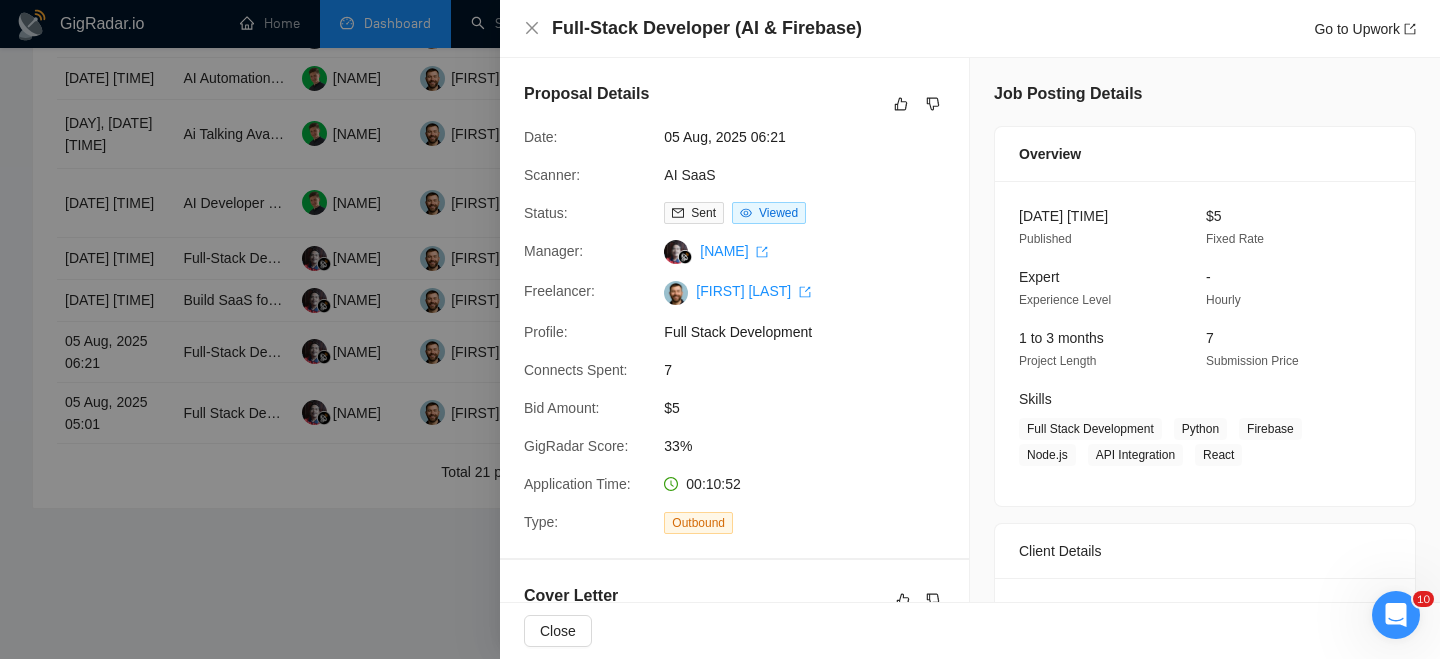 click on "Full-Stack Developer (AI & Firebase) Go to Upwork" at bounding box center (970, 28) 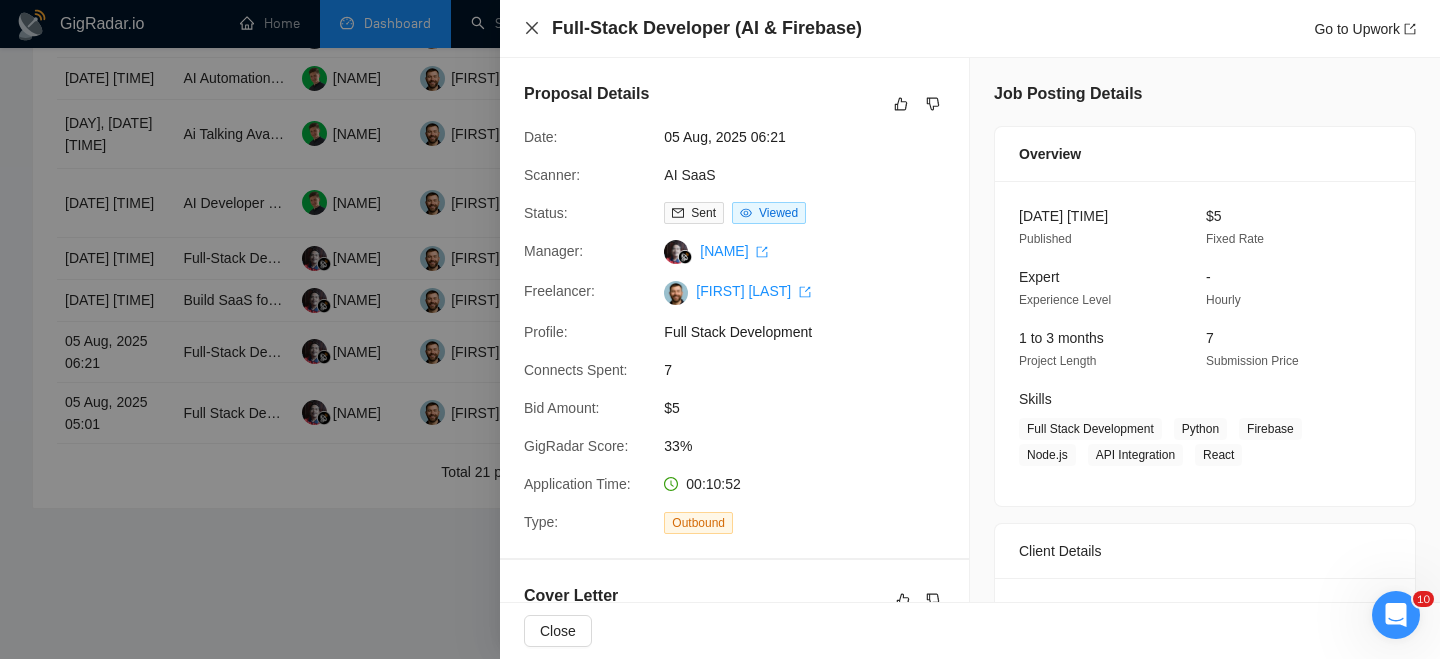 click 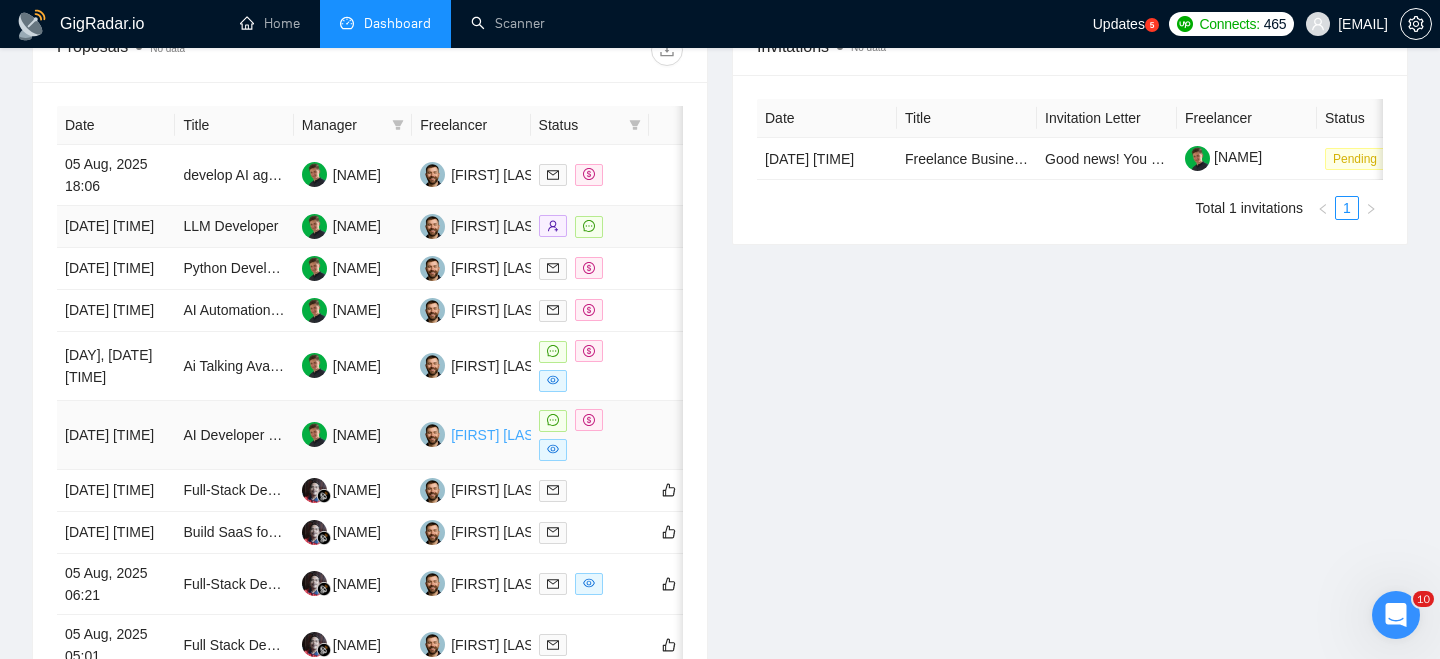 scroll, scrollTop: 789, scrollLeft: 0, axis: vertical 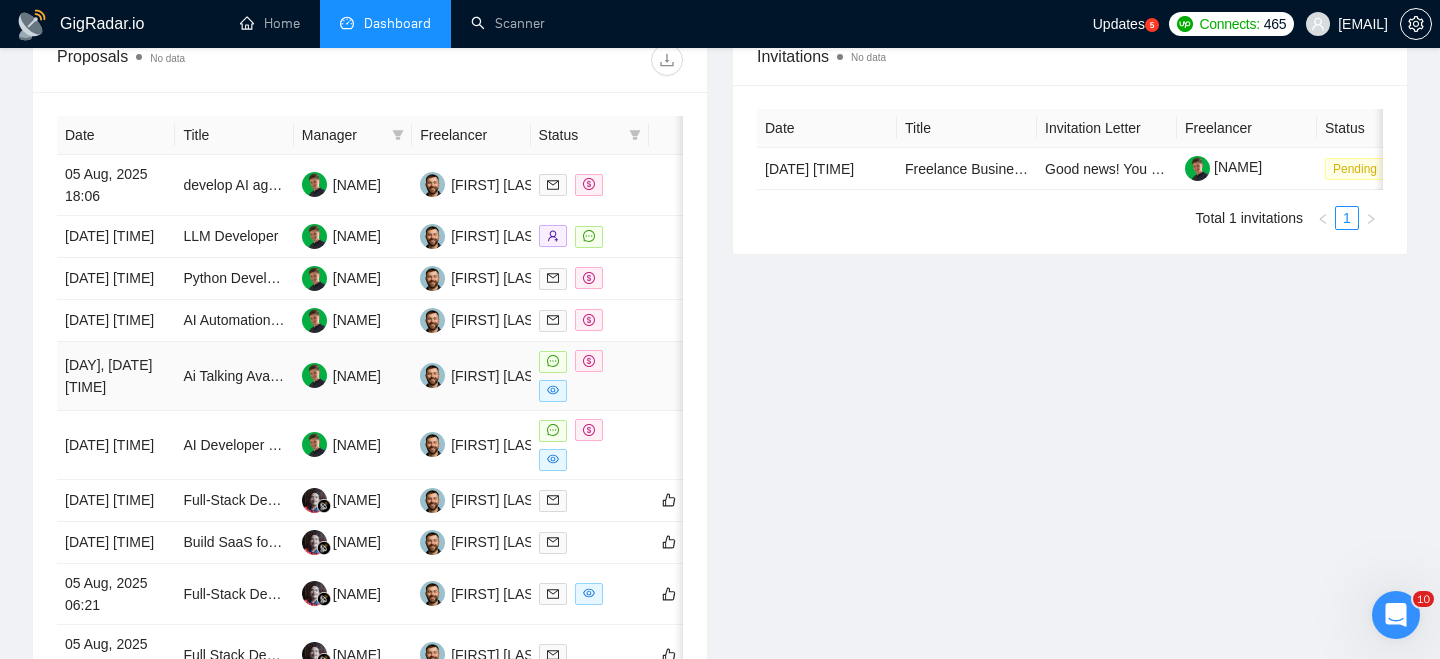 click on "[DAY], [DATE] [TIME]" at bounding box center (116, 376) 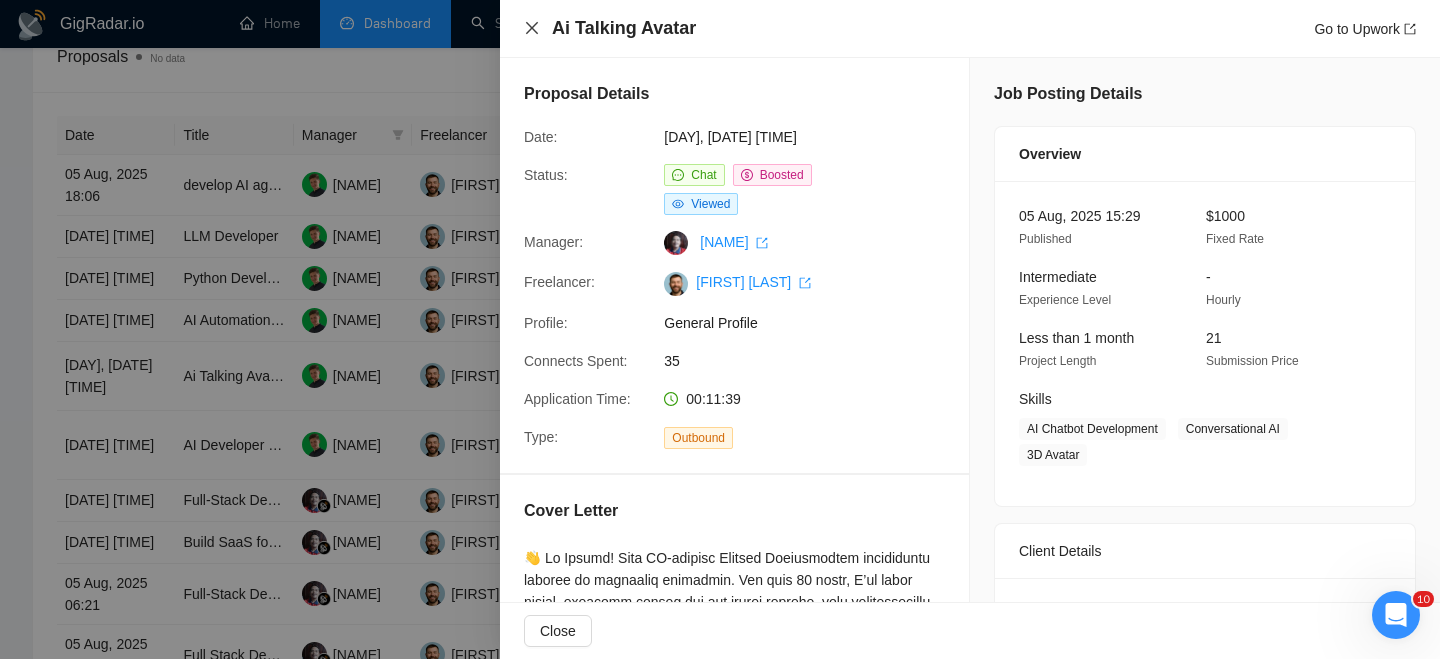 click 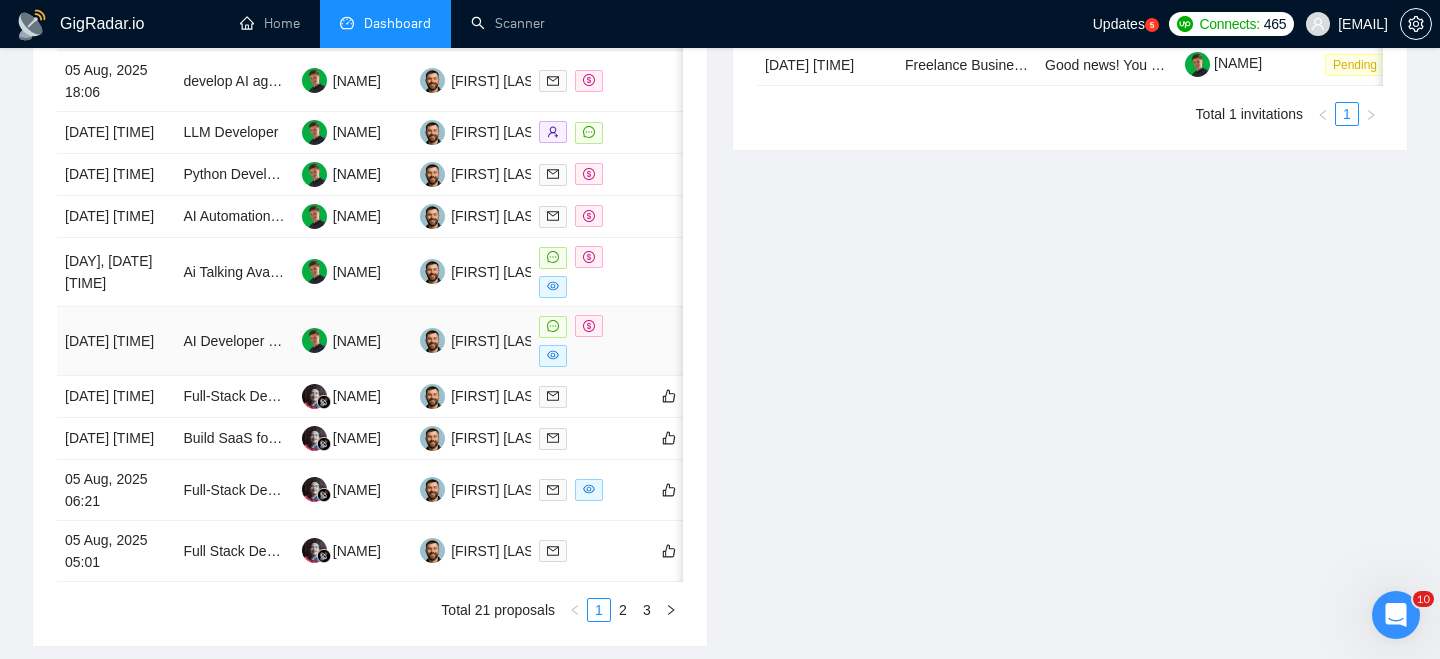 scroll, scrollTop: 1127, scrollLeft: 0, axis: vertical 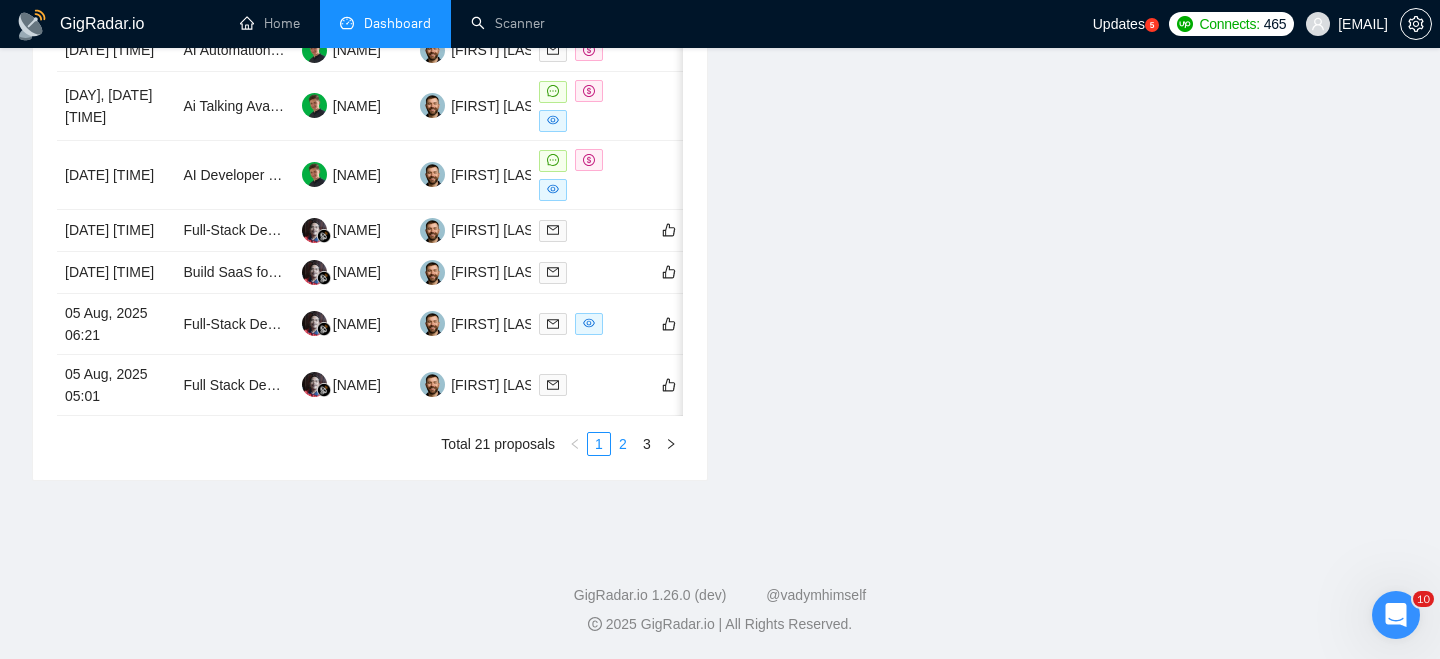 click on "2" at bounding box center [623, 444] 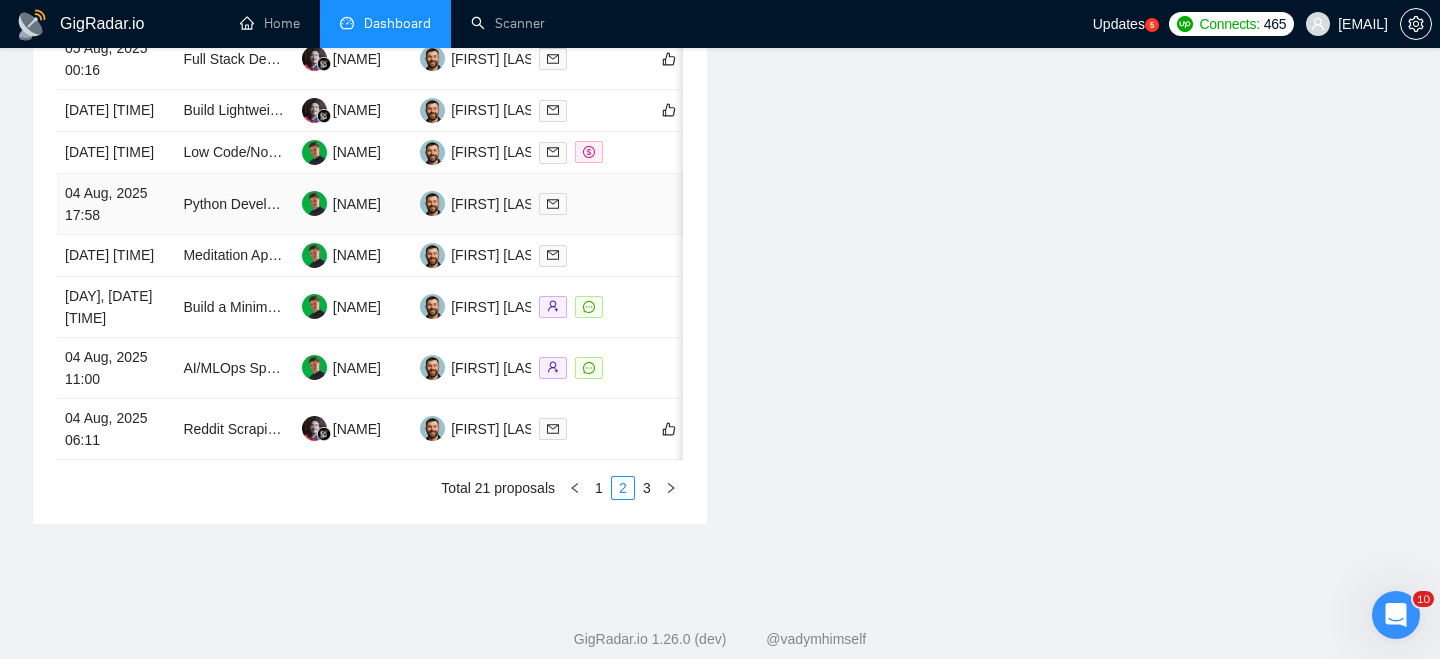 scroll, scrollTop: 1019, scrollLeft: 0, axis: vertical 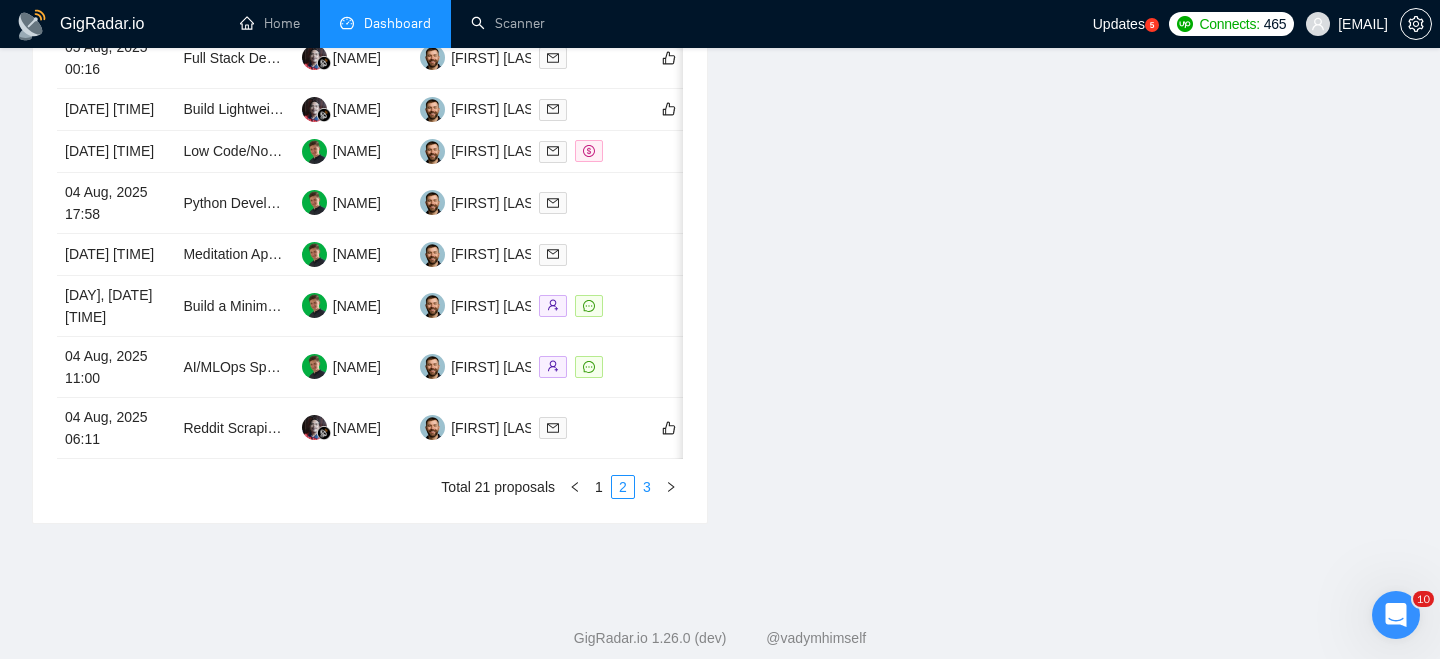 click on "3" at bounding box center [647, 487] 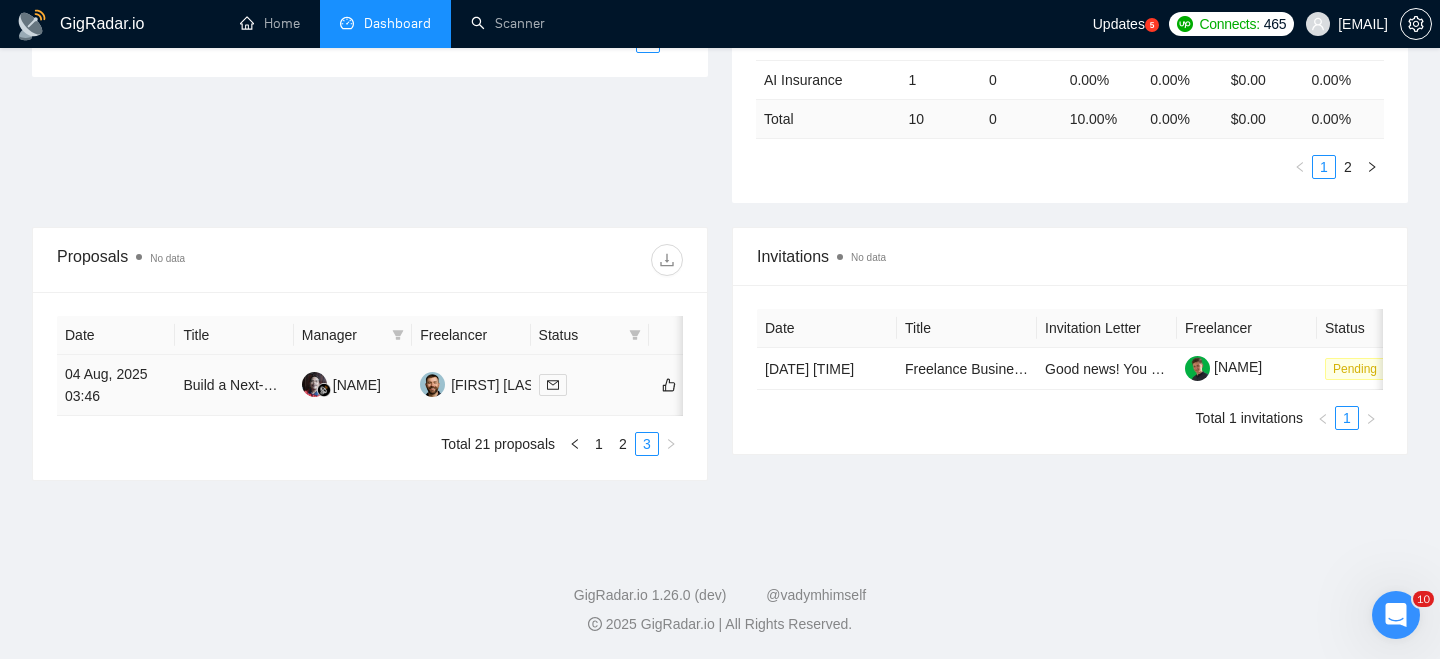 scroll, scrollTop: 589, scrollLeft: 0, axis: vertical 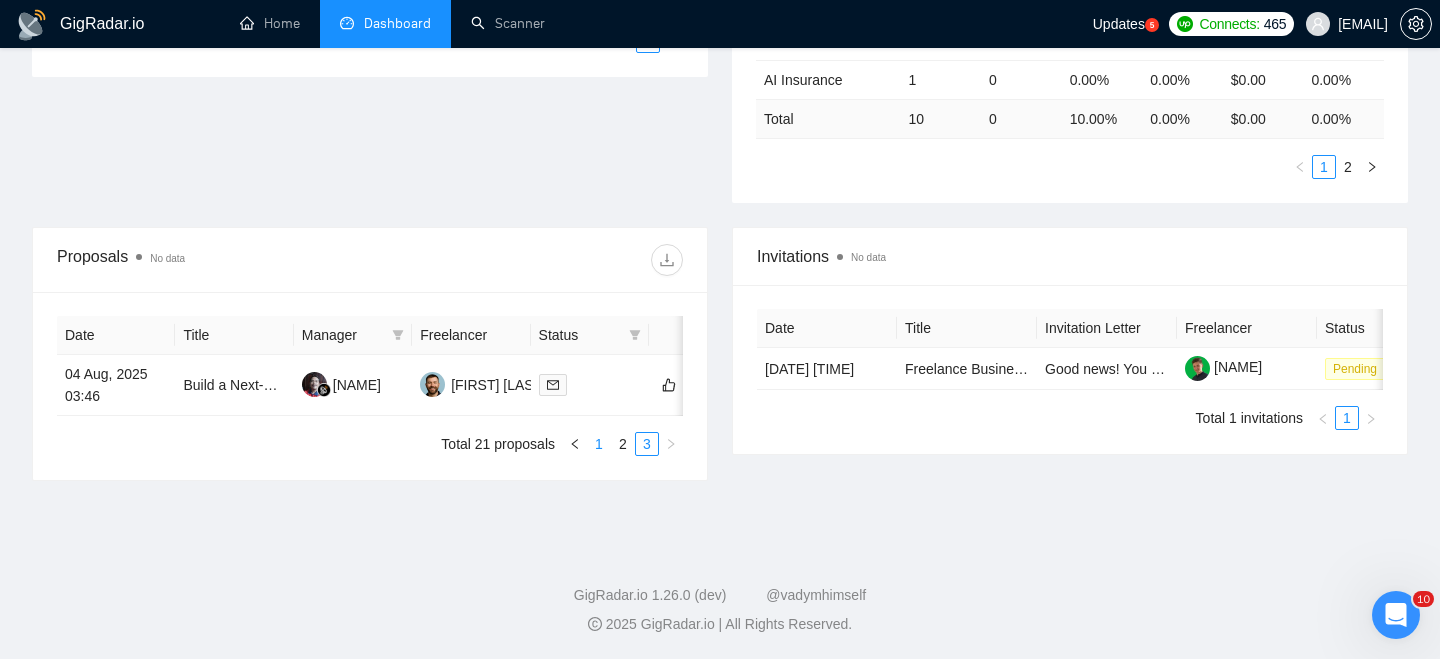 click on "1" at bounding box center [599, 444] 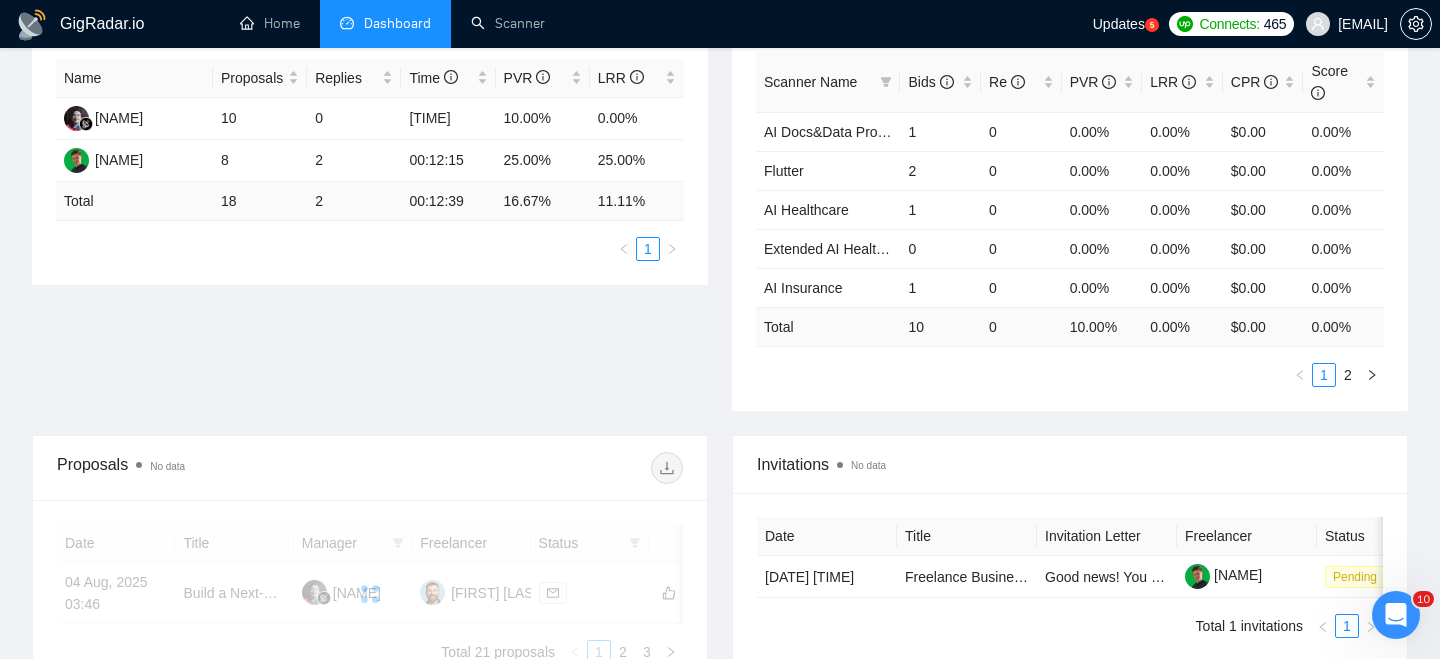 scroll, scrollTop: 0, scrollLeft: 0, axis: both 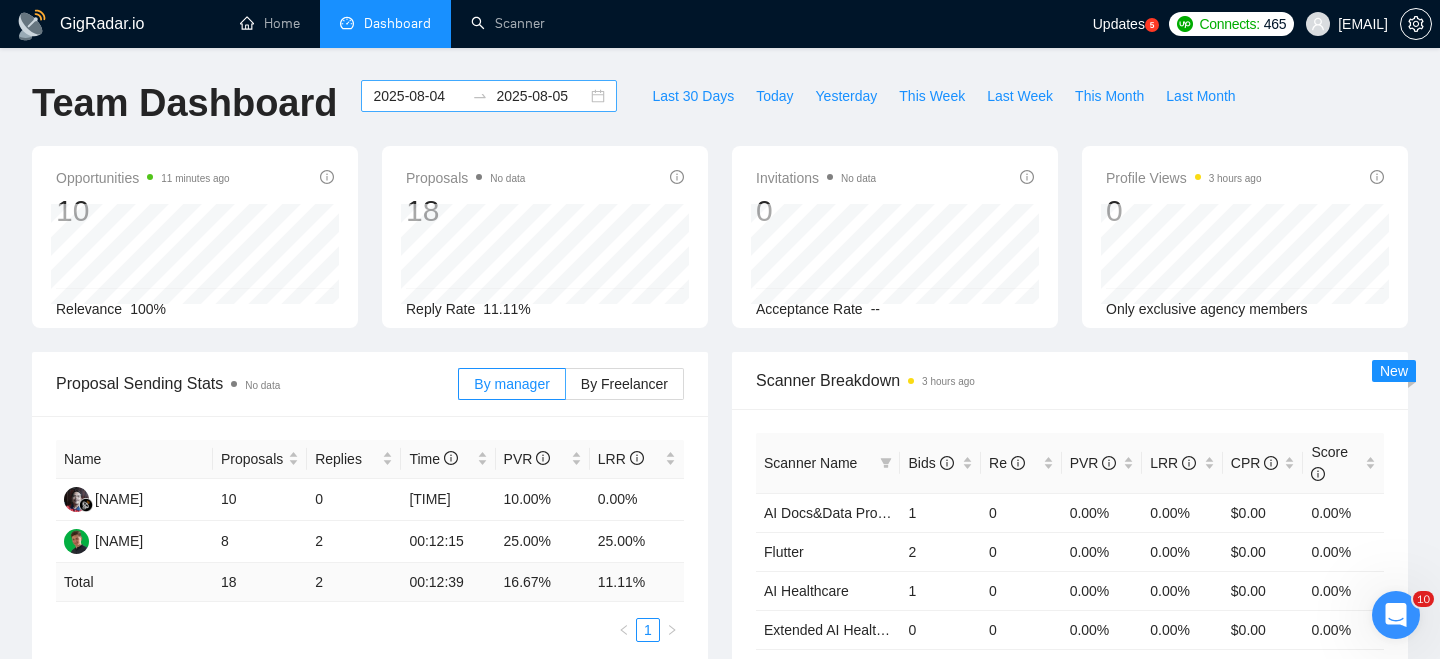 click on "[DATE] [DATE]" at bounding box center (489, 96) 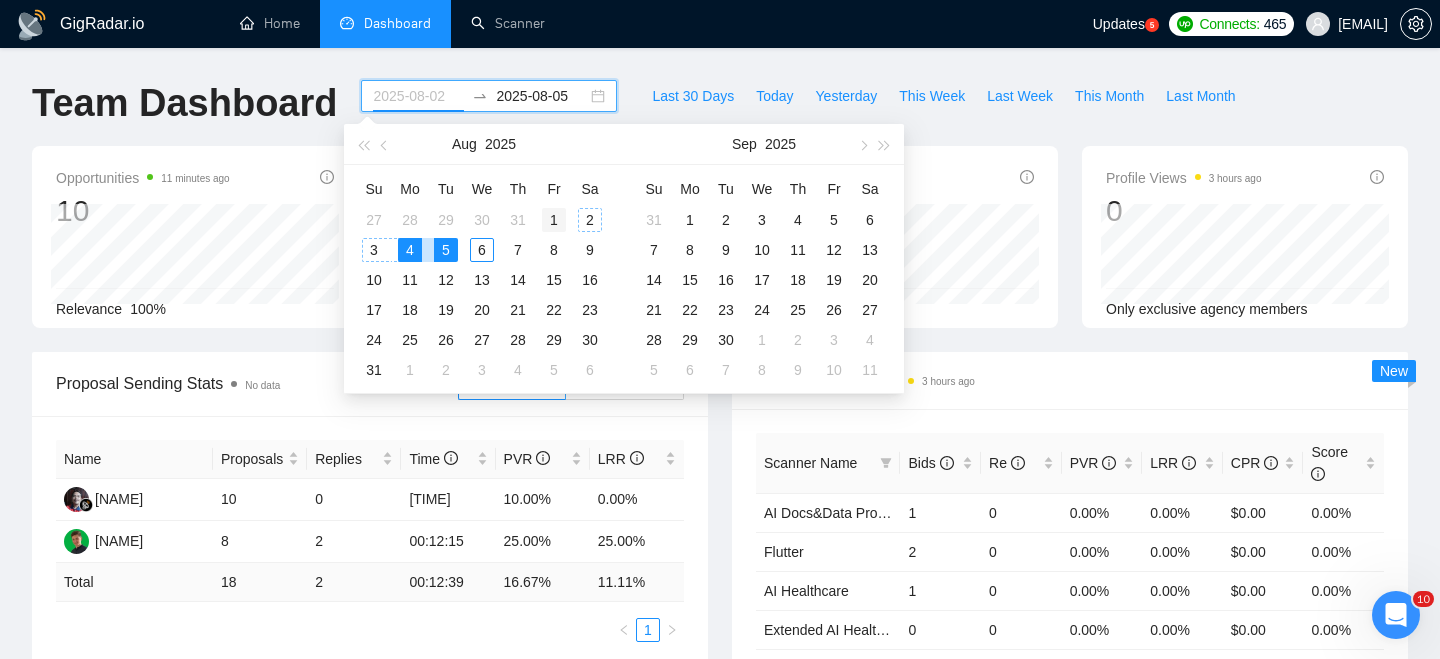 type on "2025-08-01" 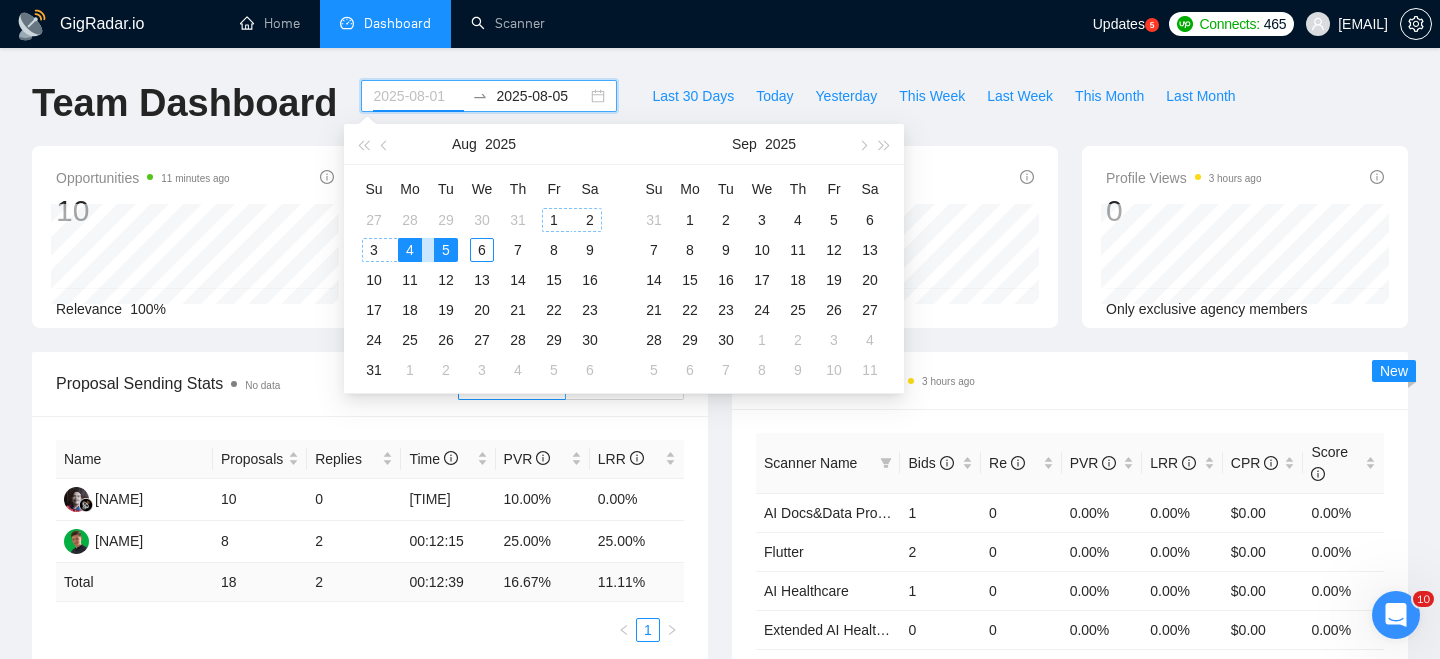click on "1" at bounding box center [554, 220] 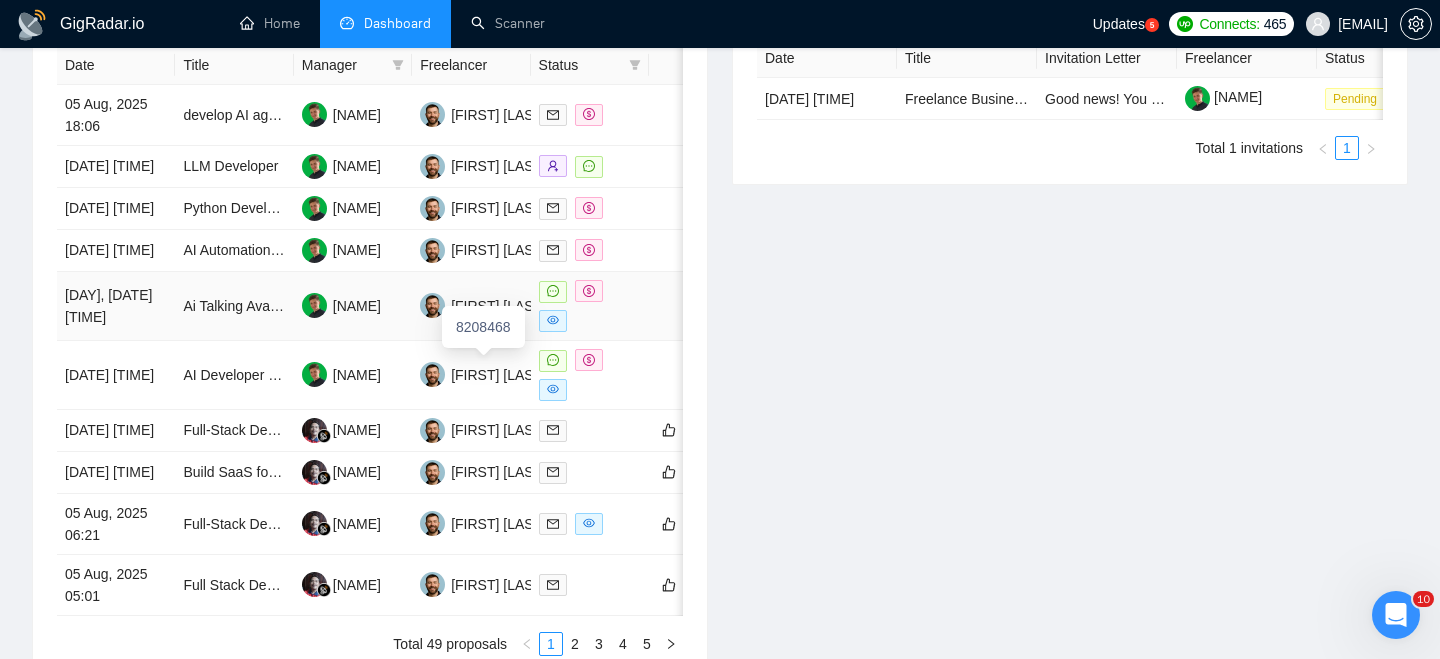 scroll, scrollTop: 851, scrollLeft: 0, axis: vertical 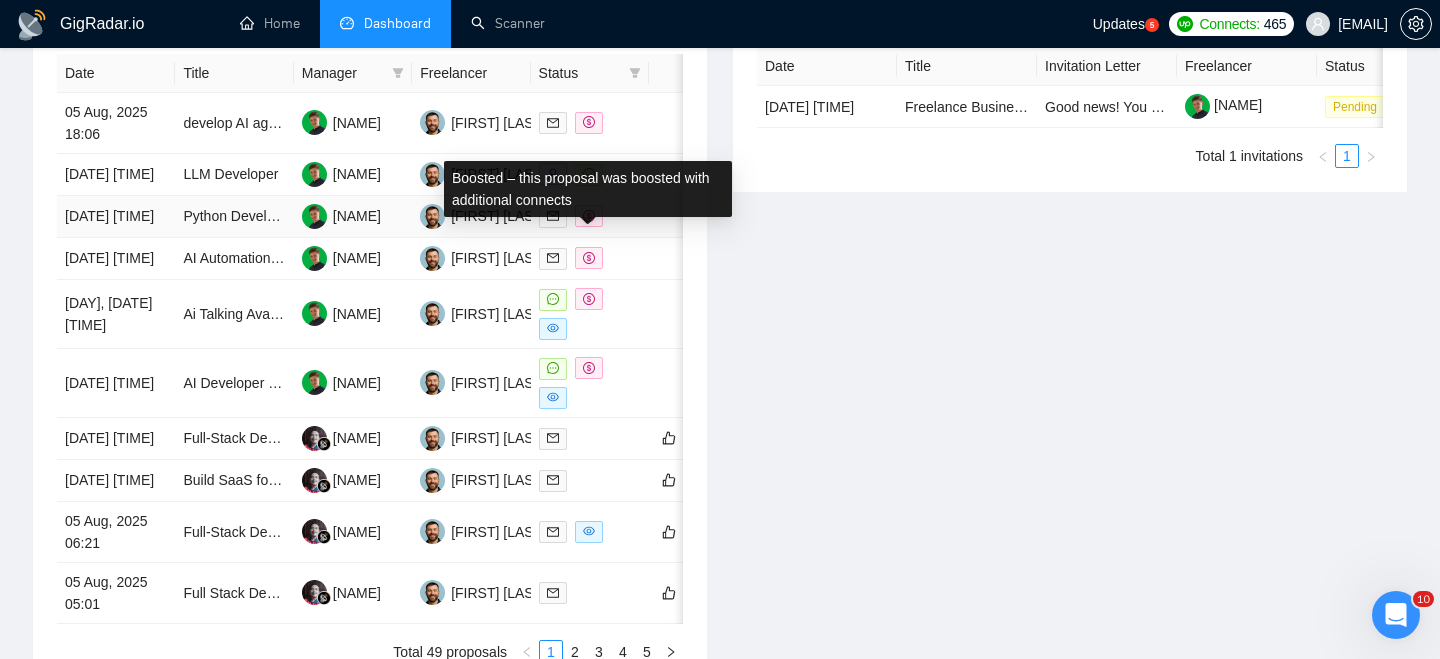 click on "30" at bounding box center (590, -511) 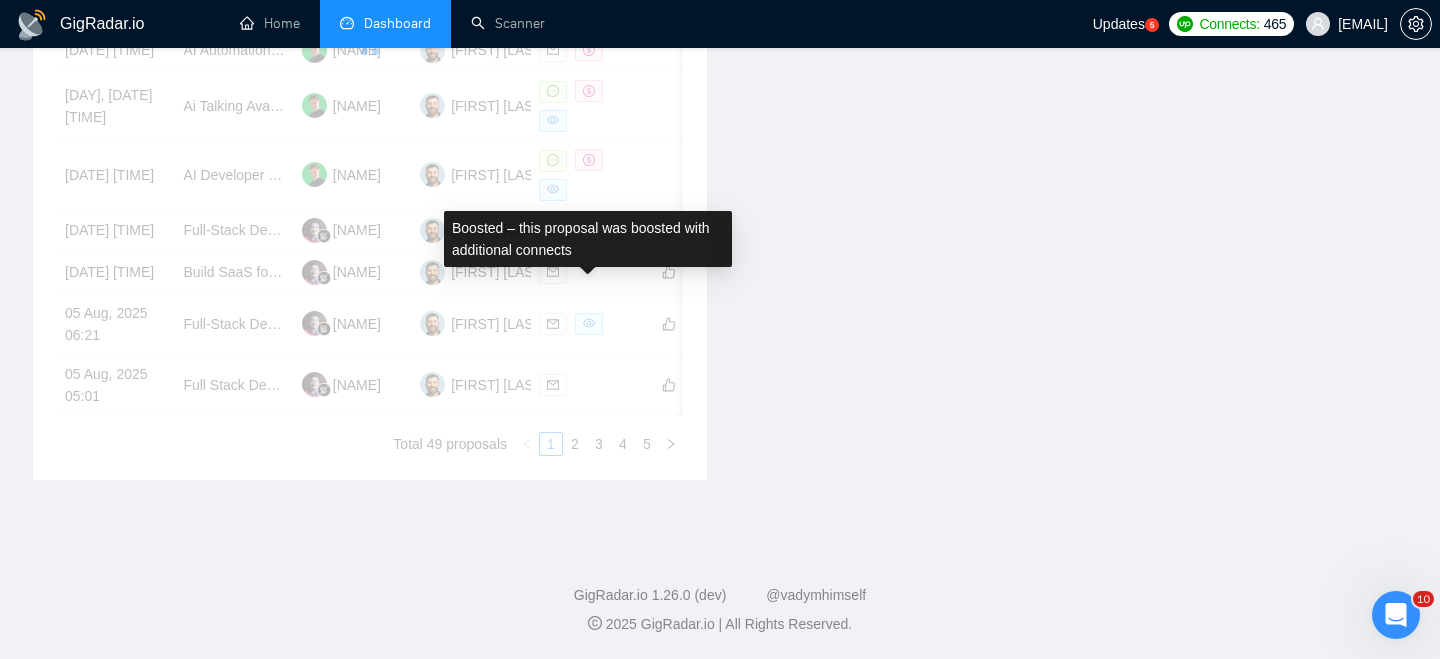 scroll, scrollTop: 87, scrollLeft: 0, axis: vertical 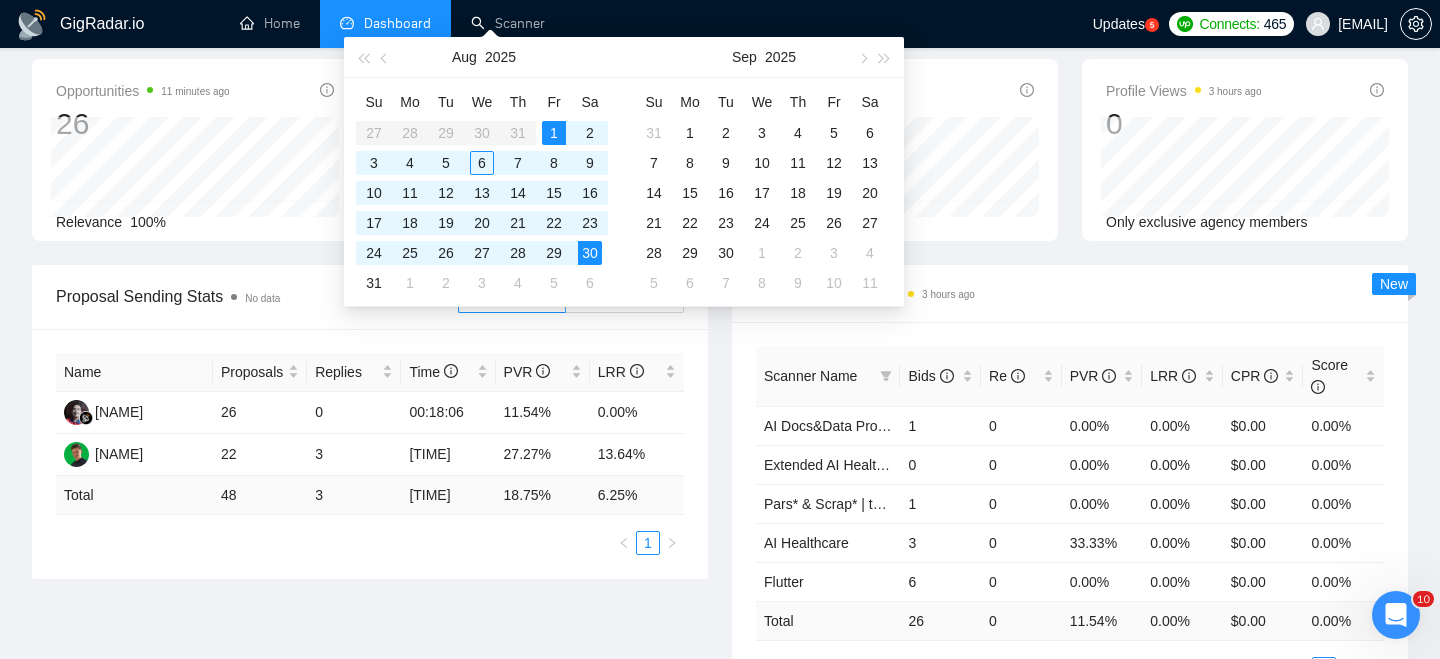 drag, startPoint x: 721, startPoint y: 753, endPoint x: 772, endPoint y: 753, distance: 51 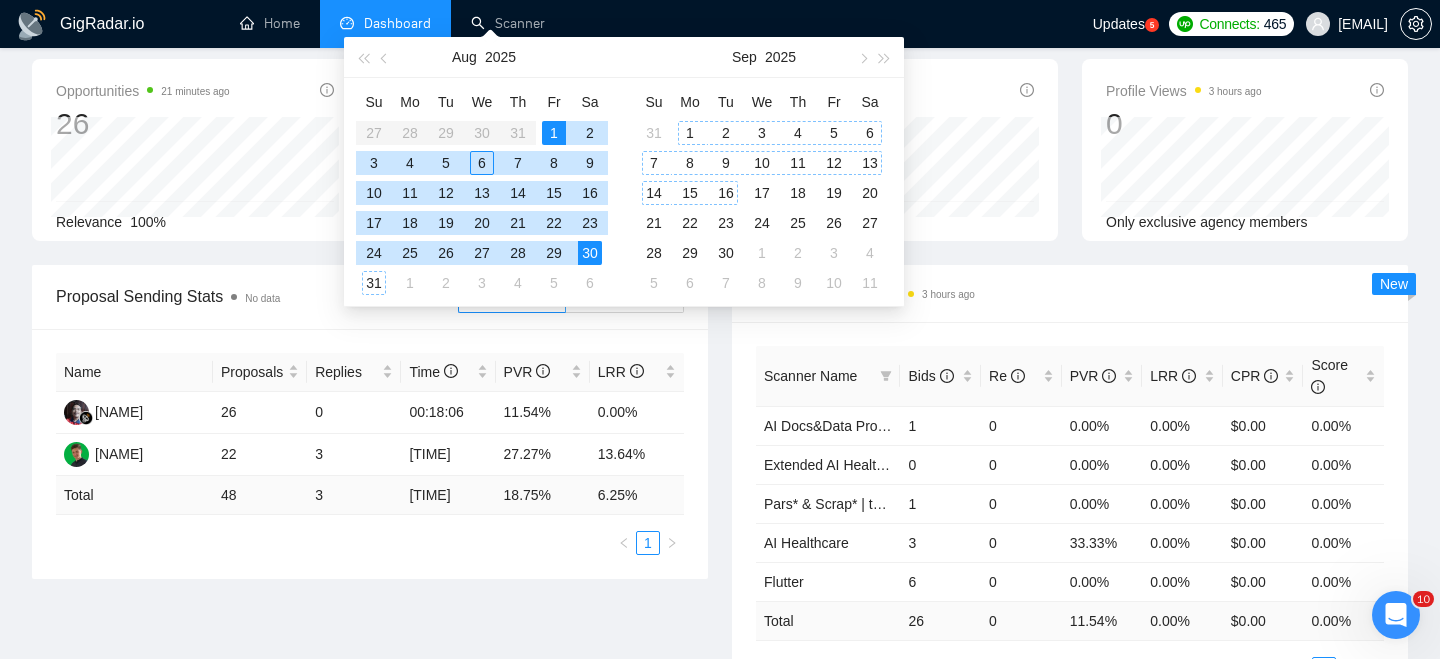 type on "[DATE]zaw swe" 